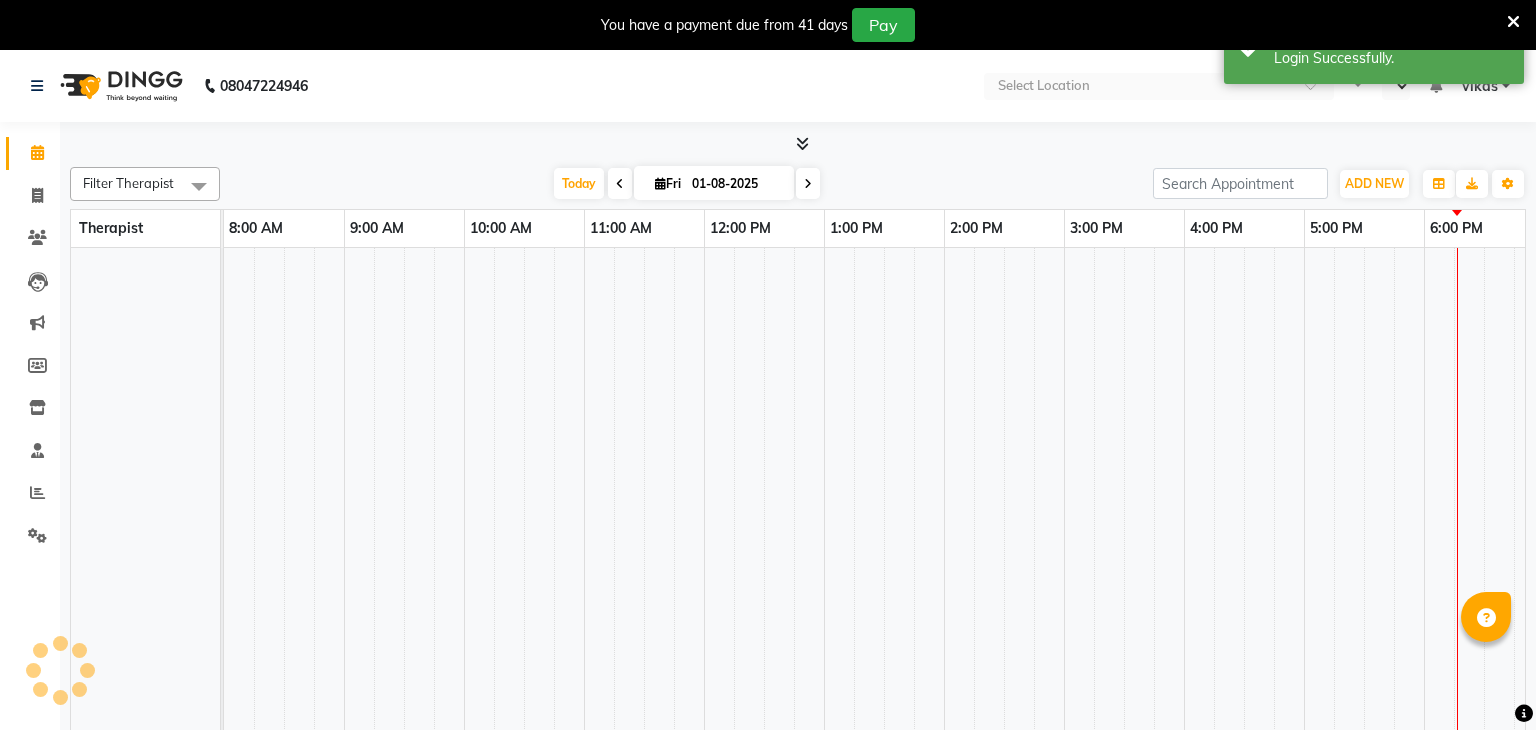 scroll, scrollTop: 0, scrollLeft: 0, axis: both 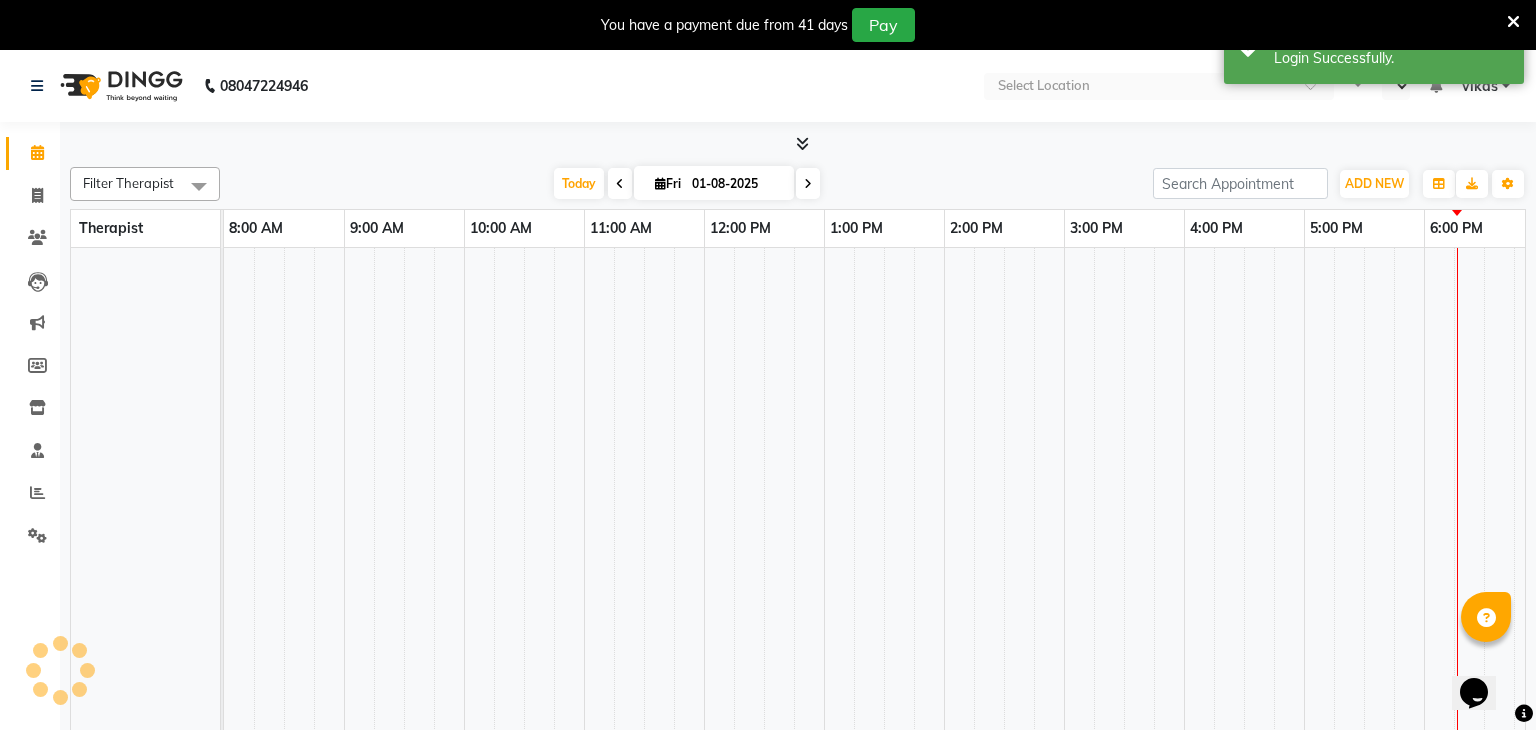 select on "en" 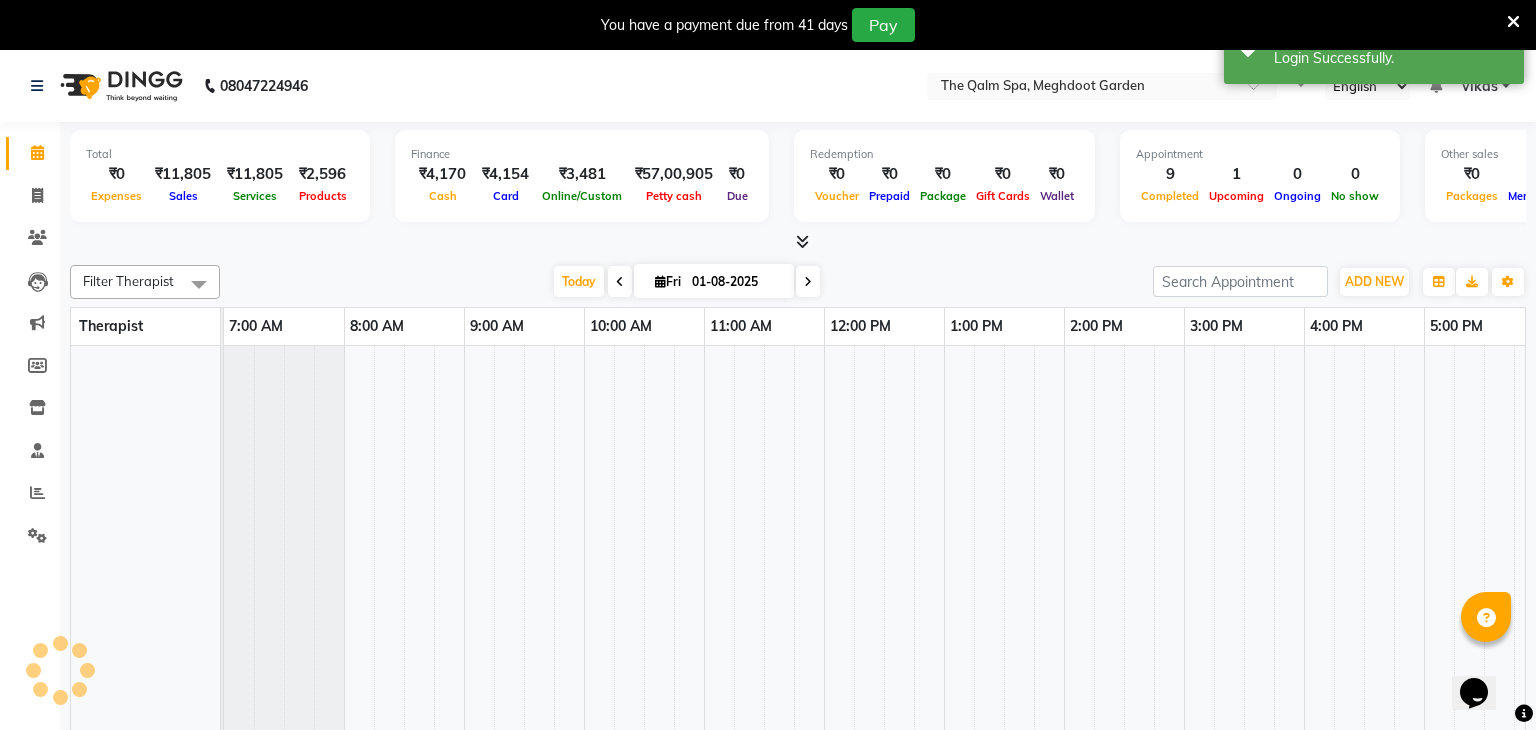 scroll, scrollTop: 0, scrollLeft: 618, axis: horizontal 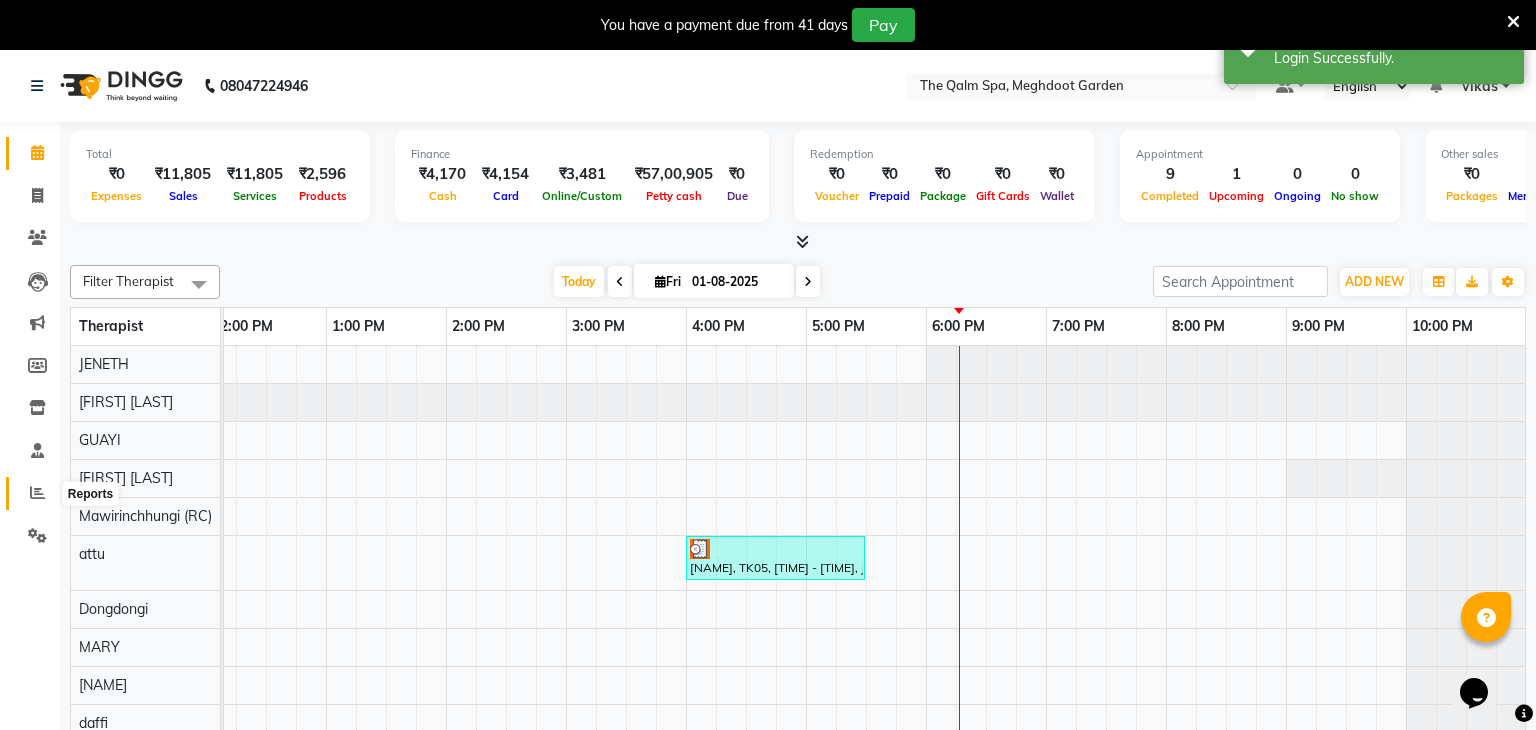 click 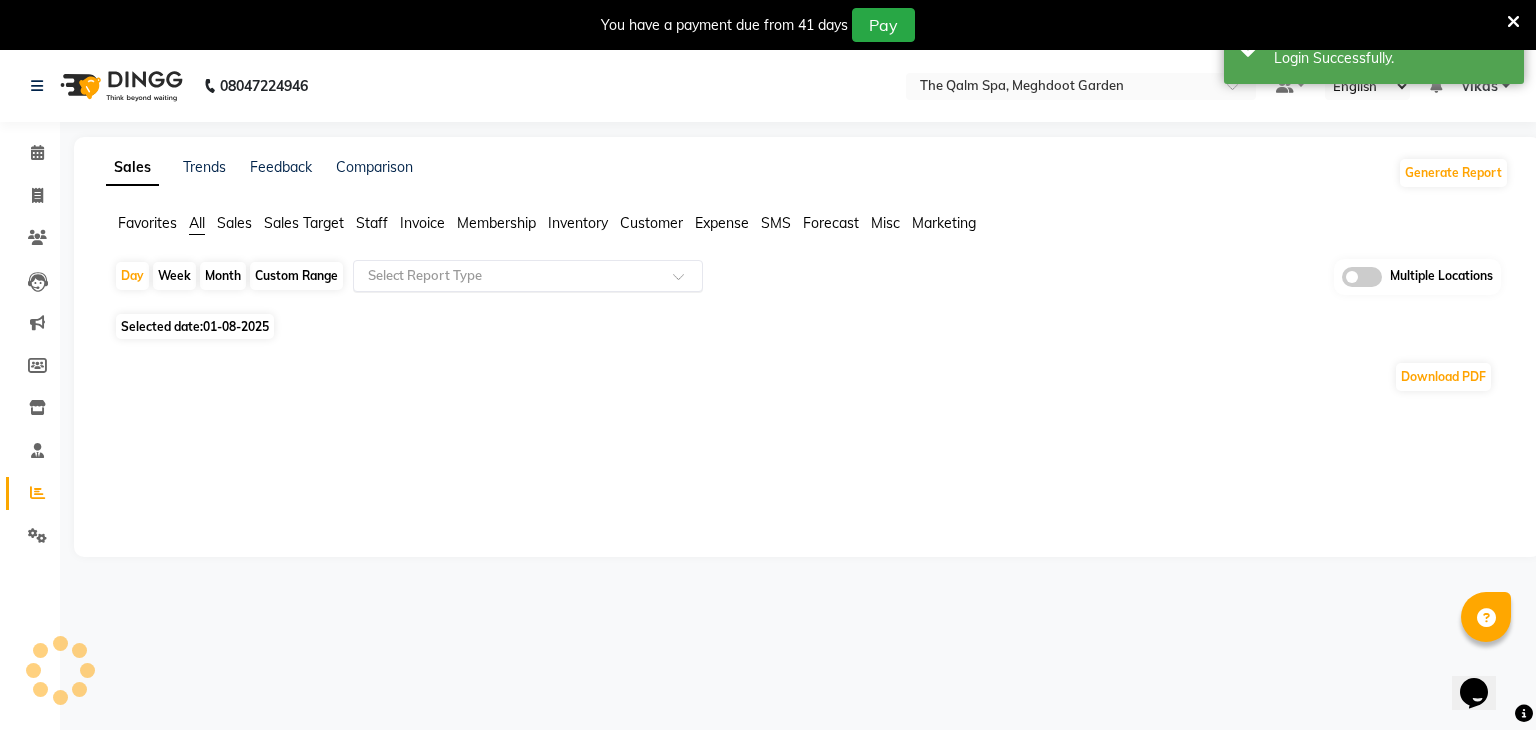 click 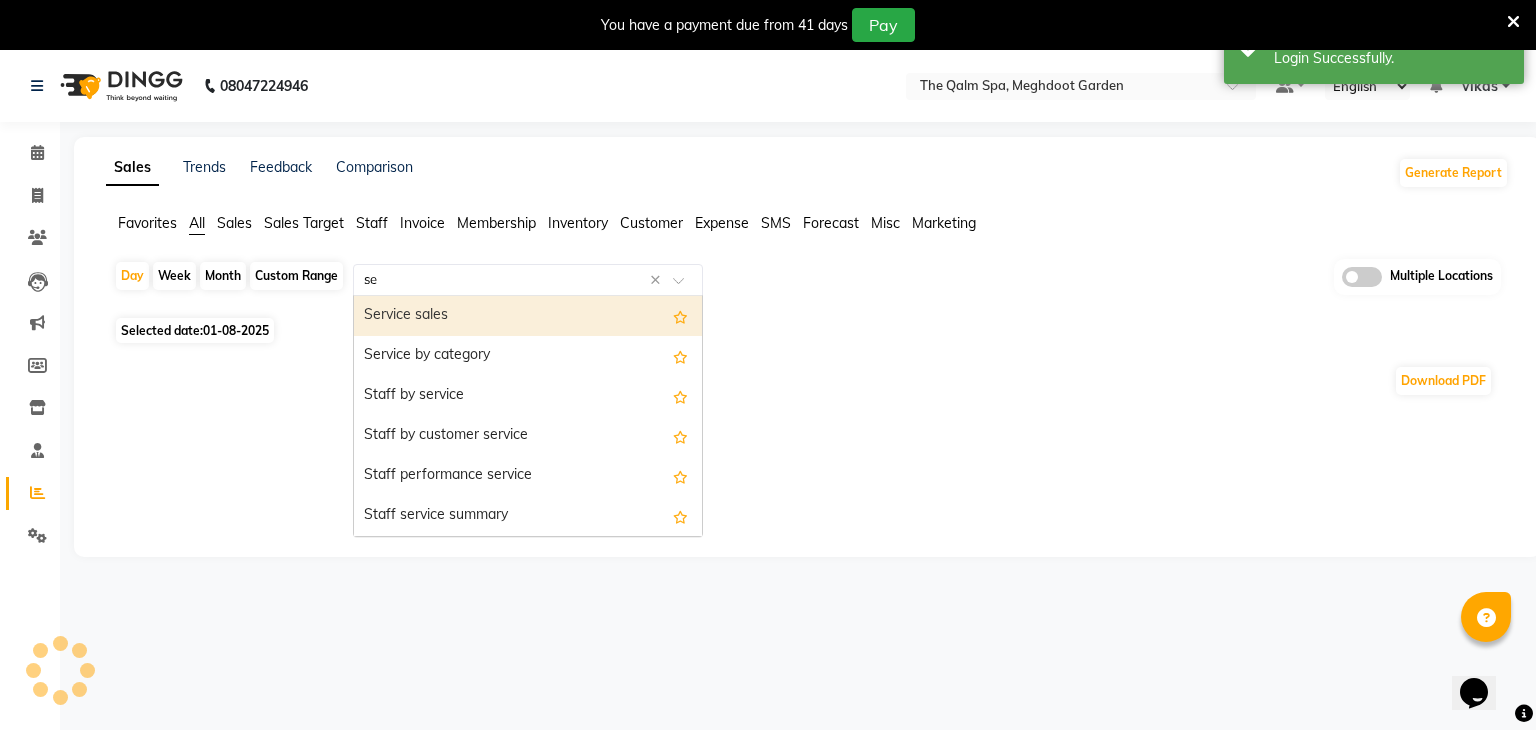 type on "ser" 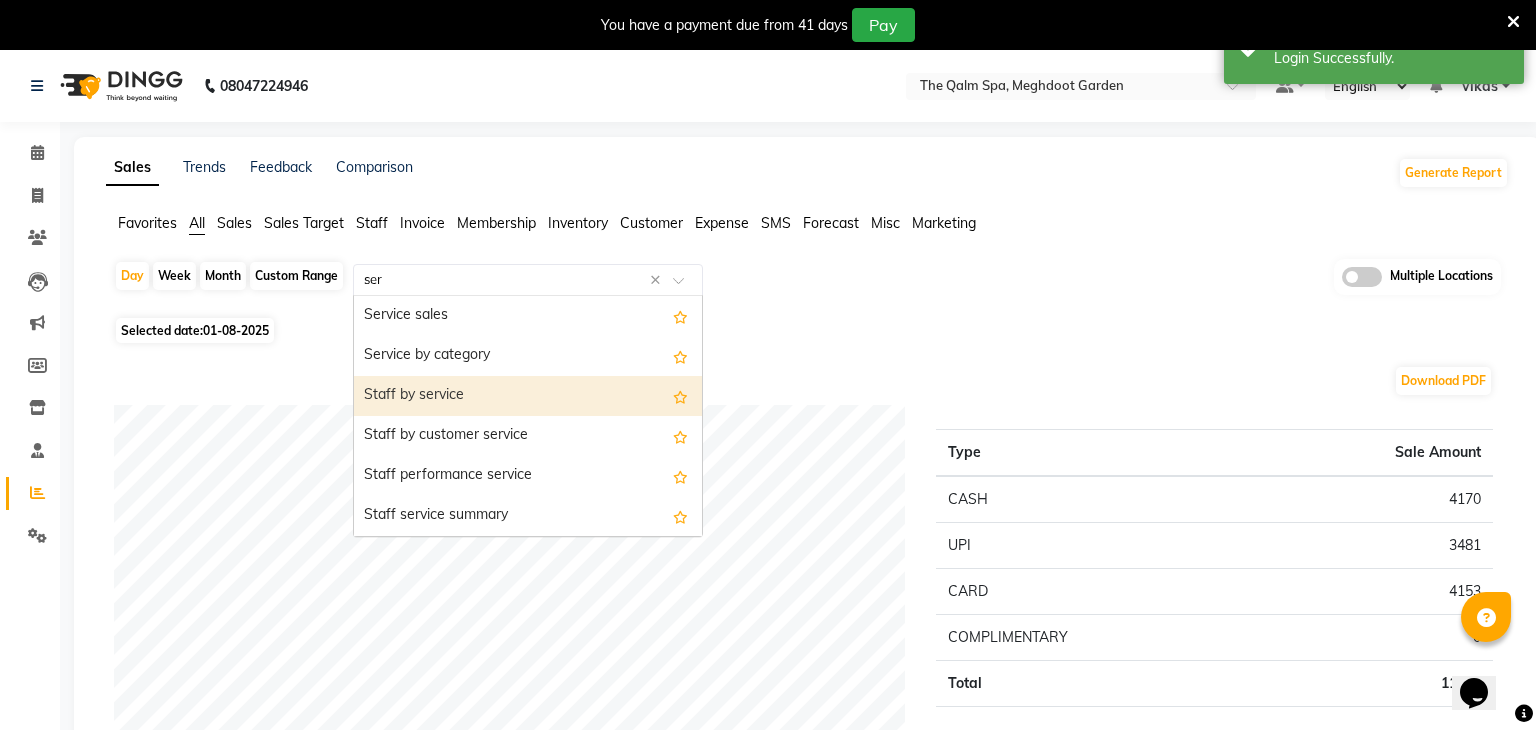 click on "Staff by service" at bounding box center (528, 396) 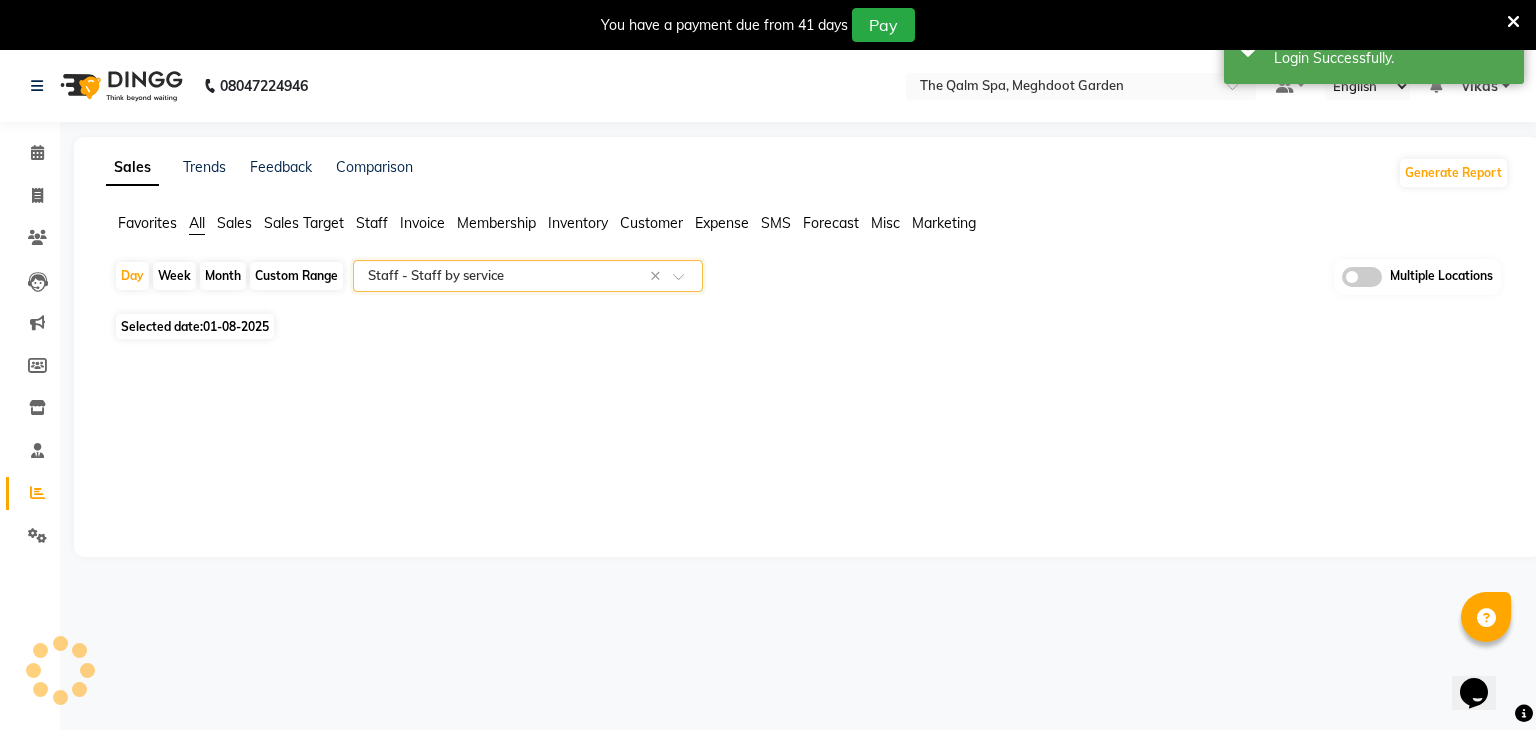 select on "full_report" 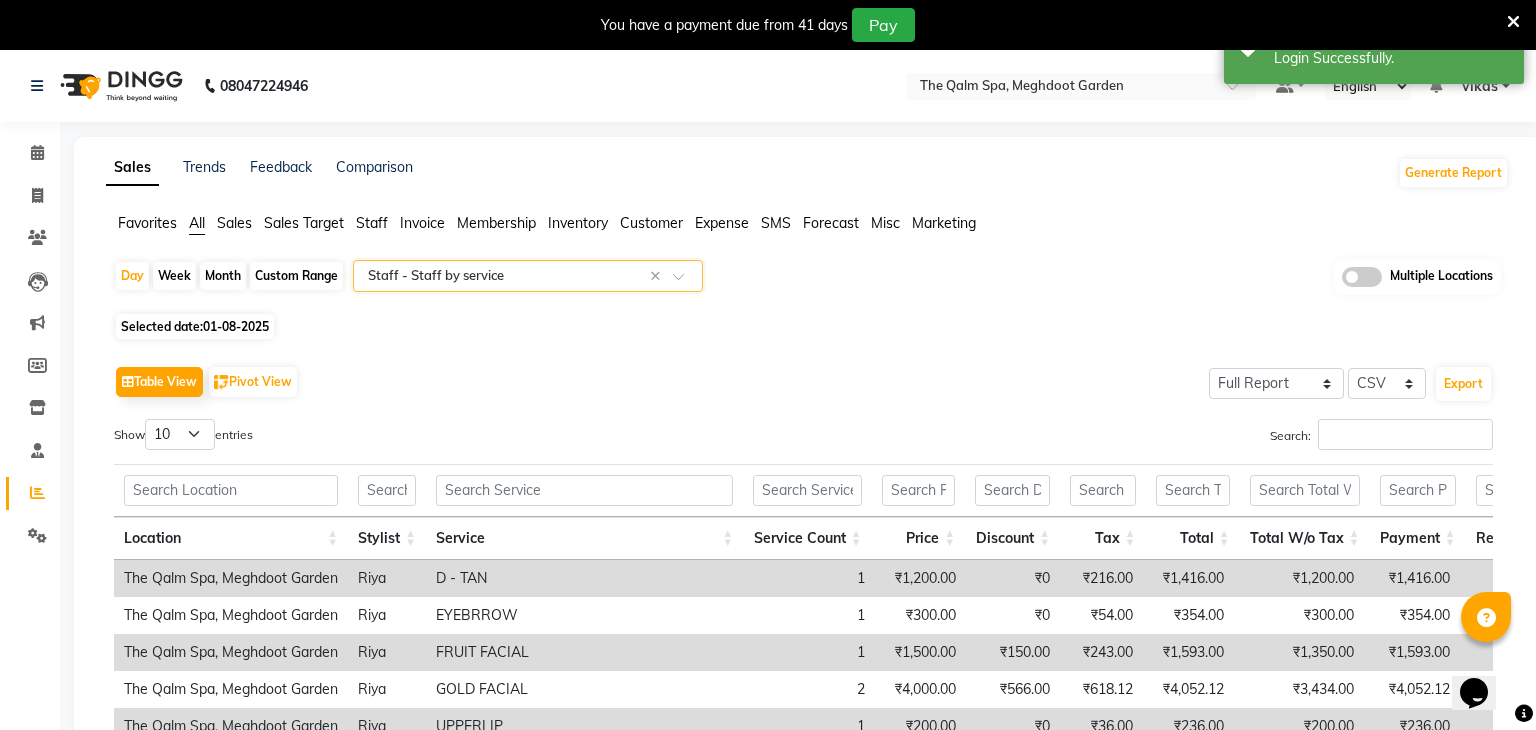 click on "01-08-2025" 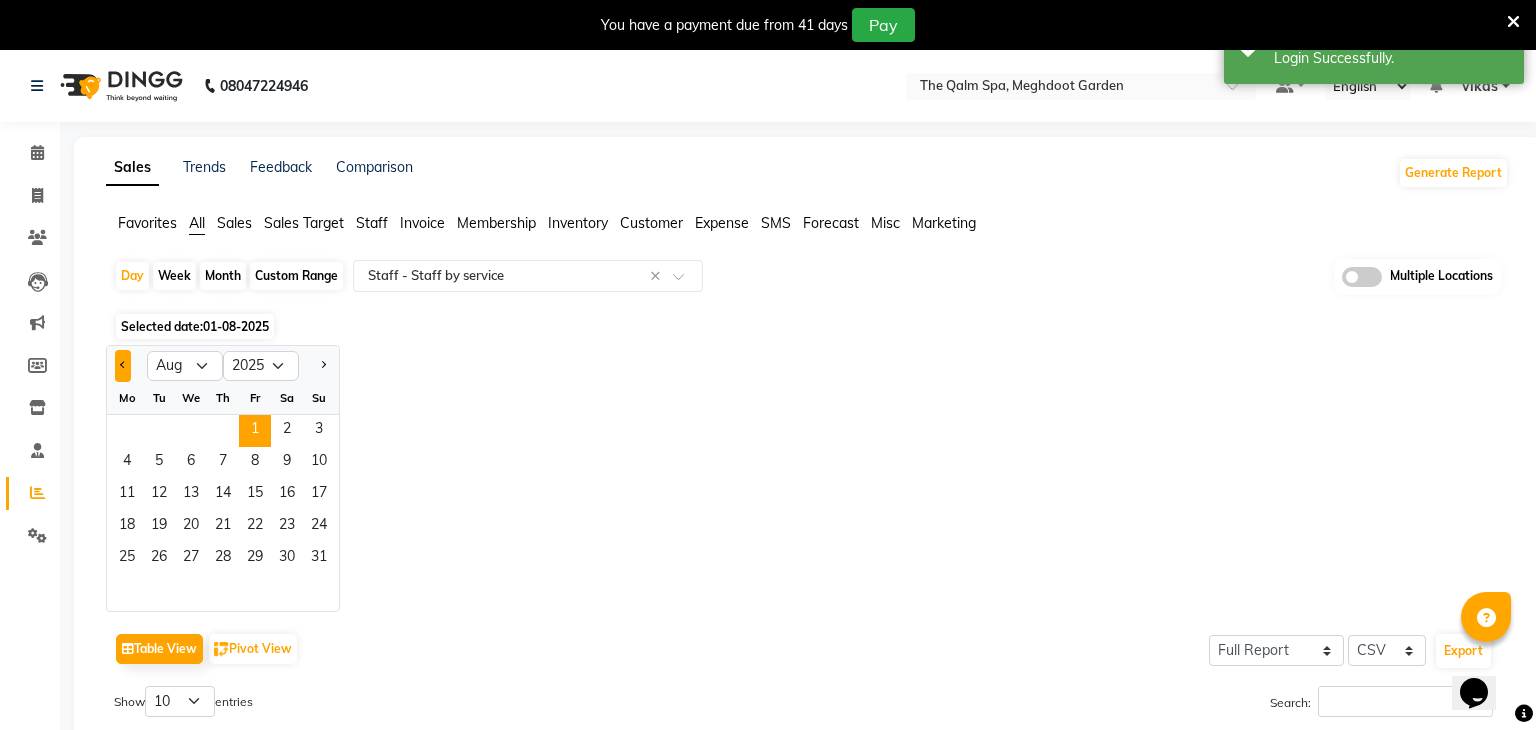 click 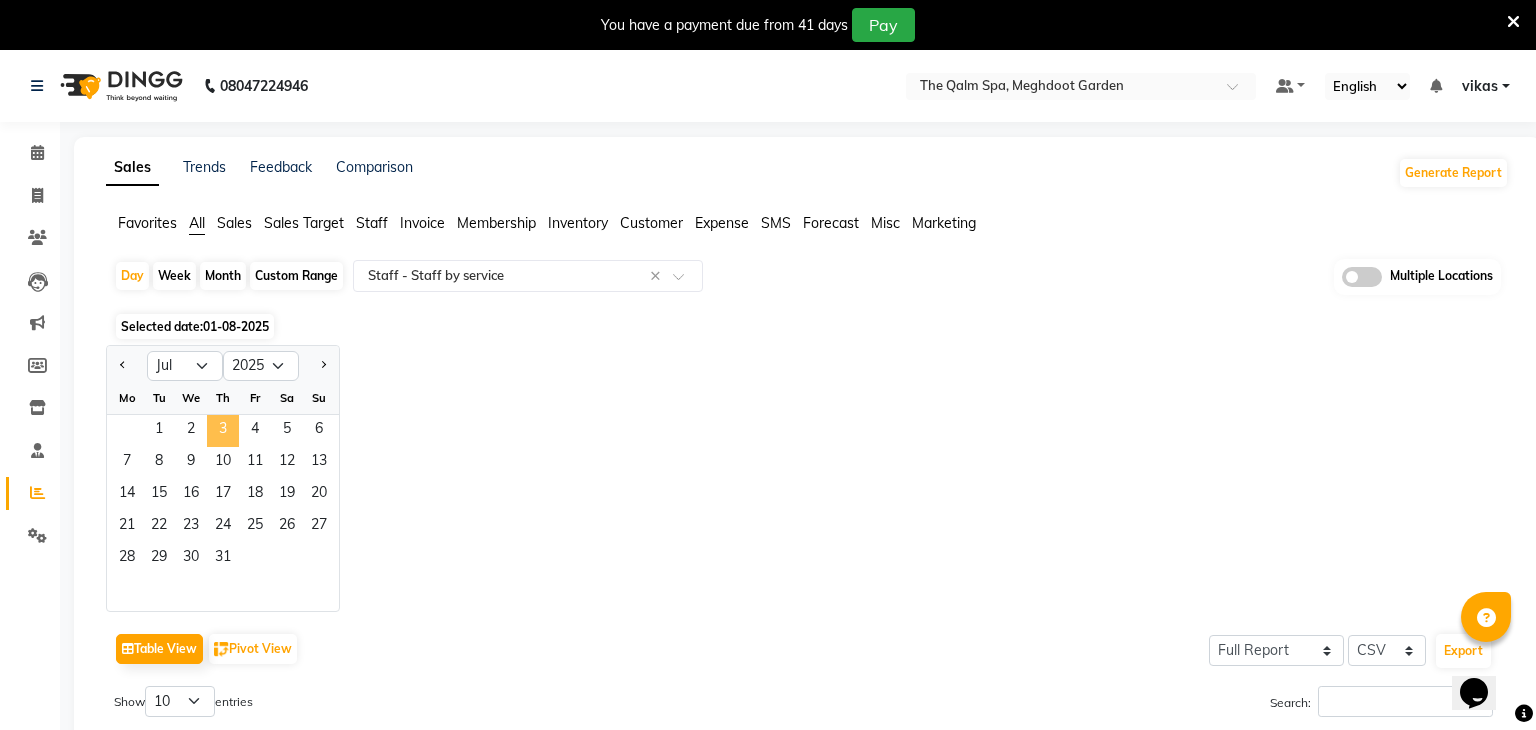 click on "3" 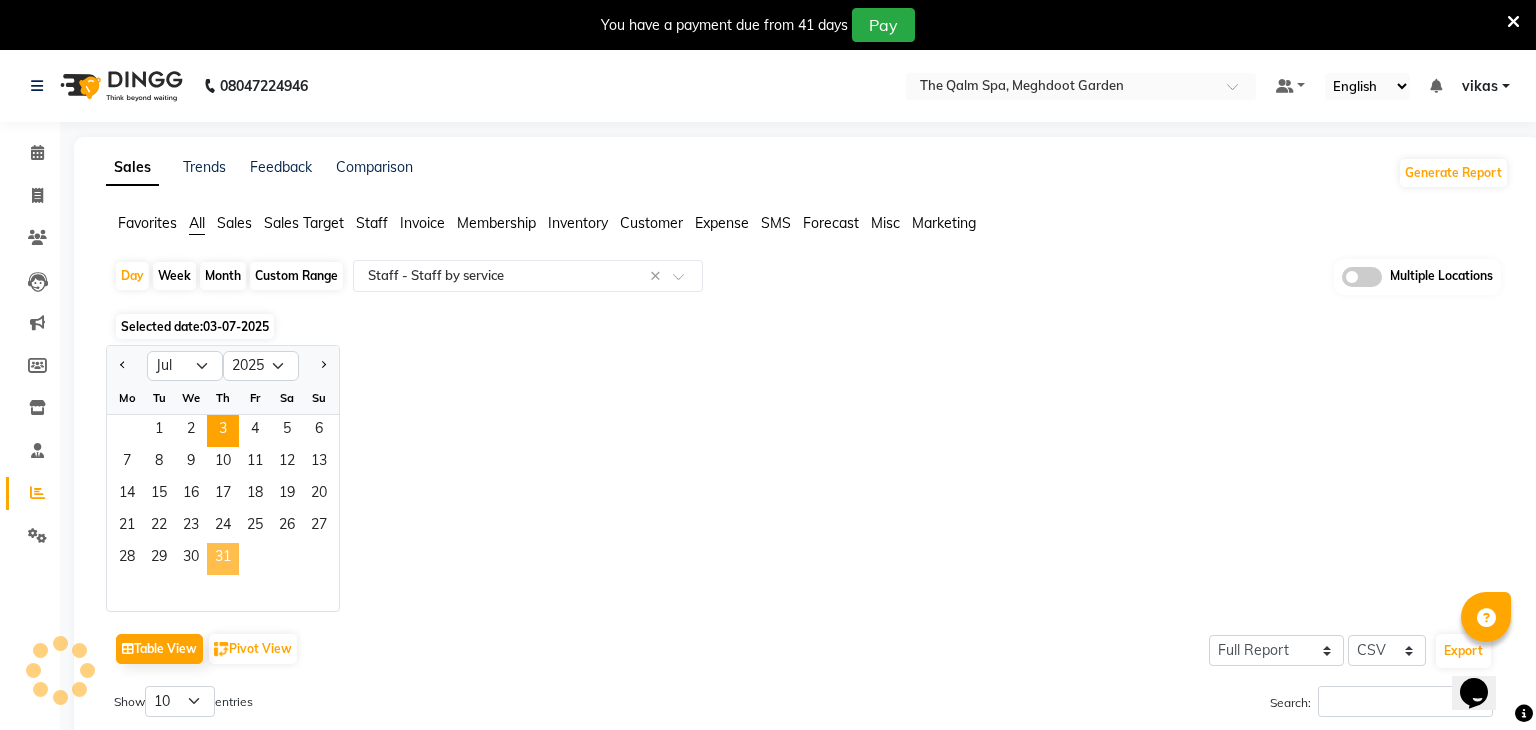 click on "31" 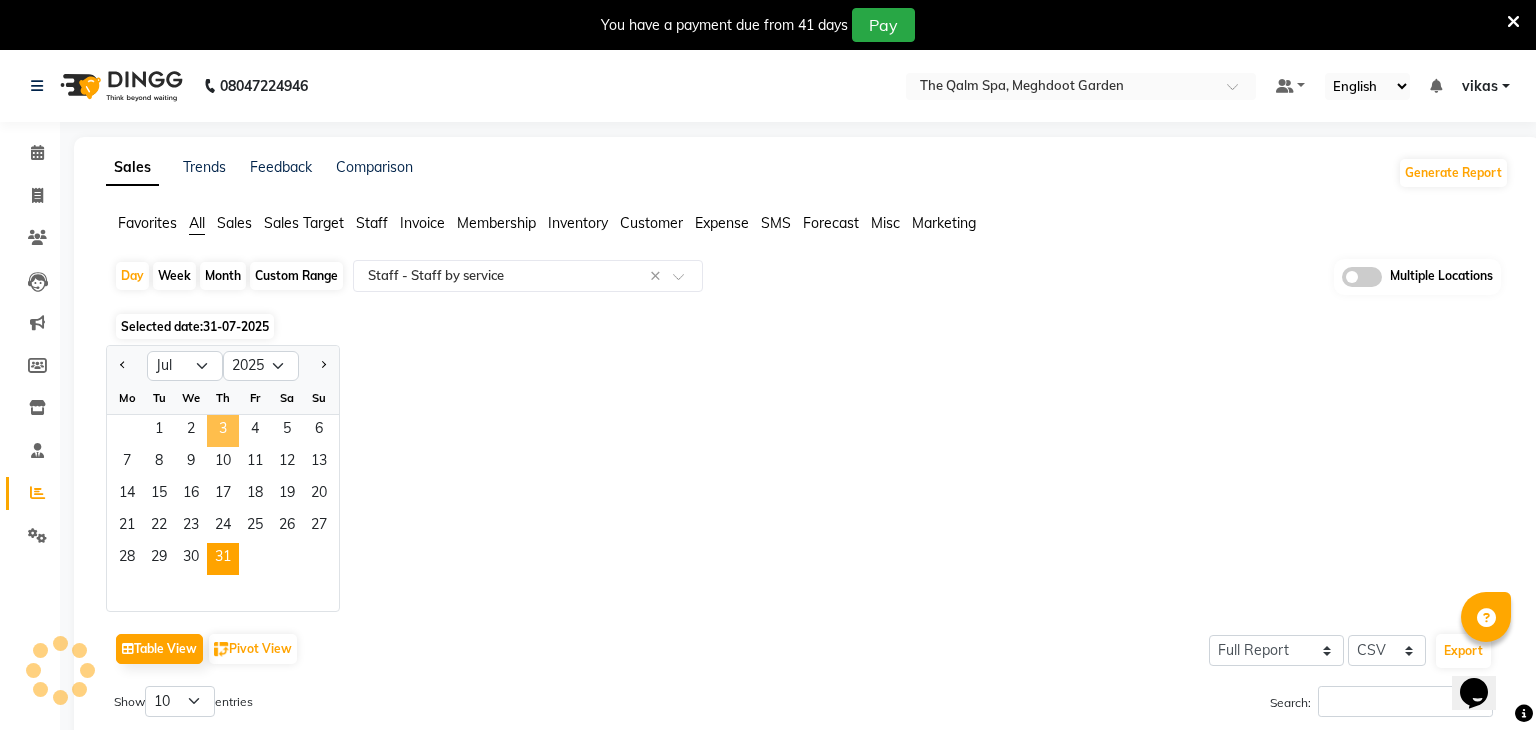 click on "3" 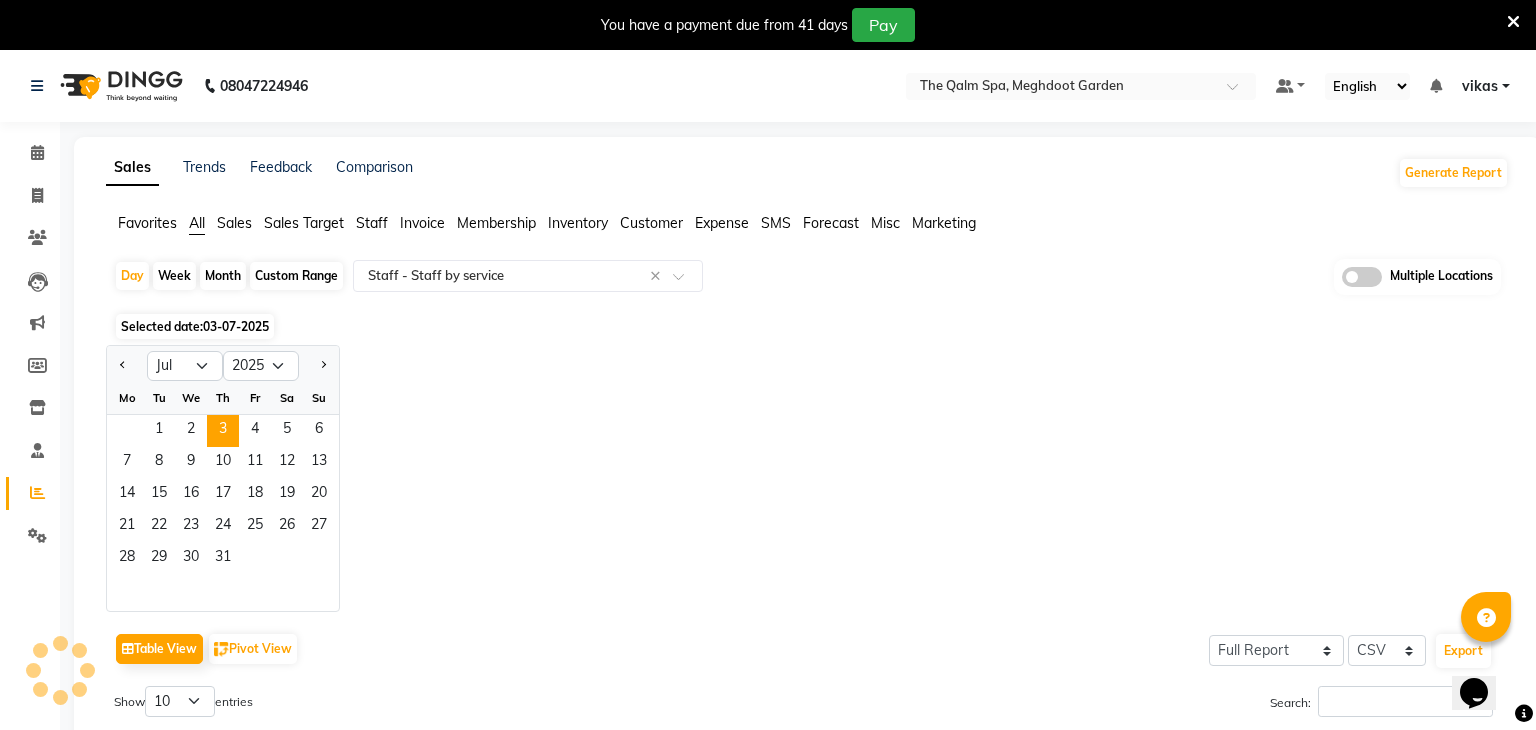click on "Custom Range" 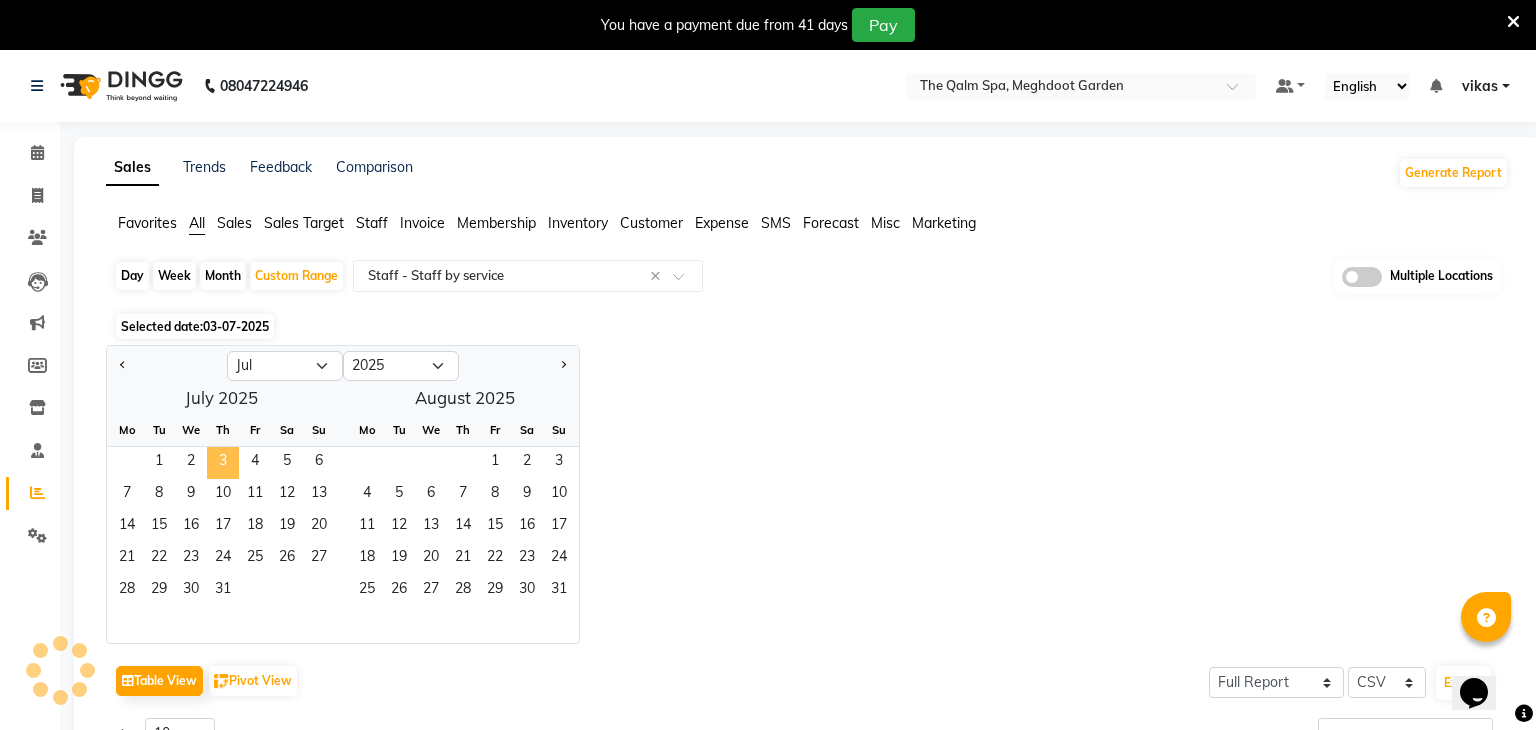 click on "3" 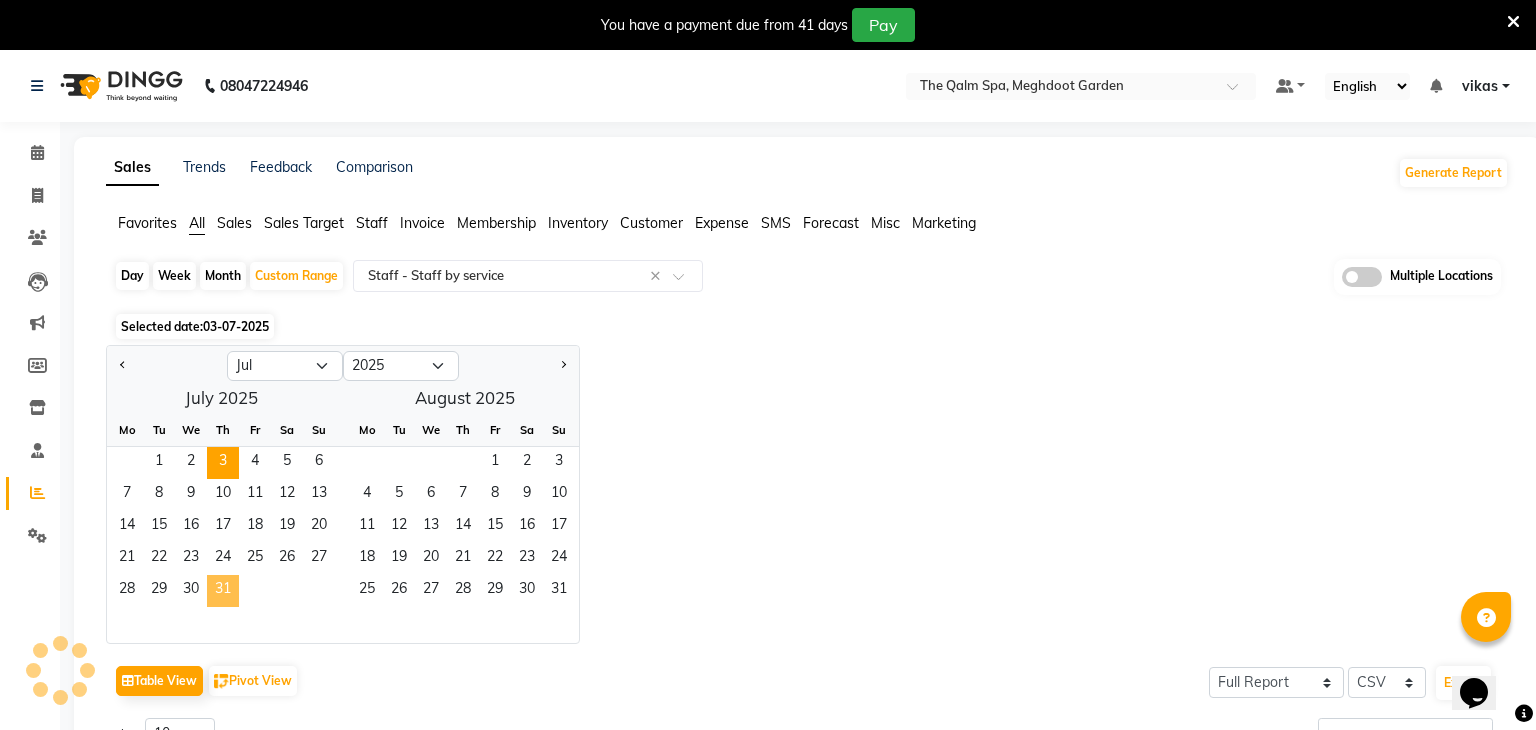 click on "31" 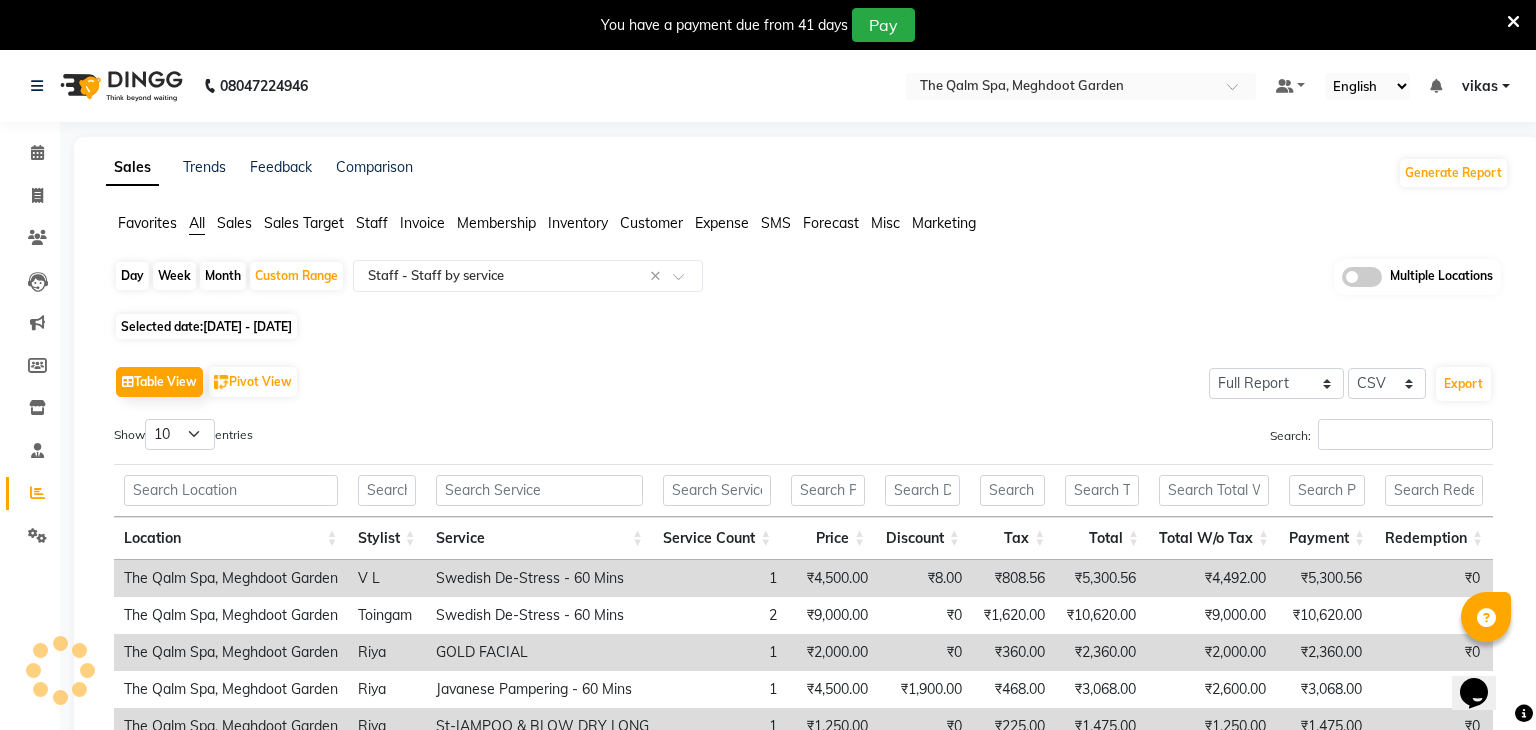 click on "Table View   Pivot View  Select Full Report Filtered Report Select CSV PDF  Export" 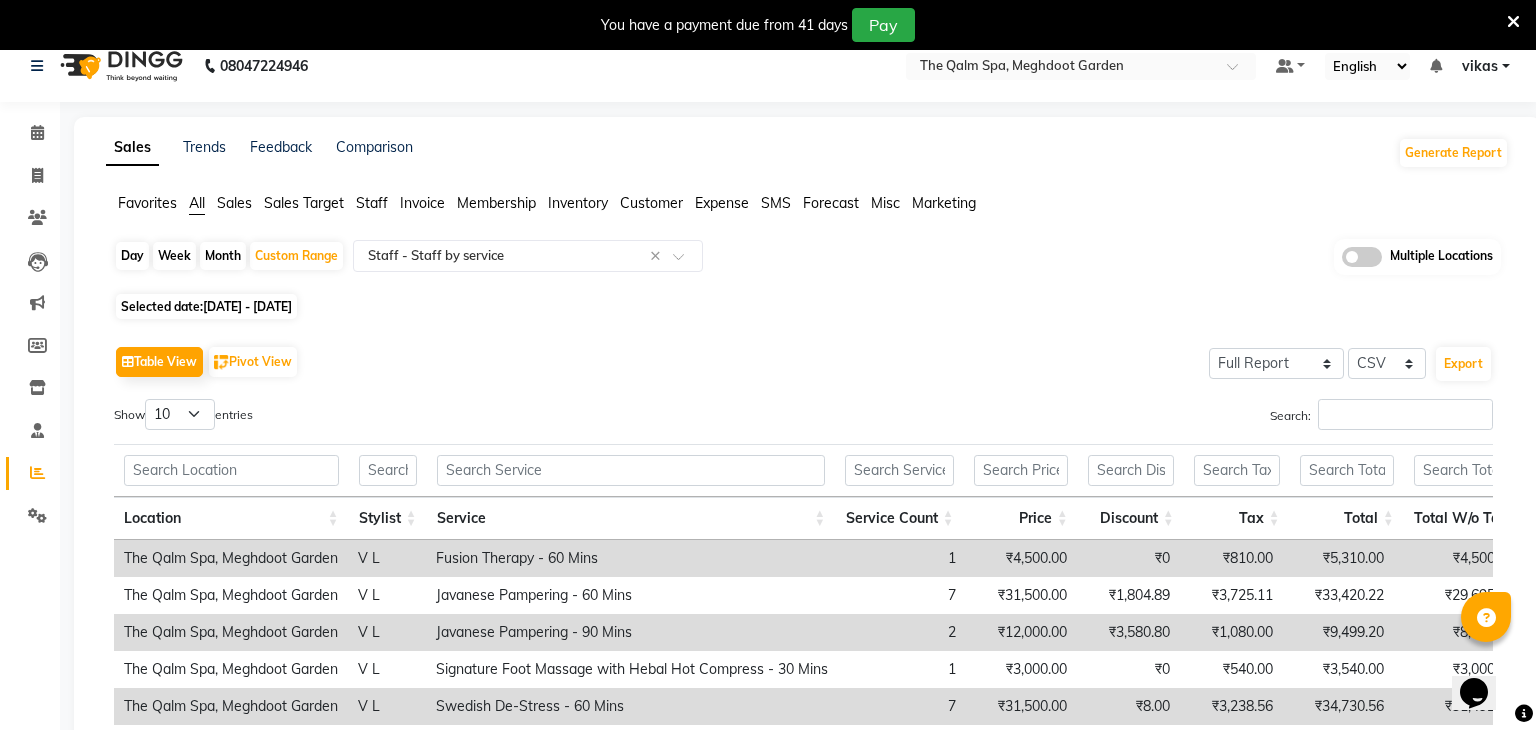scroll, scrollTop: 0, scrollLeft: 0, axis: both 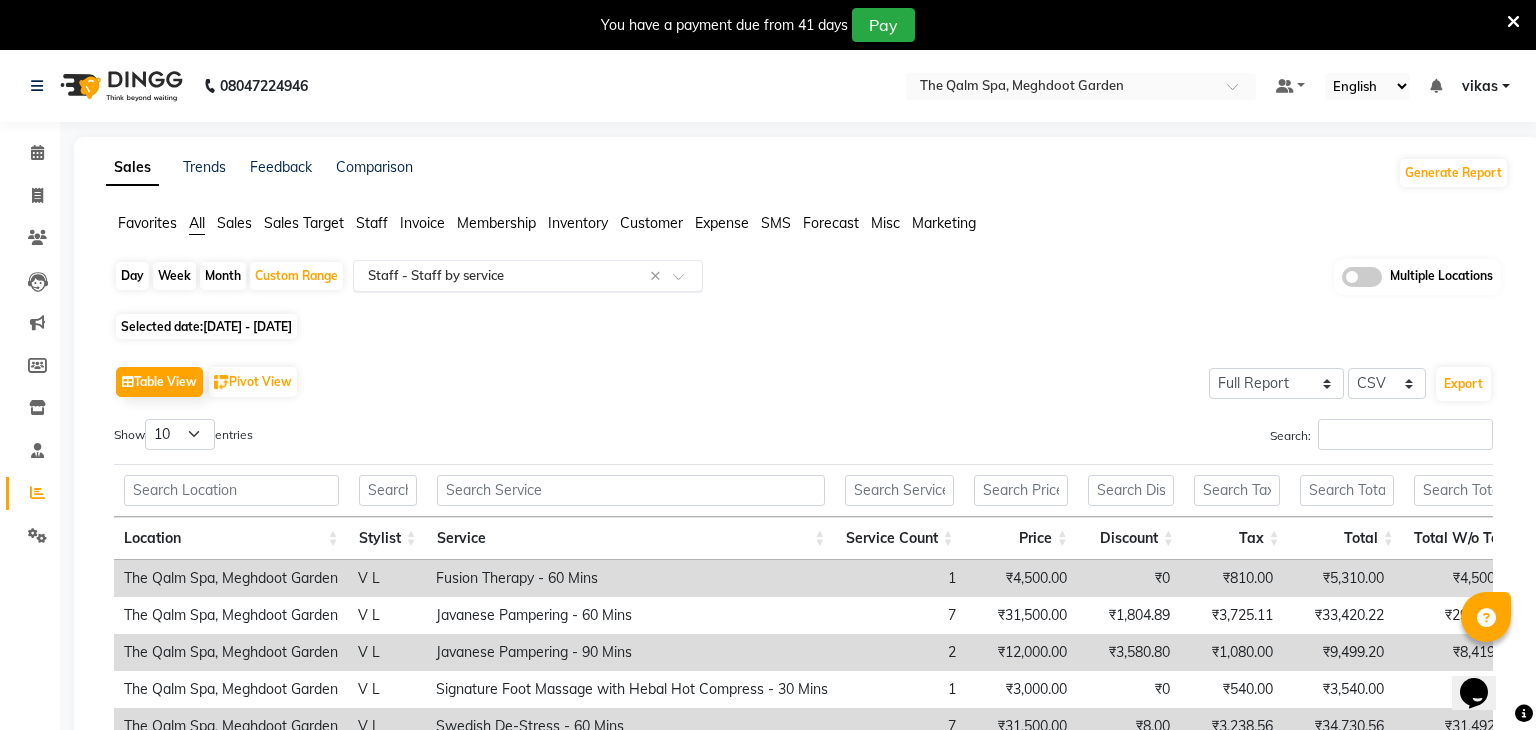 click 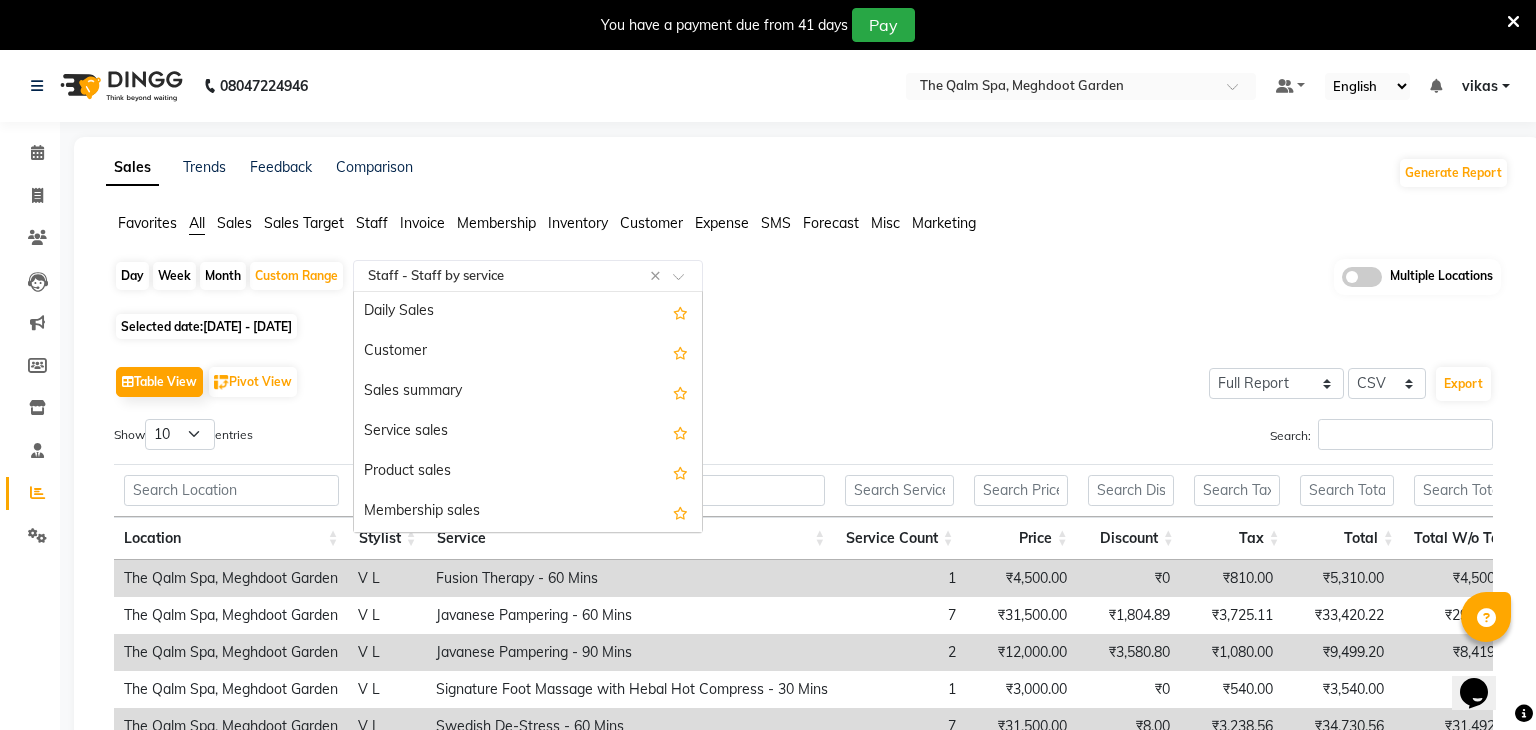 scroll, scrollTop: 760, scrollLeft: 0, axis: vertical 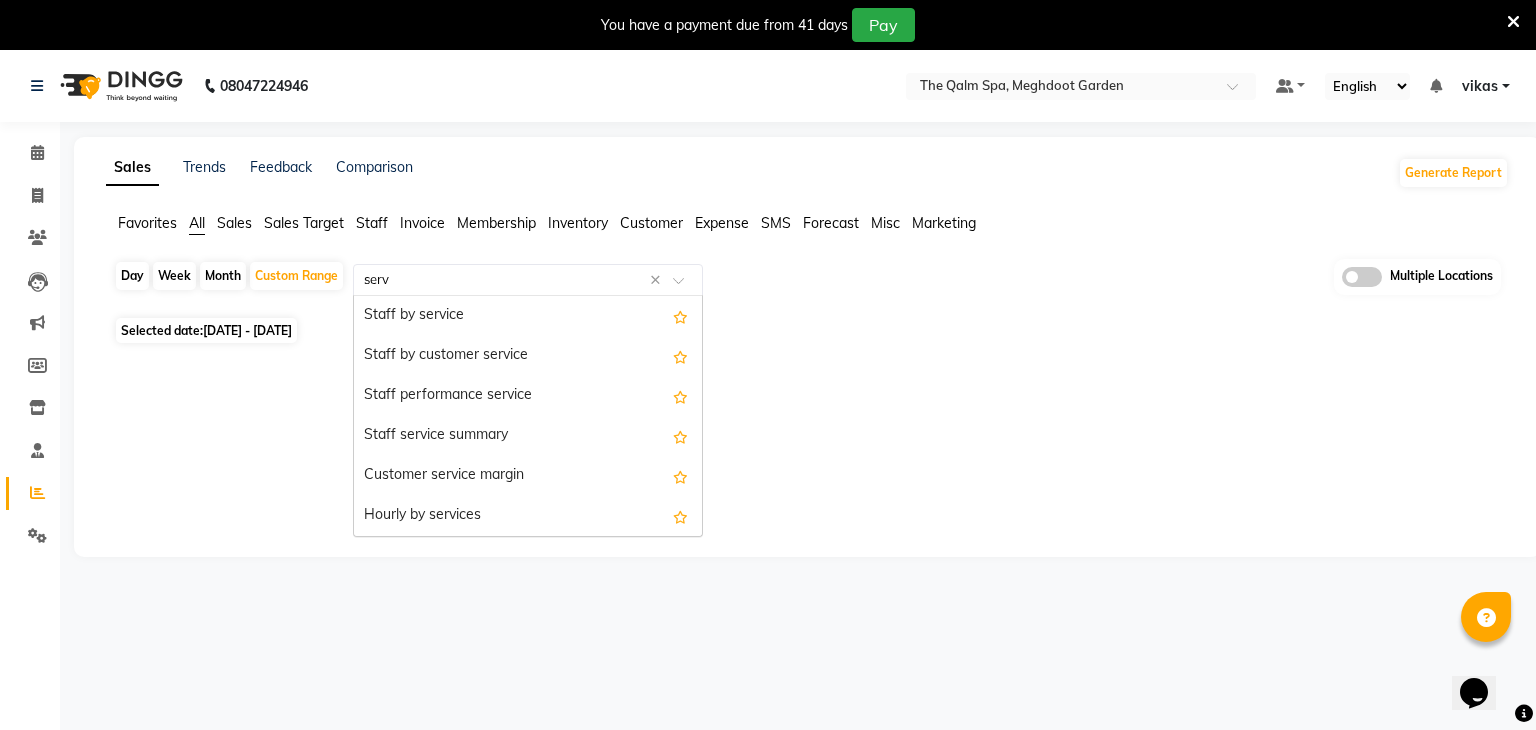 type on "servi" 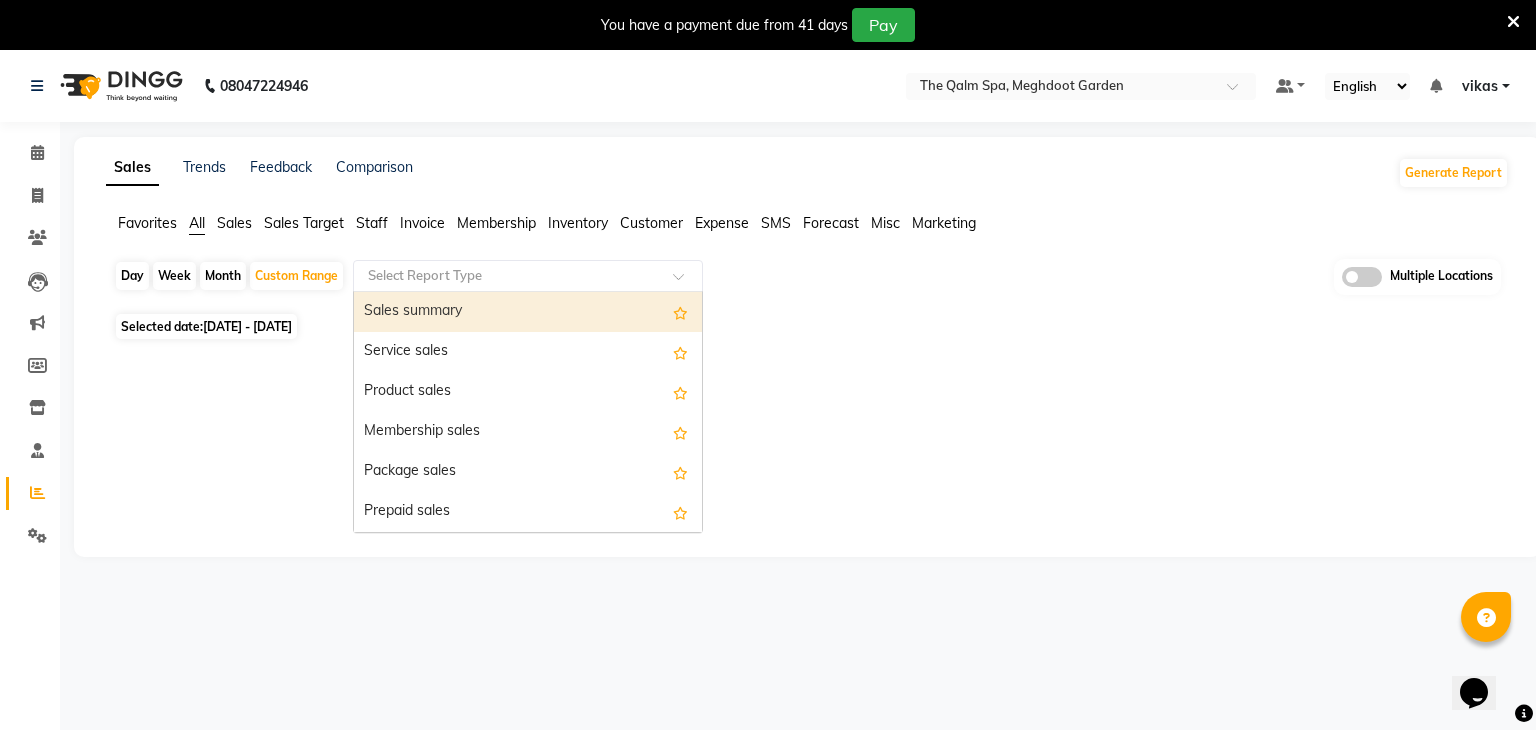 scroll, scrollTop: 760, scrollLeft: 0, axis: vertical 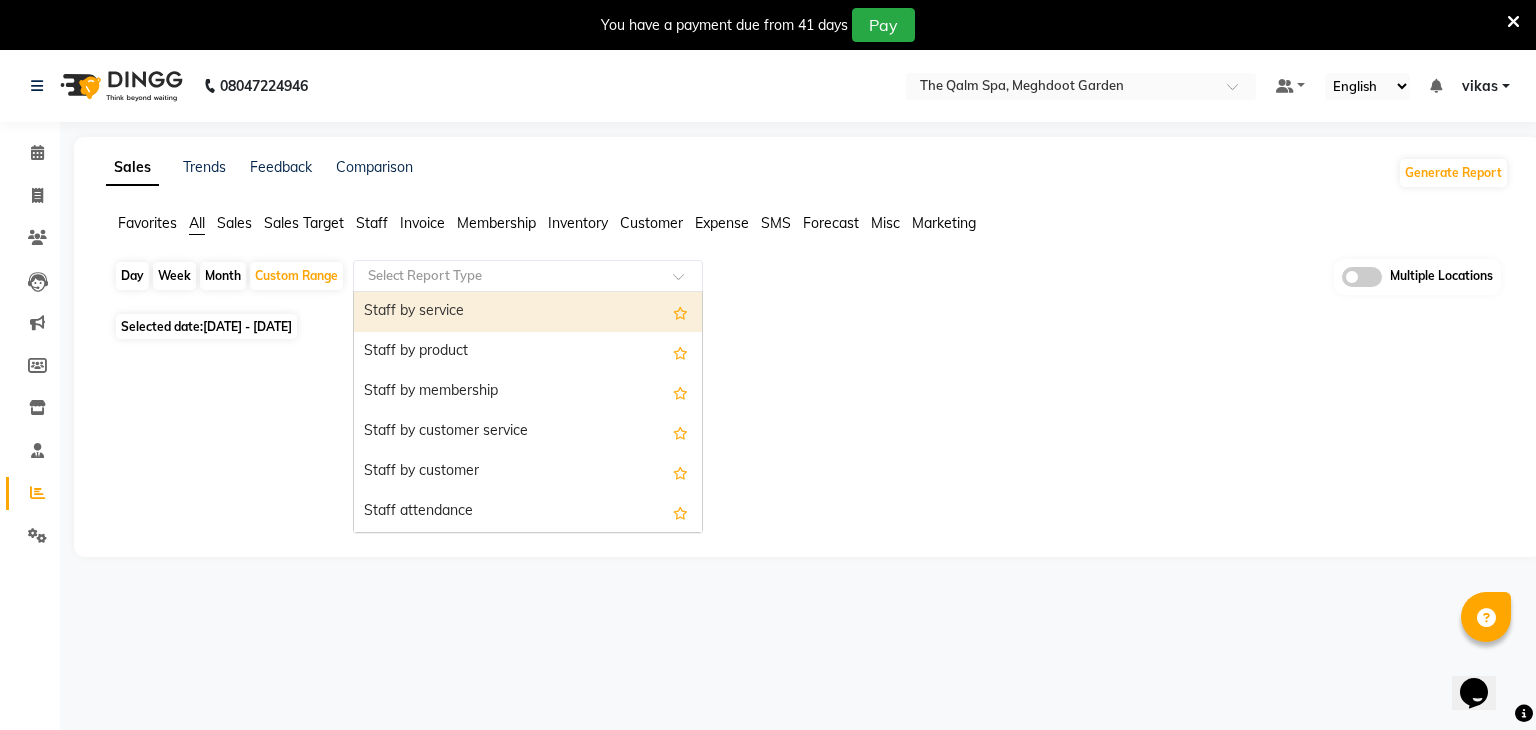 click on "Table View   Pivot View  Pie Chart Bar Chart Select Full Report Filtered Report Select CSV PDF  Export  Show  10 25 50 100  entries Search: Location Service Price Qty Discount Tax Total Payment Redemption Location Service Price Qty Discount Tax Total Payment Redemption Total ₹16,29,570.00 400 ₹2,43,330.50 ₹1,71,895.10 ₹15,58,134.60 ₹11,26,867.70 ₹4,50,334.70 The Qalm Spa, Meghdoot Garden Javanese Pampering - 60 Mins ₹4,54,500.00 101 ₹62,407.86 ₹42,321.09 ₹4,34,413.23 ₹2,77,438.23 ₹1,60,788.56 The Qalm Spa, Meghdoot Garden Javanese Pampering - 90 Mins ₹4,32,000.00 72 ₹85,228.95 ₹30,266.20 ₹3,77,037.25 ₹1,98,411.85 ₹1,88,794.89 The Qalm Spa, Meghdoot Garden Swedish De-Stress - 60 Mins ₹3,33,000.00 74 ₹33,265.71 ₹41,449.13 ₹3,41,183.42 ₹2,71,722.02 ₹69,461.40 The Qalm Spa, Meghdoot Garden Swedish De-Stress - 90 Mins ₹1,32,000.00 22 ₹32,184.15 ₹15,577.45 ₹1,15,393.30 ₹1,02,118.90 ₹18,359.15 The Qalm Spa, Meghdoot Garden The Healing Touch - 120 Mins 5" 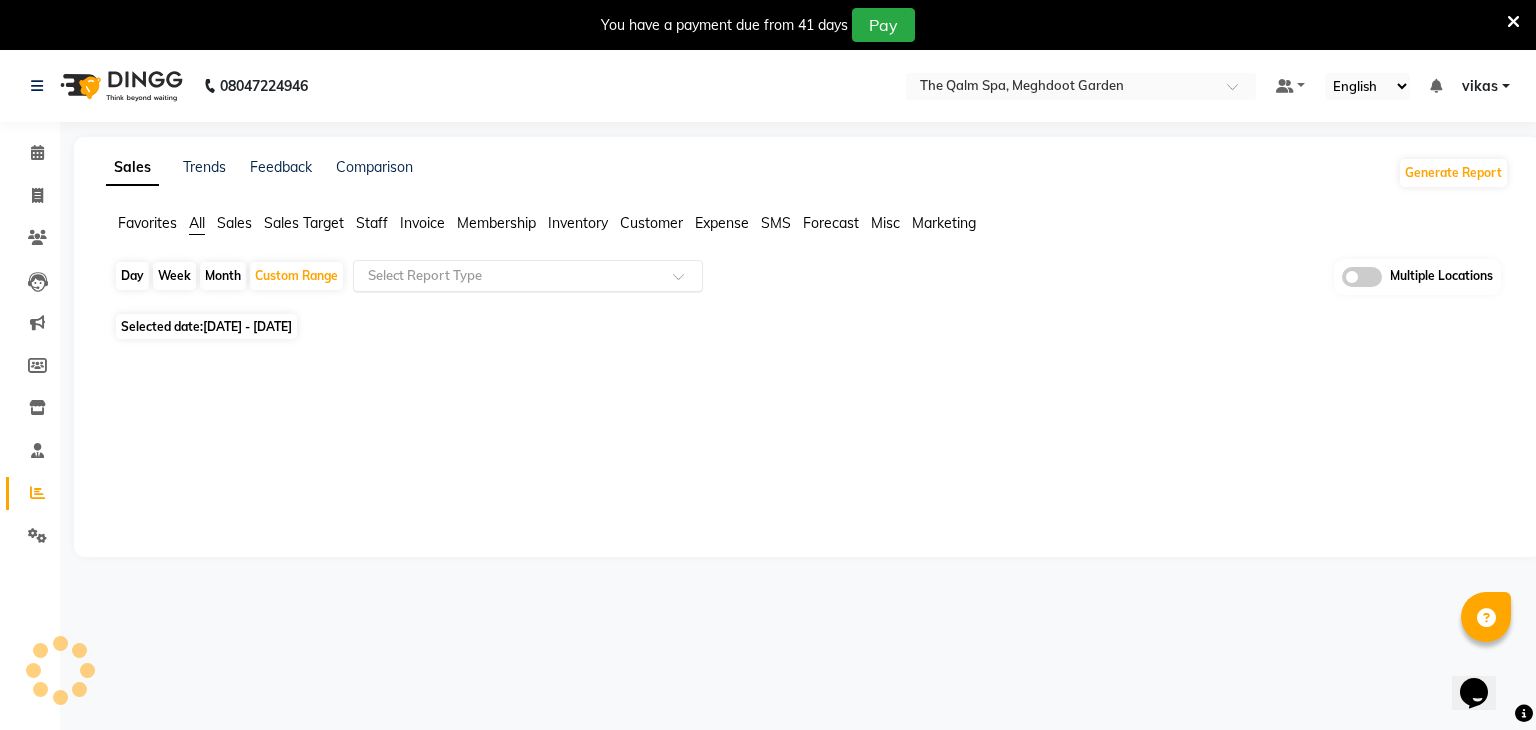 click 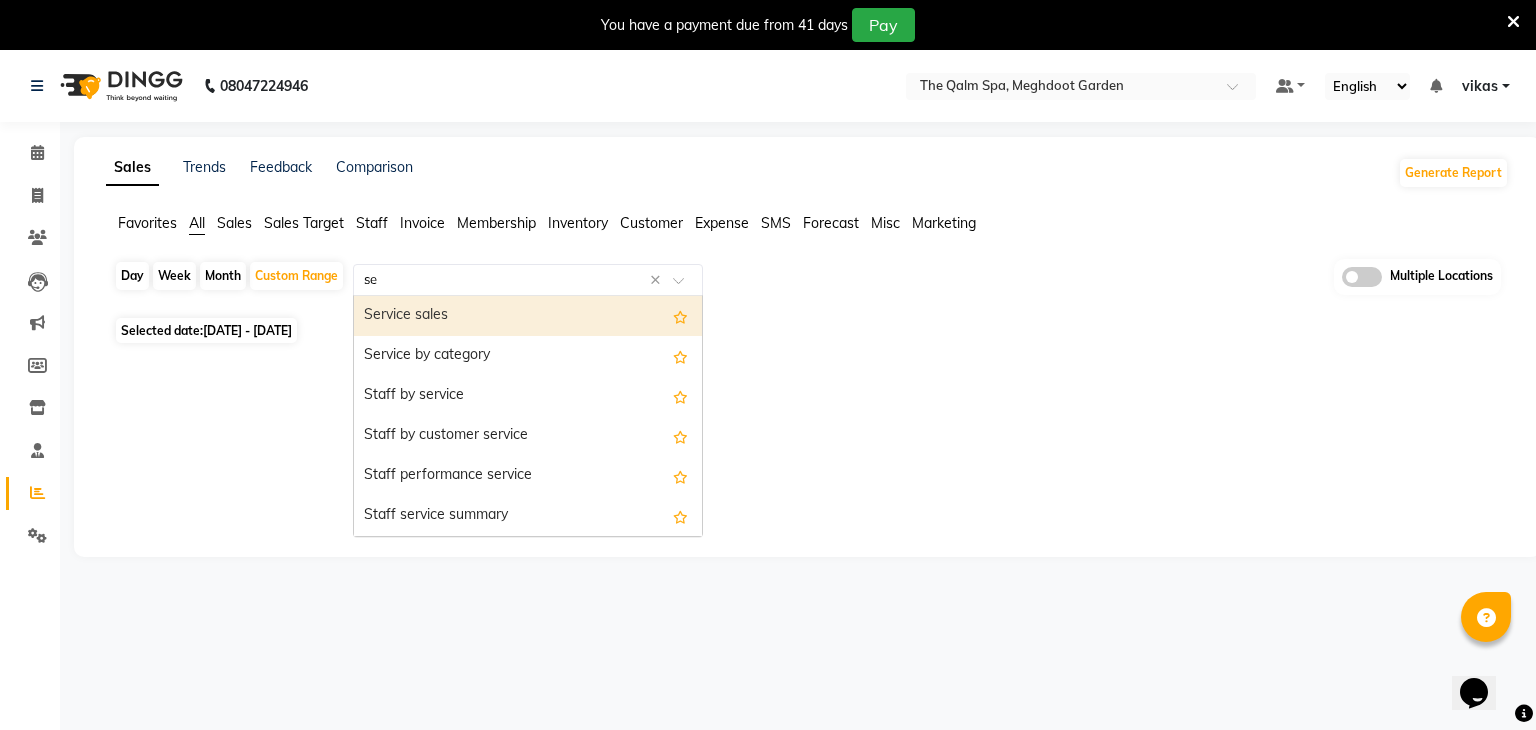 type on "ser" 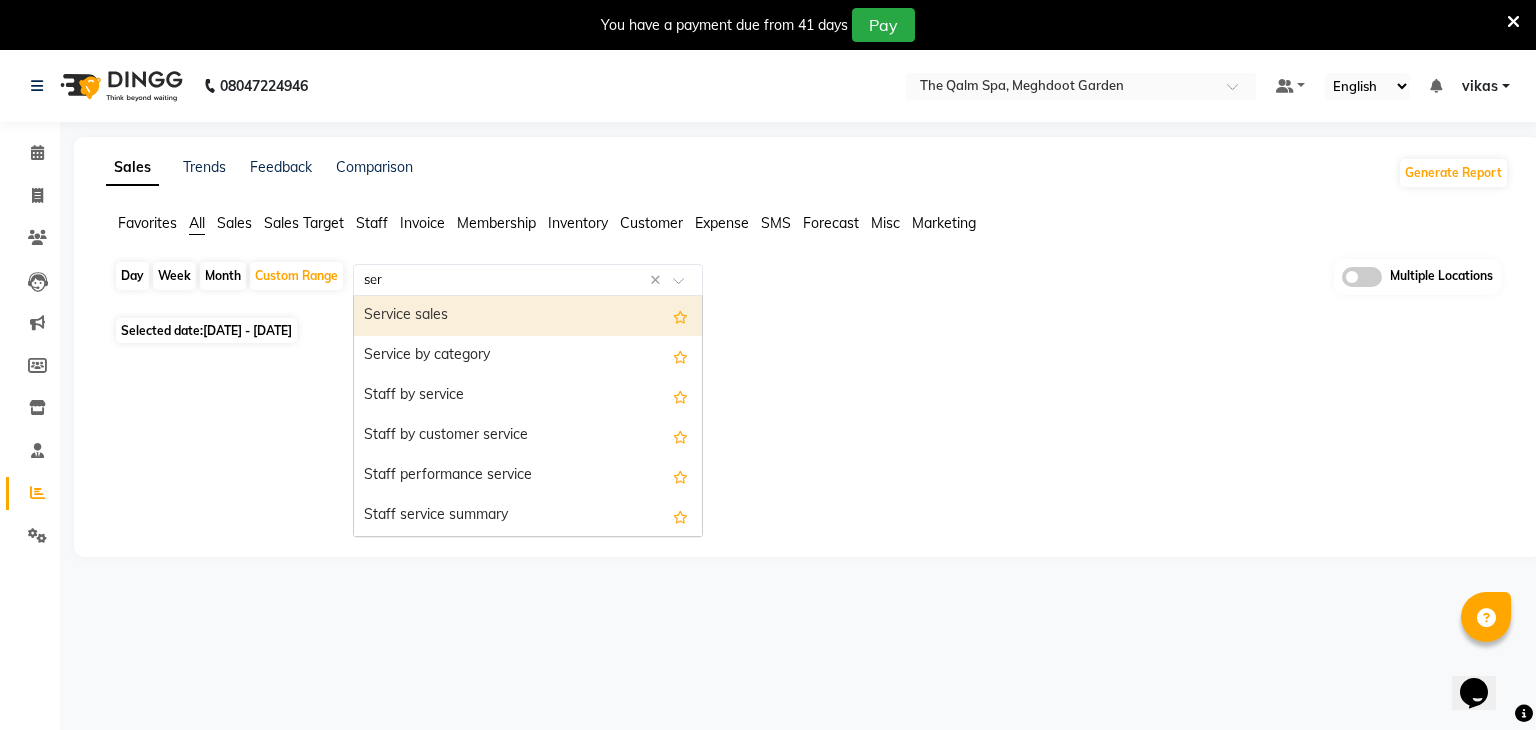 click on "Service sales" at bounding box center (528, 316) 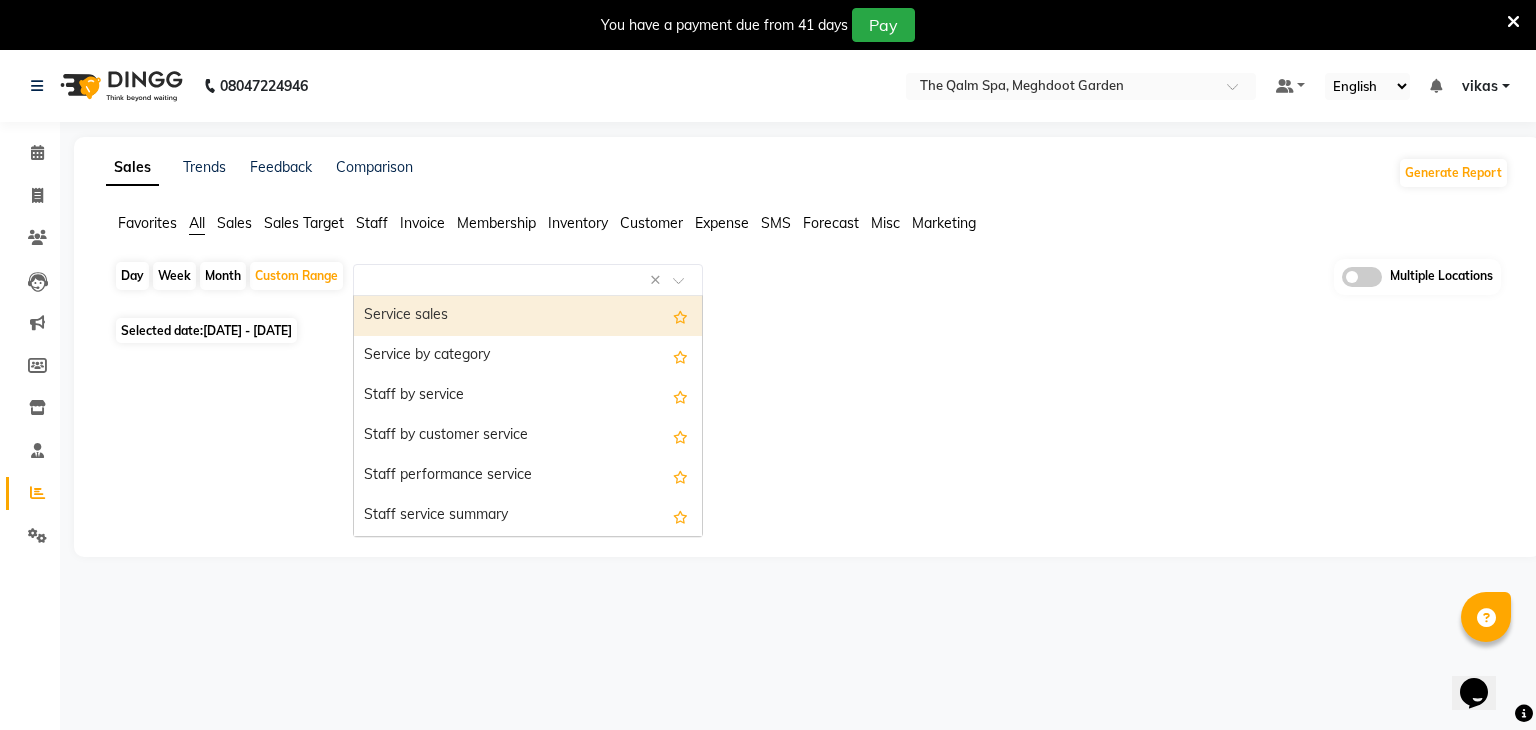 select on "full_report" 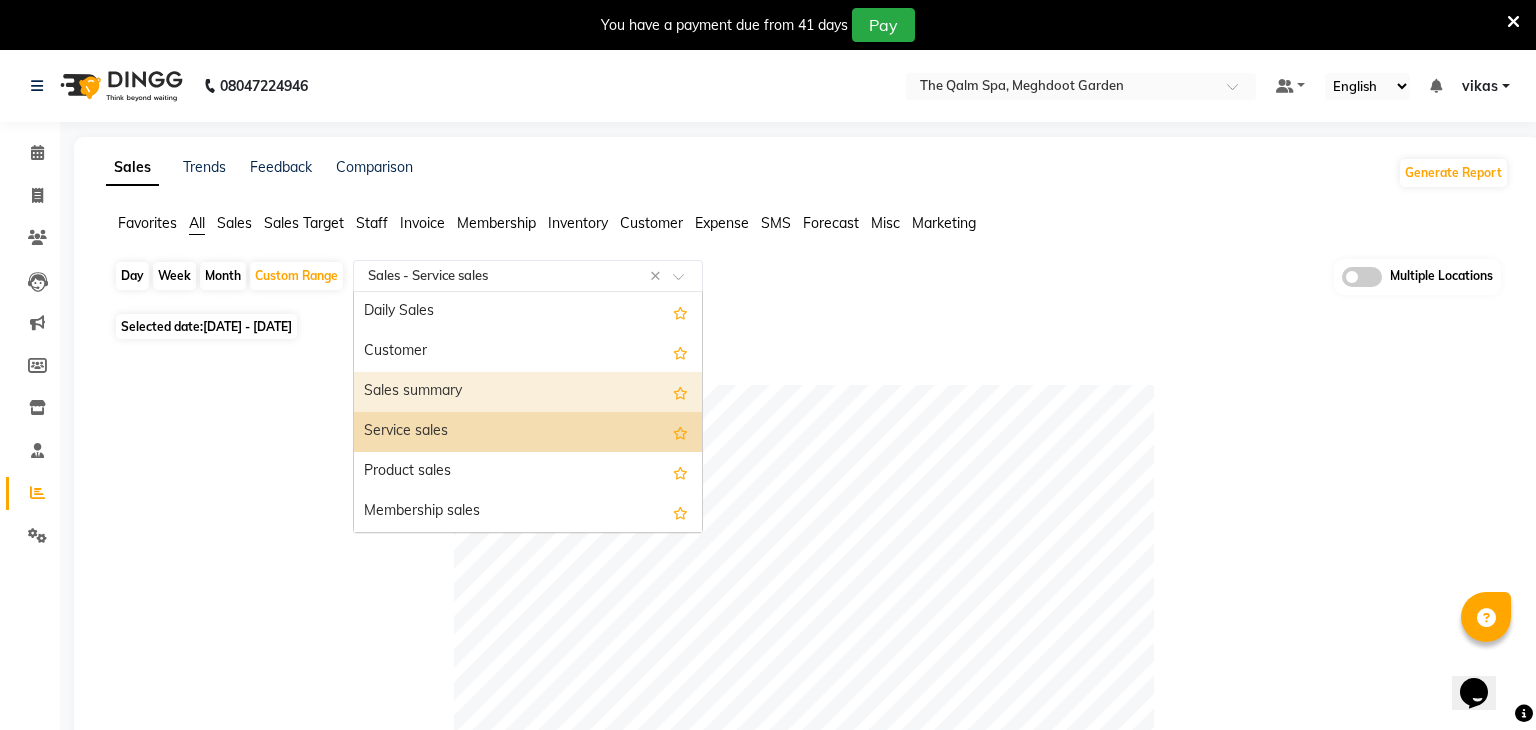 click on "Table View   Pivot View  Pie Chart Bar Chart Select Full Report Filtered Report Select CSV PDF  Export  Show  10 25 50 100  entries Search: Location Service Price Qty Discount Tax Total Payment Redemption Location Service Price Qty Discount Tax Total Payment Redemption Total ₹16,41,170.00 408 ₹2,44,926.50 ₹1,73,695.82 ₹15,69,939.32 ₹11,38,672.42 ₹4,50,334.70 The Qalm Spa, Meghdoot Garden Javanese Pampering - 60 Mins ₹4,54,500.00 101 ₹62,407.86 ₹42,321.09 ₹4,34,413.23 ₹2,77,438.23 ₹1,60,788.56 The Qalm Spa, Meghdoot Garden Javanese Pampering - 90 Mins ₹4,32,000.00 72 ₹85,228.95 ₹30,266.20 ₹3,77,037.25 ₹1,98,411.85 ₹1,88,794.89 The Qalm Spa, Meghdoot Garden Swedish De-Stress - 60 Mins ₹3,33,000.00 74 ₹33,265.71 ₹41,449.13 ₹3,41,183.42 ₹2,71,722.02 ₹69,461.40 The Qalm Spa, Meghdoot Garden Swedish De-Stress - 90 Mins ₹1,32,000.00 22 ₹32,184.15 ₹15,577.45 ₹1,15,393.30 ₹1,02,118.90 ₹18,359.15 The Qalm Spa, Meghdoot Garden The Healing Touch - 120 Mins 5" 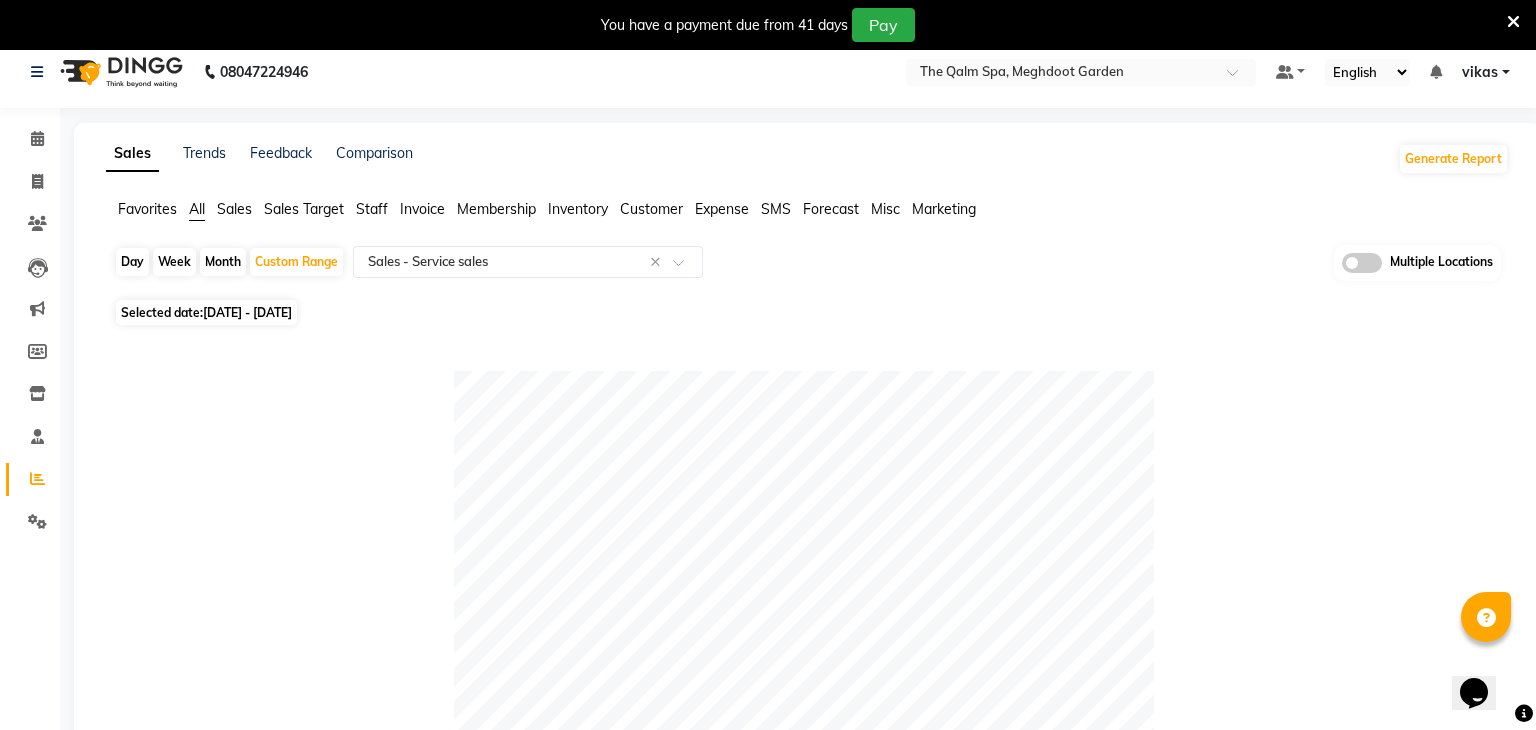scroll, scrollTop: 0, scrollLeft: 0, axis: both 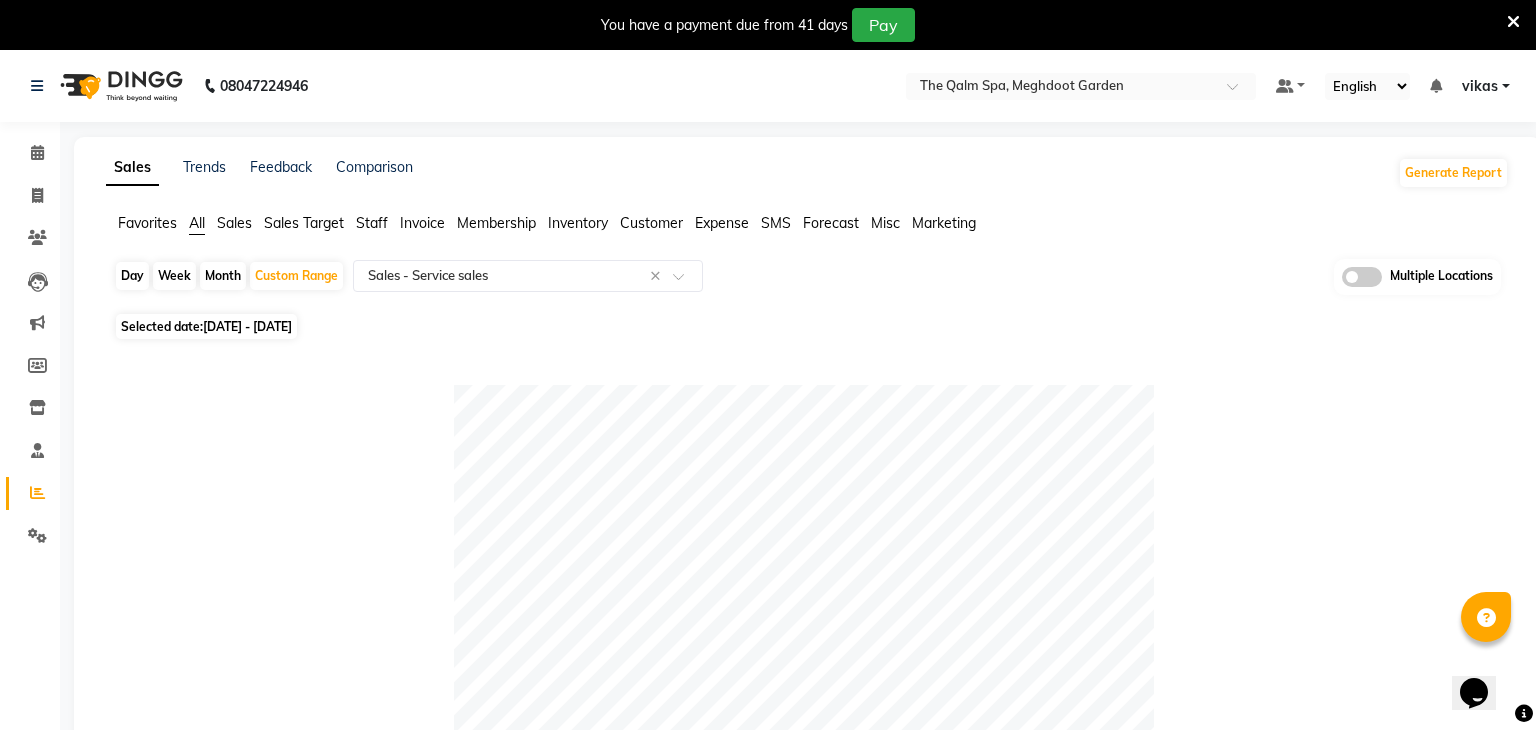 click on "[DATE] - [DATE]" 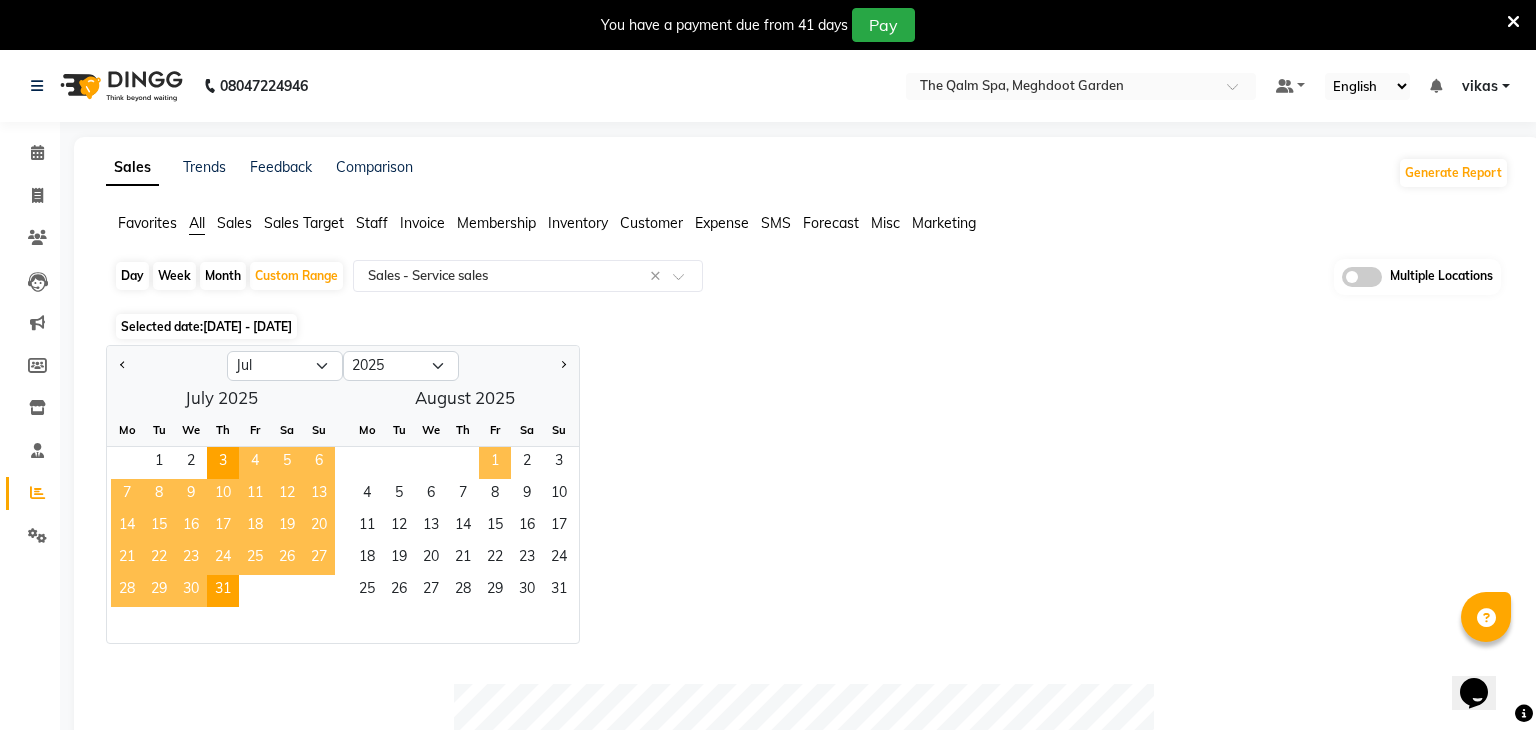click on "1" 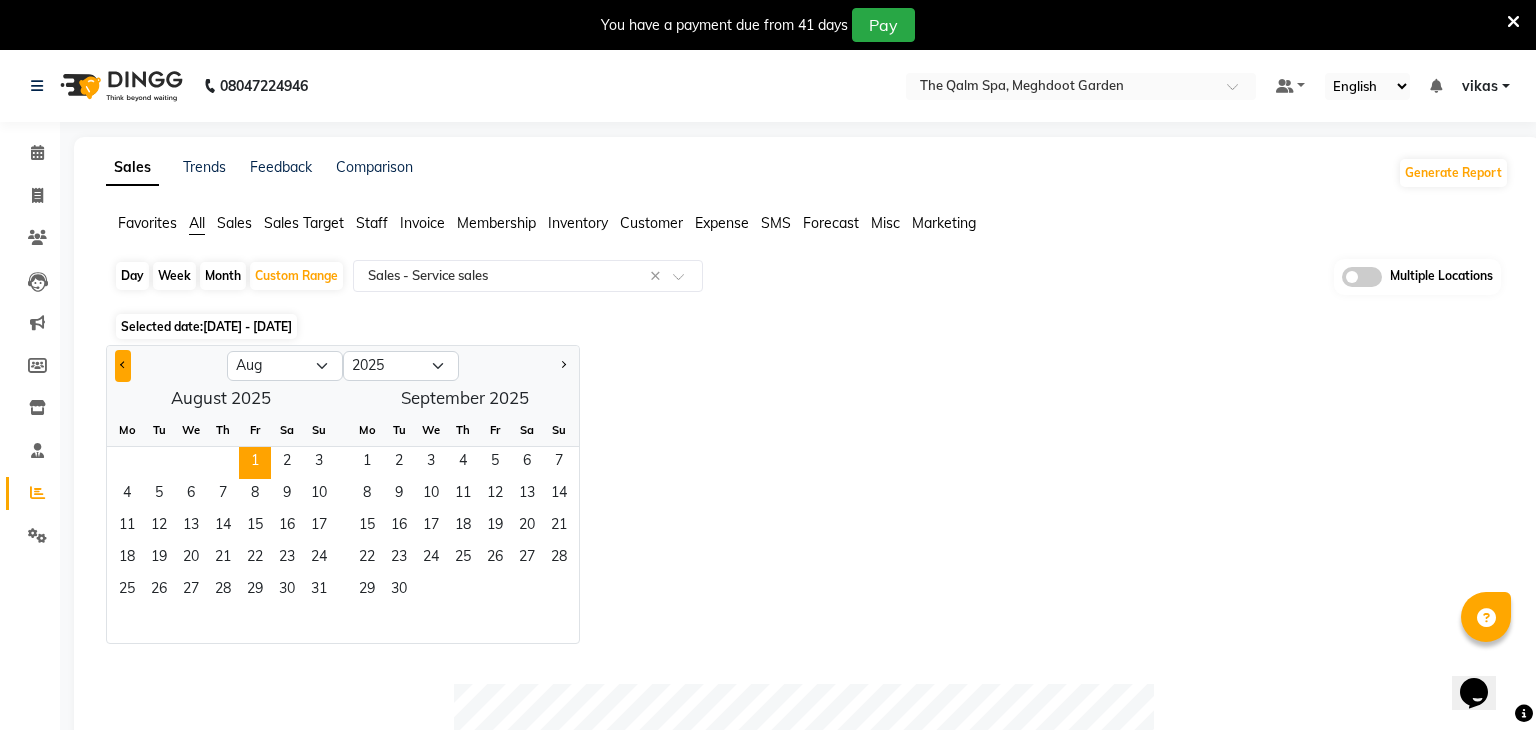 click 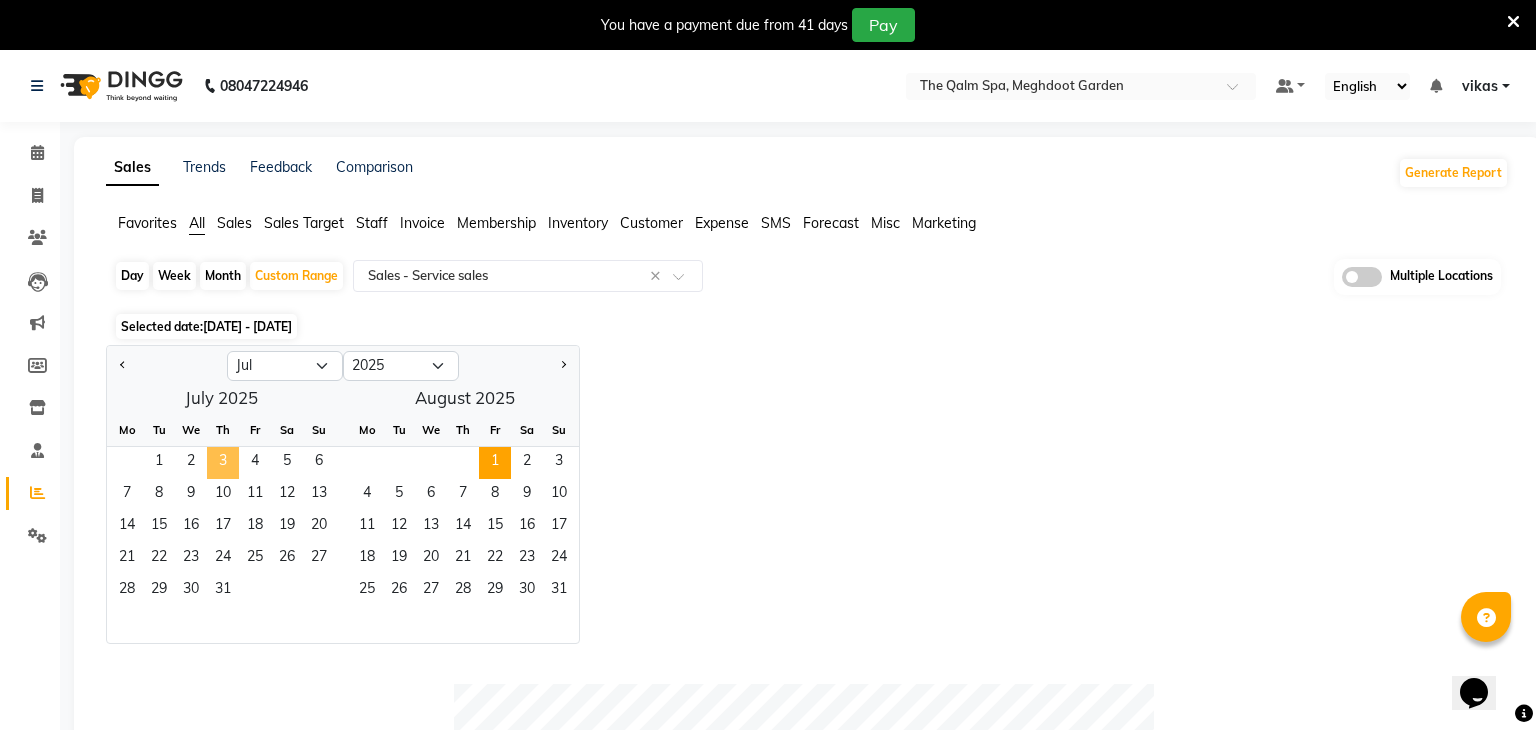 click on "3" 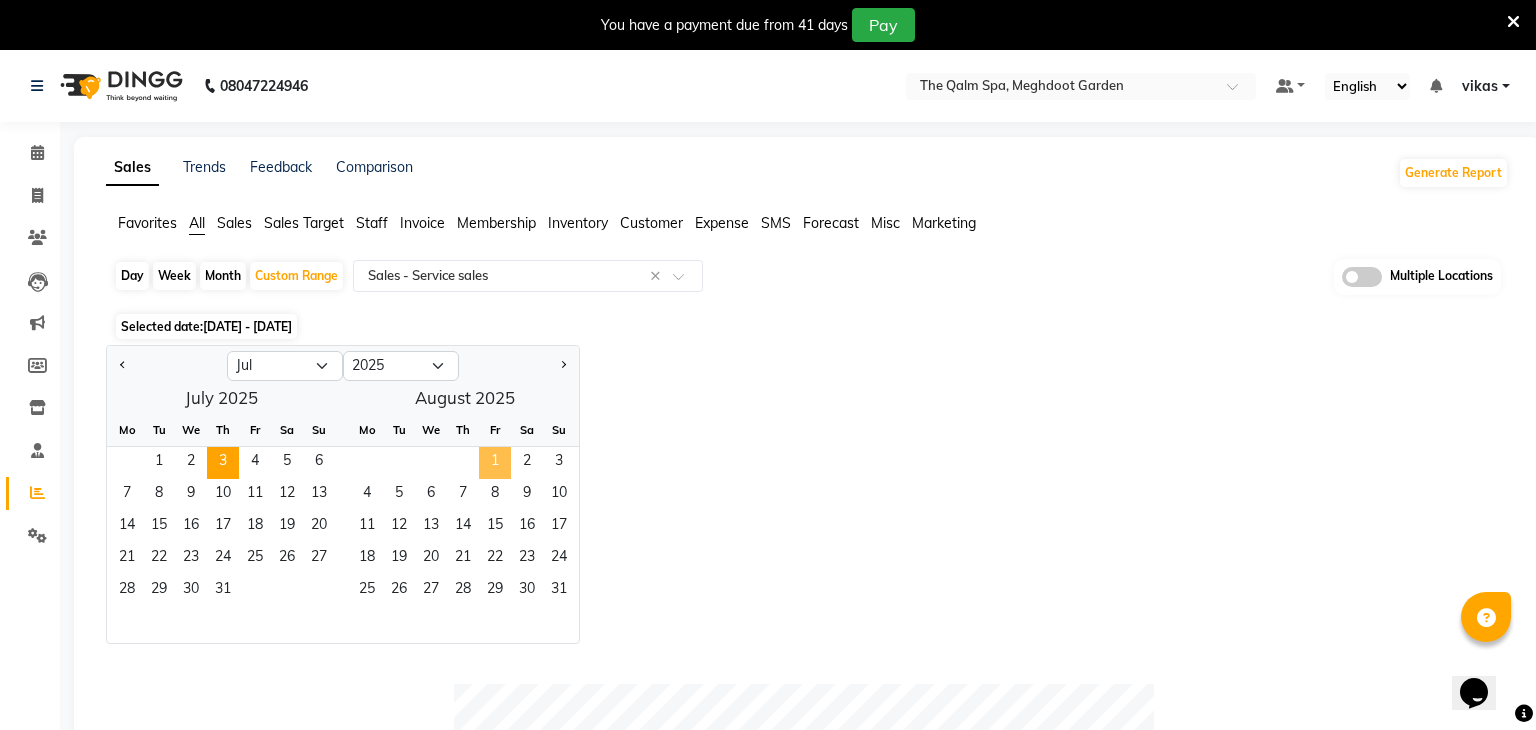 click on "1" 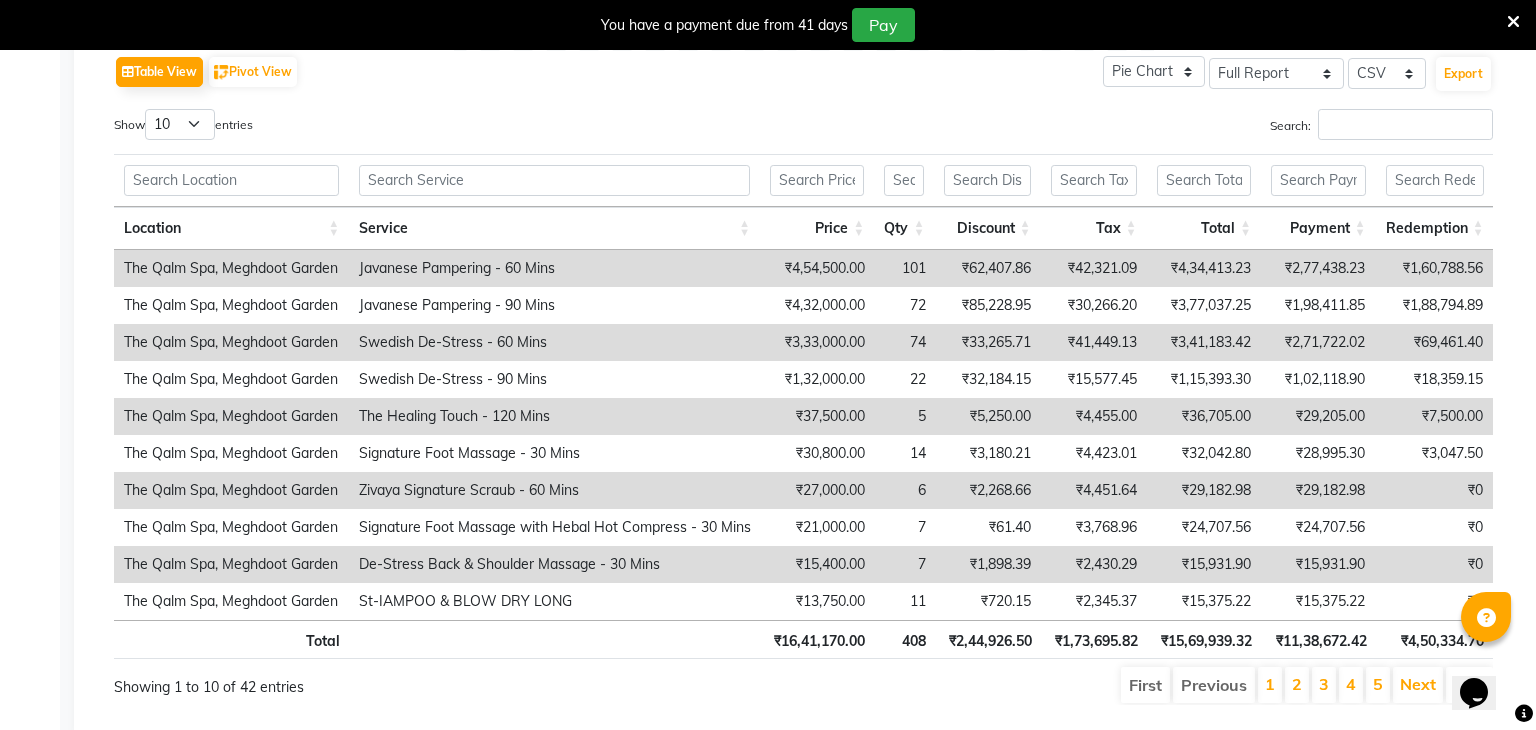 scroll, scrollTop: 1032, scrollLeft: 0, axis: vertical 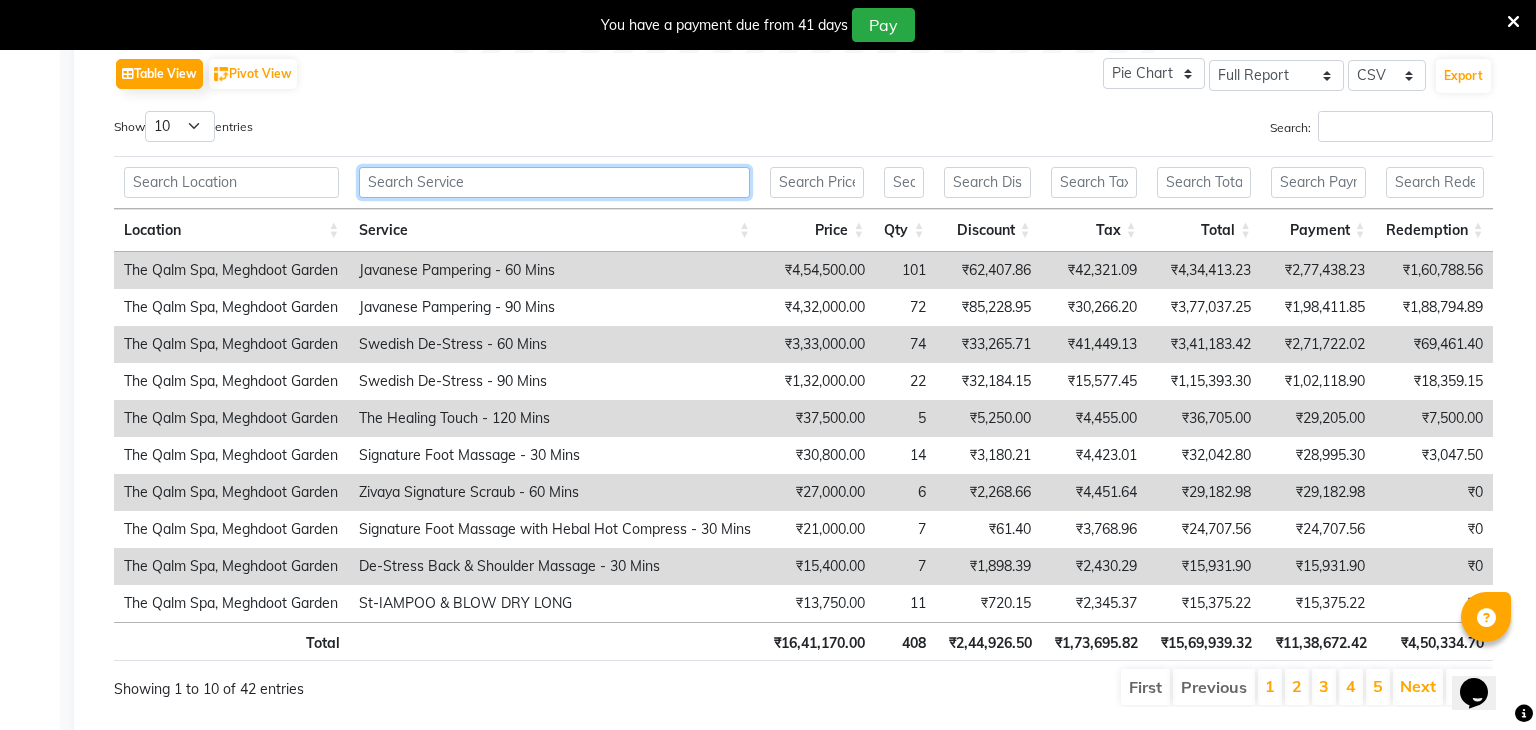 click at bounding box center (554, 182) 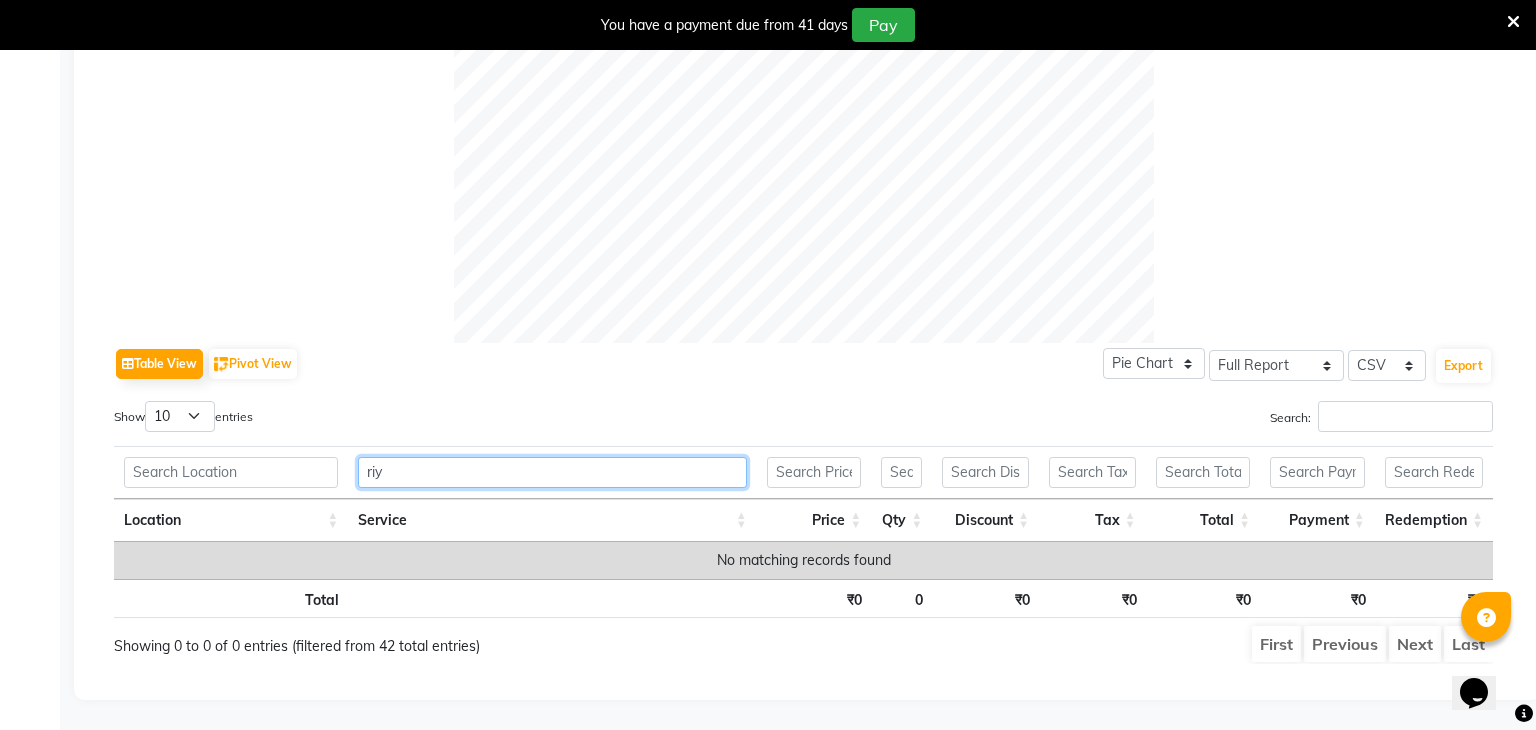 scroll, scrollTop: 740, scrollLeft: 0, axis: vertical 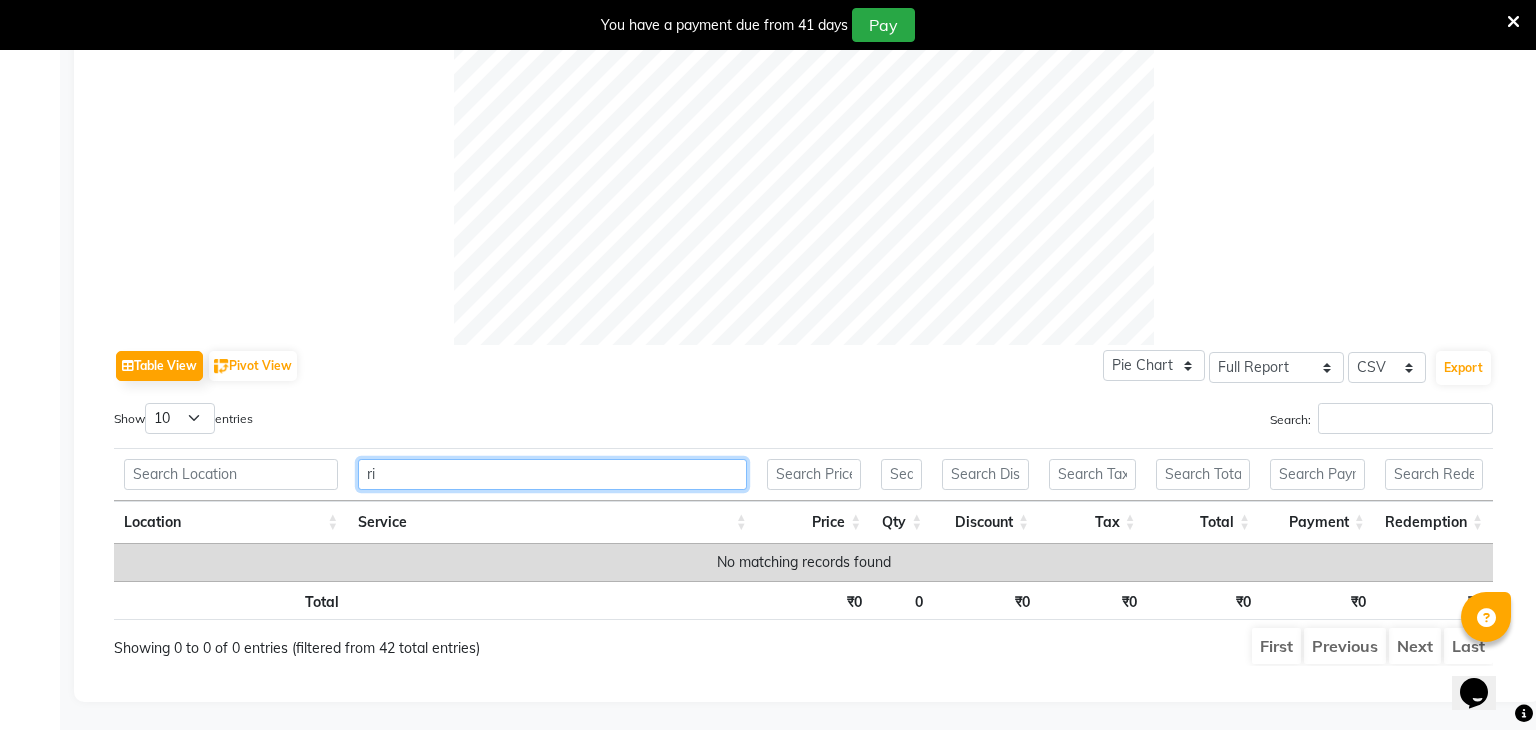 type on "r" 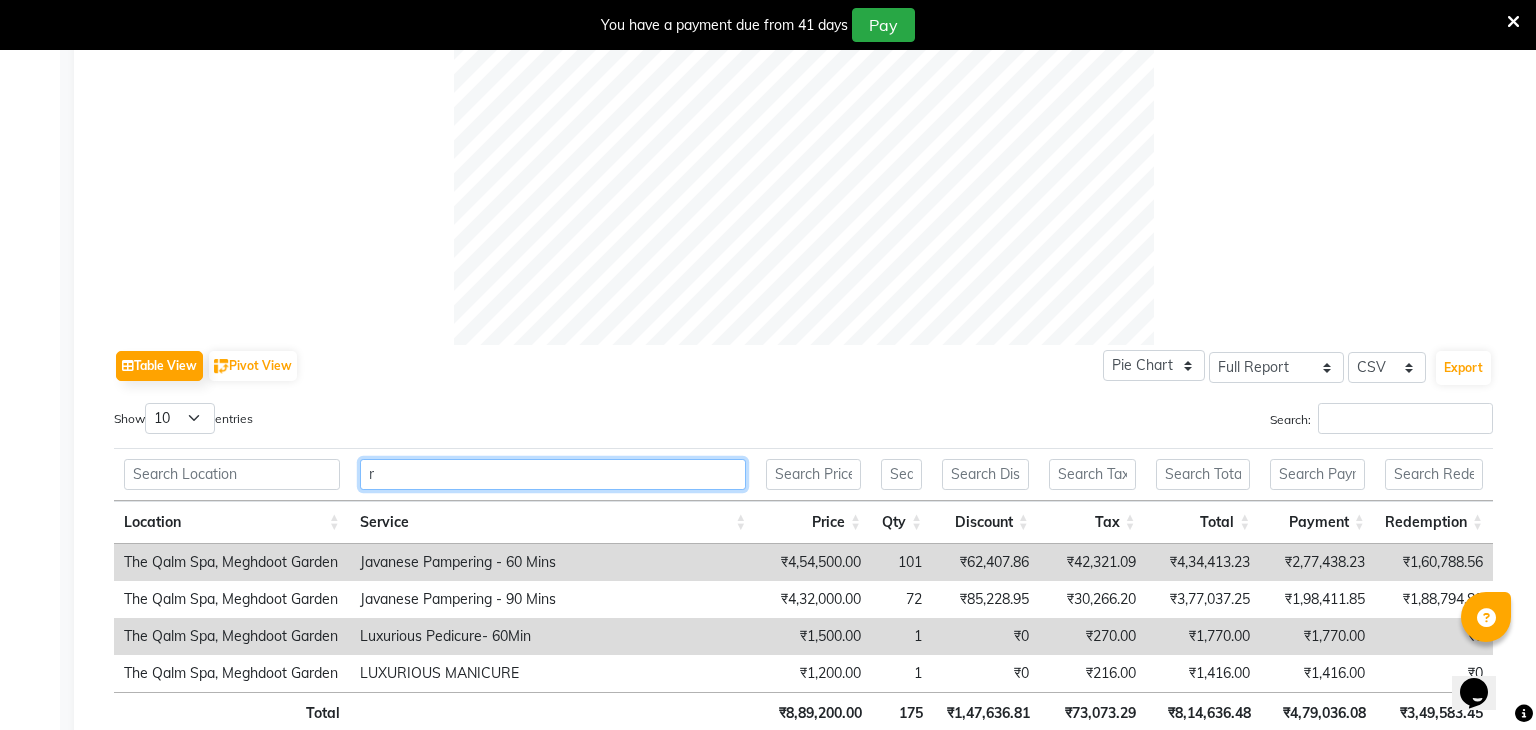 scroll, scrollTop: 1032, scrollLeft: 0, axis: vertical 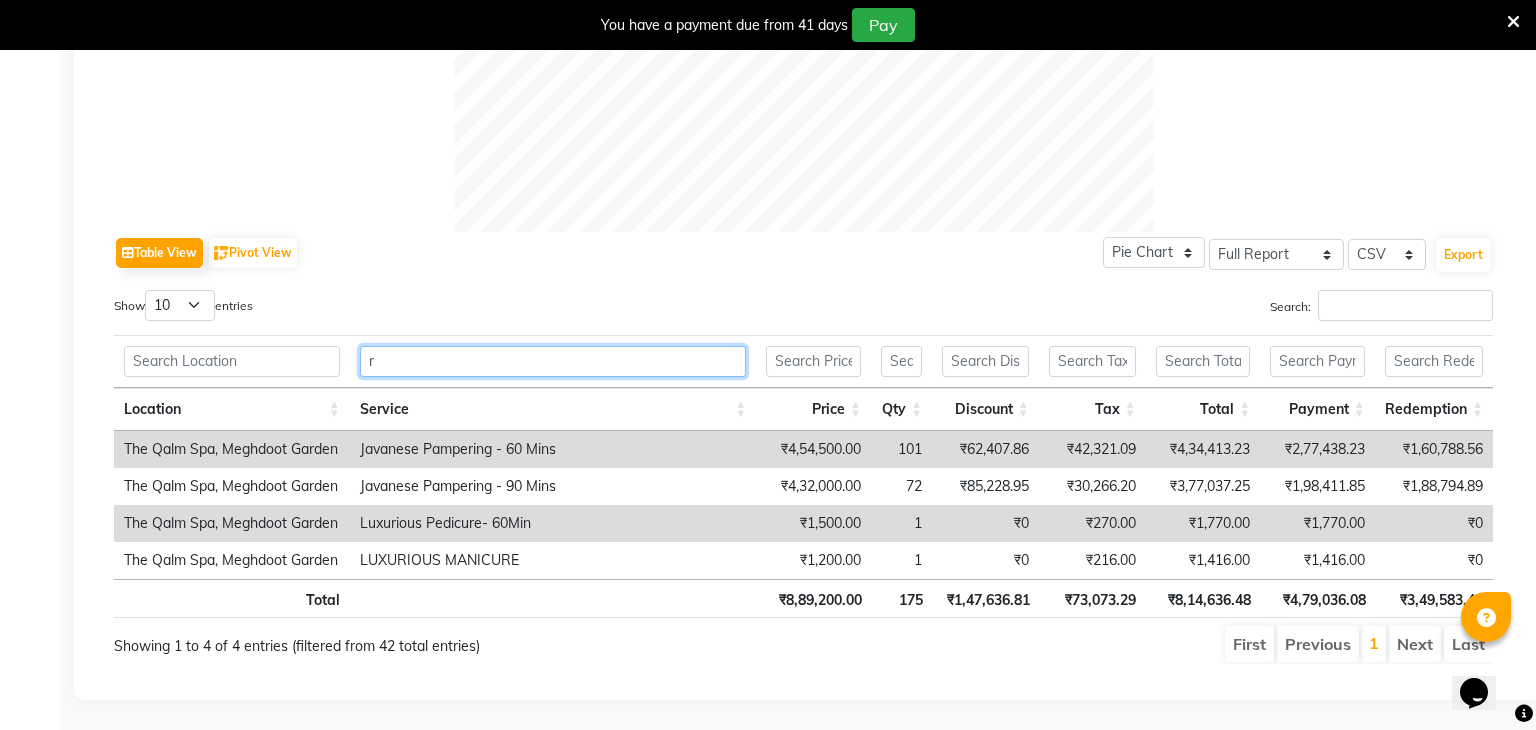 type 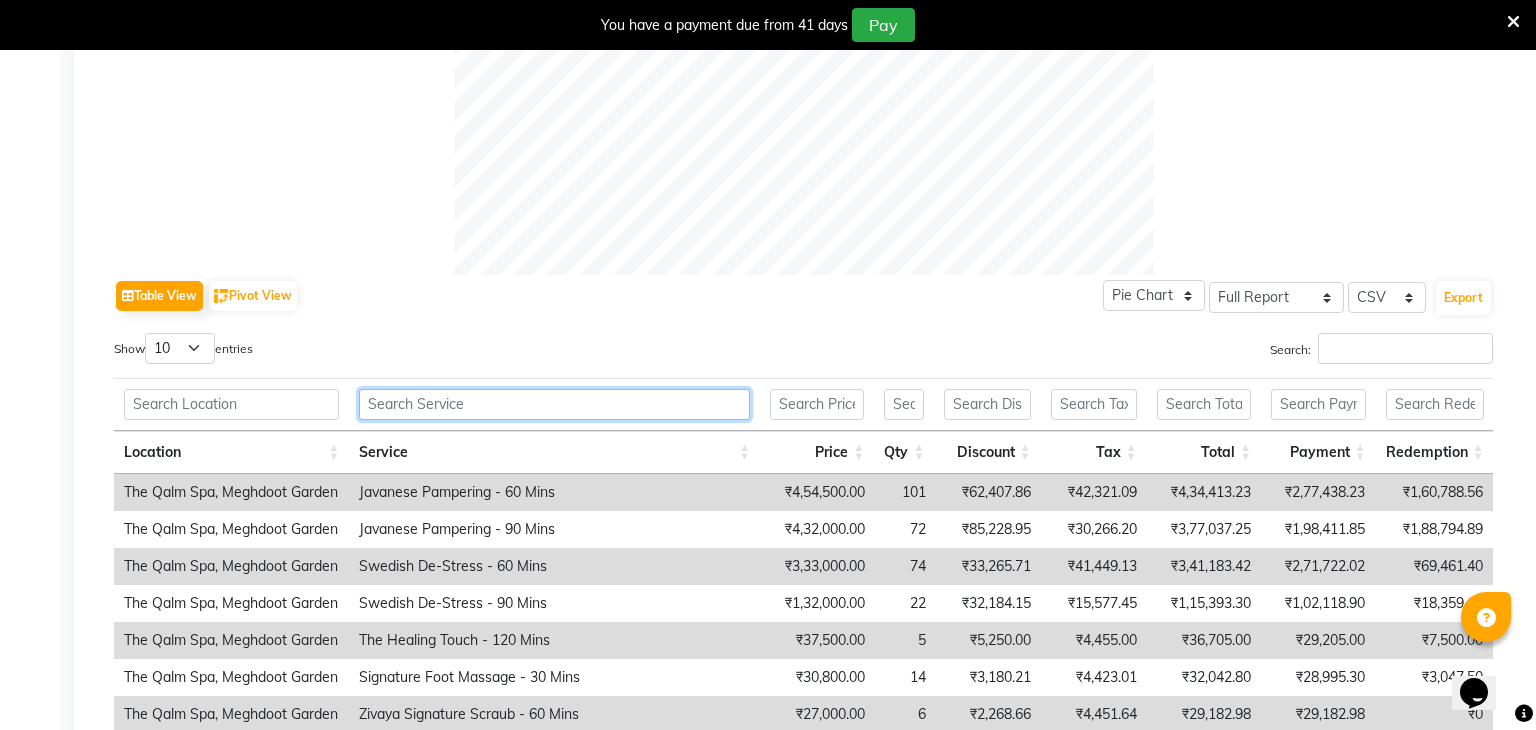 scroll, scrollTop: 826, scrollLeft: 0, axis: vertical 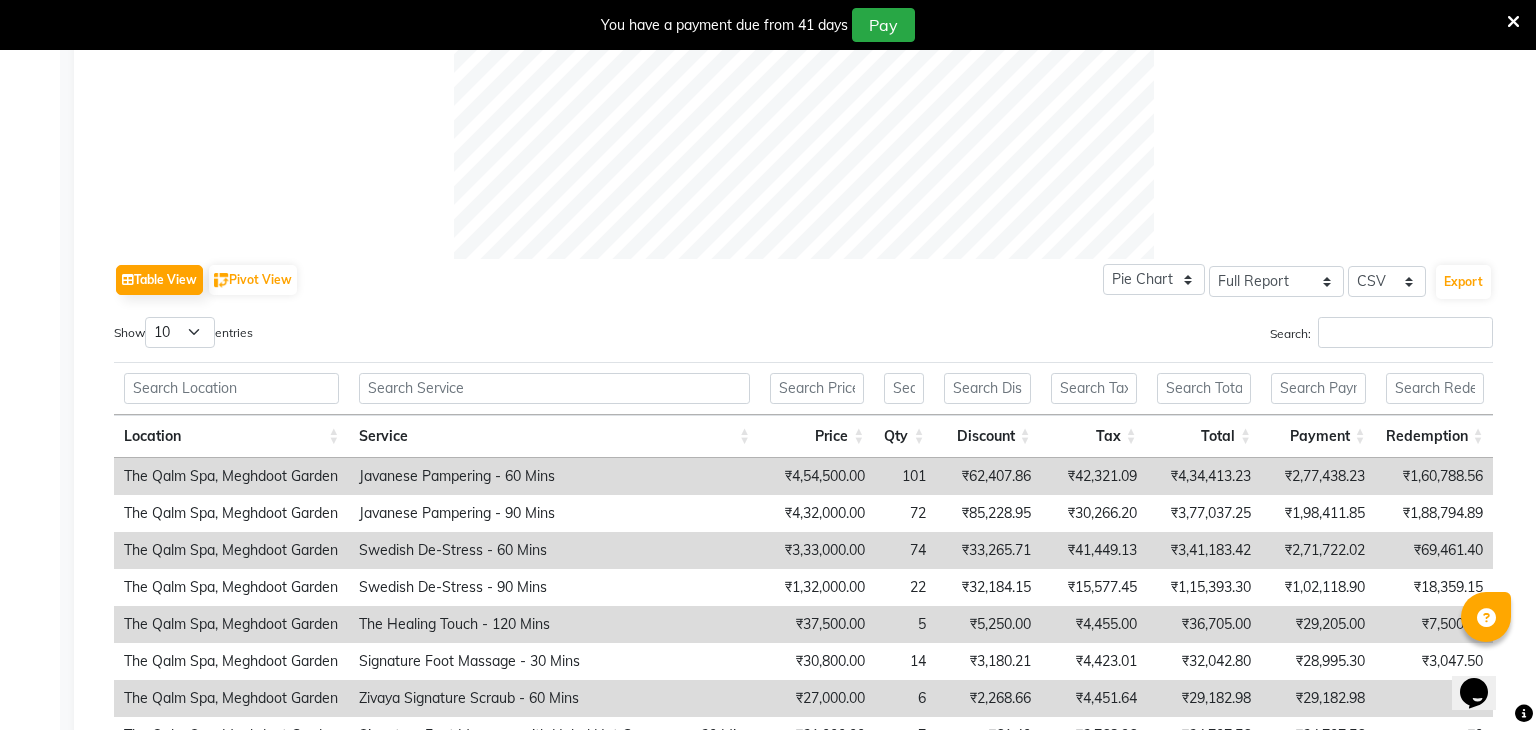 click on "Table View   Pivot View  Pie Chart Bar Chart Select Full Report Filtered Report Select CSV PDF  Export  Show  10 25 50 100  entries Search: Location Service Price Qty Discount Tax Total Payment Redemption Location Service Price Qty Discount Tax Total Payment Redemption Total ₹16,41,170.00 408 ₹2,44,926.50 ₹1,73,695.82 ₹15,69,939.32 ₹11,38,672.42 ₹4,50,334.70 The Qalm Spa, Meghdoot Garden Javanese Pampering - 60 Mins ₹4,54,500.00 101 ₹62,407.86 ₹42,321.09 ₹4,34,413.23 ₹2,77,438.23 ₹1,60,788.56 The Qalm Spa, Meghdoot Garden Javanese Pampering - 90 Mins ₹4,32,000.00 72 ₹85,228.95 ₹30,266.20 ₹3,77,037.25 ₹1,98,411.85 ₹1,88,794.89 The Qalm Spa, Meghdoot Garden Swedish De-Stress - 60 Mins ₹3,33,000.00 74 ₹33,265.71 ₹41,449.13 ₹3,41,183.42 ₹2,71,722.02 ₹69,461.40 The Qalm Spa, Meghdoot Garden Swedish De-Stress - 90 Mins ₹1,32,000.00 22 ₹32,184.15 ₹15,577.45 ₹1,15,393.30 ₹1,02,118.90 ₹18,359.15 The Qalm Spa, Meghdoot Garden The Healing Touch - 120 Mins 5" 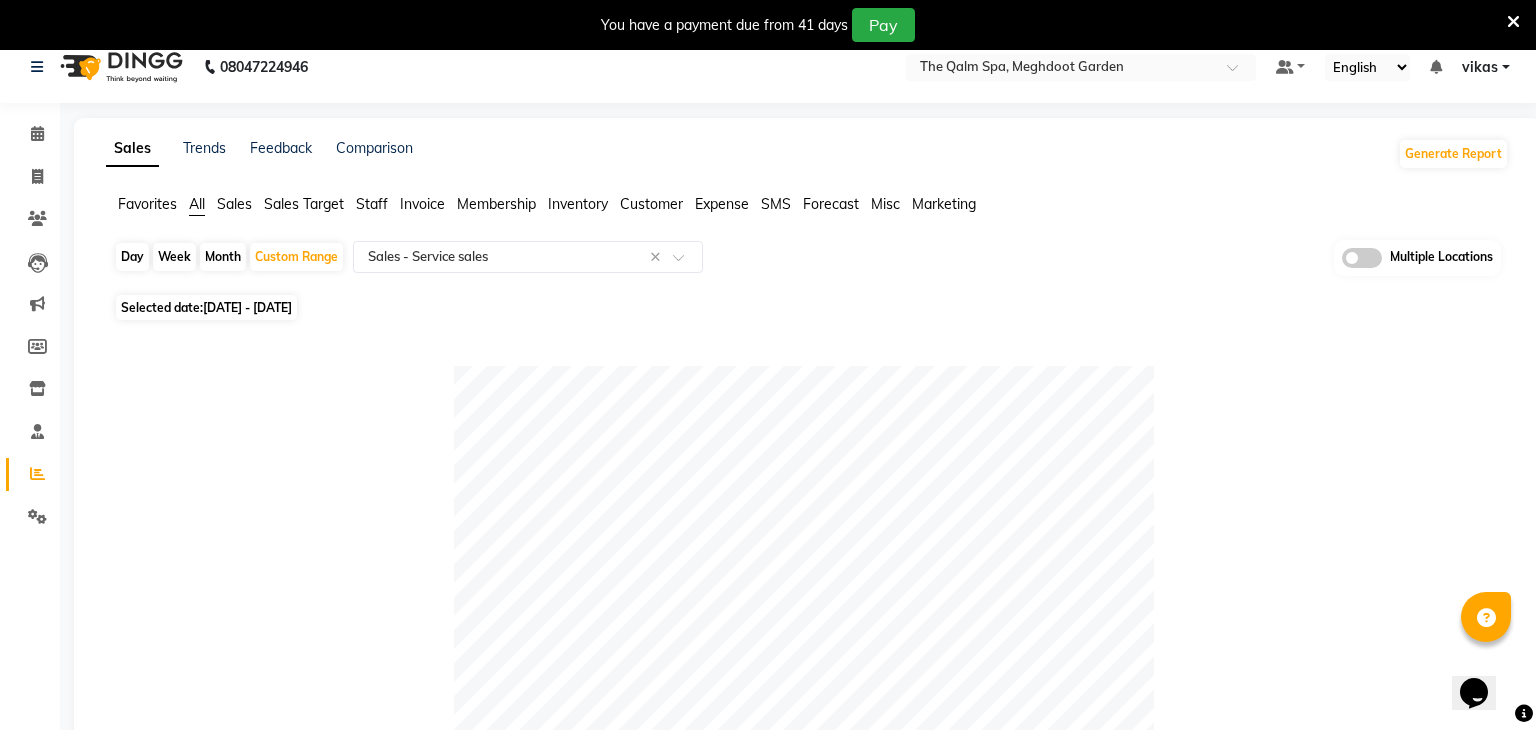 scroll, scrollTop: 0, scrollLeft: 0, axis: both 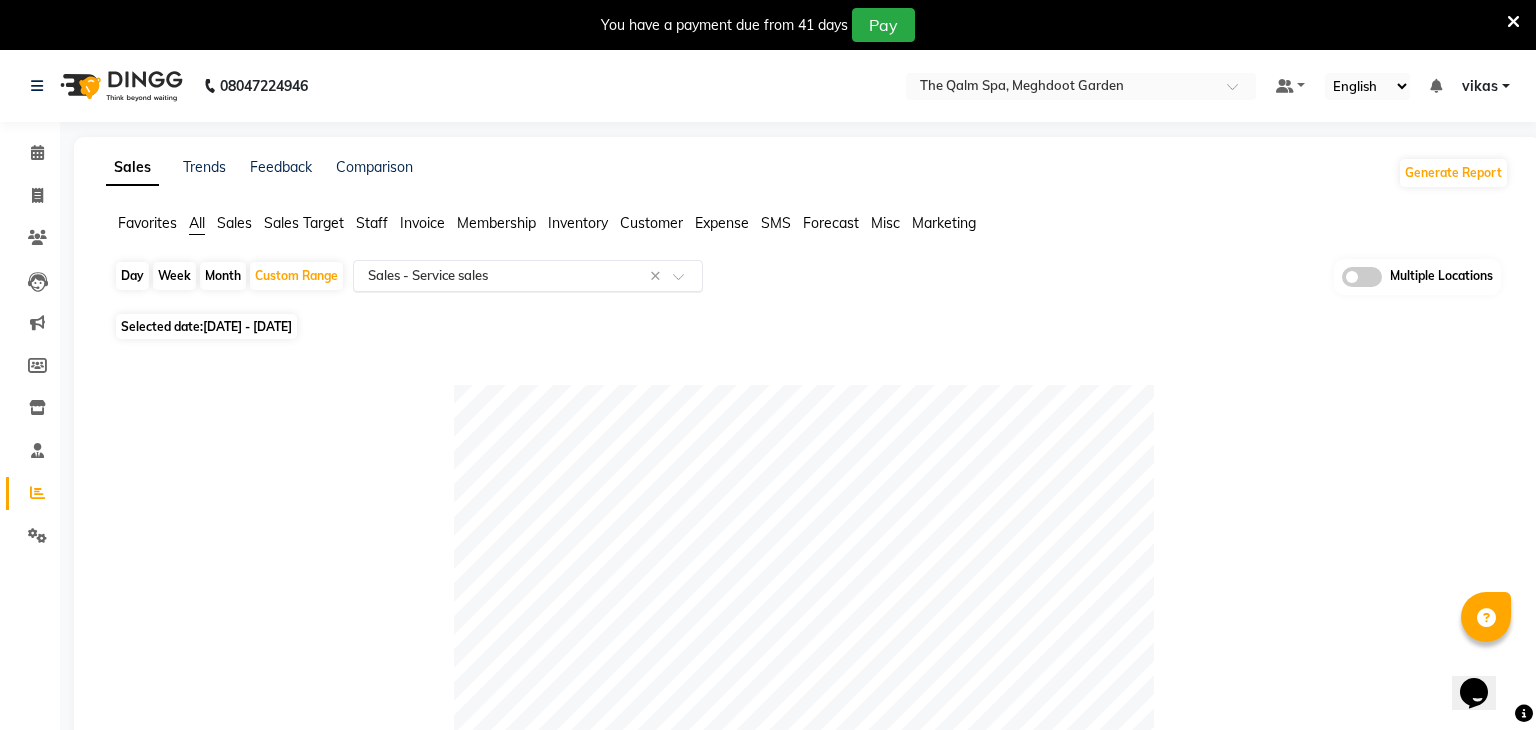 click 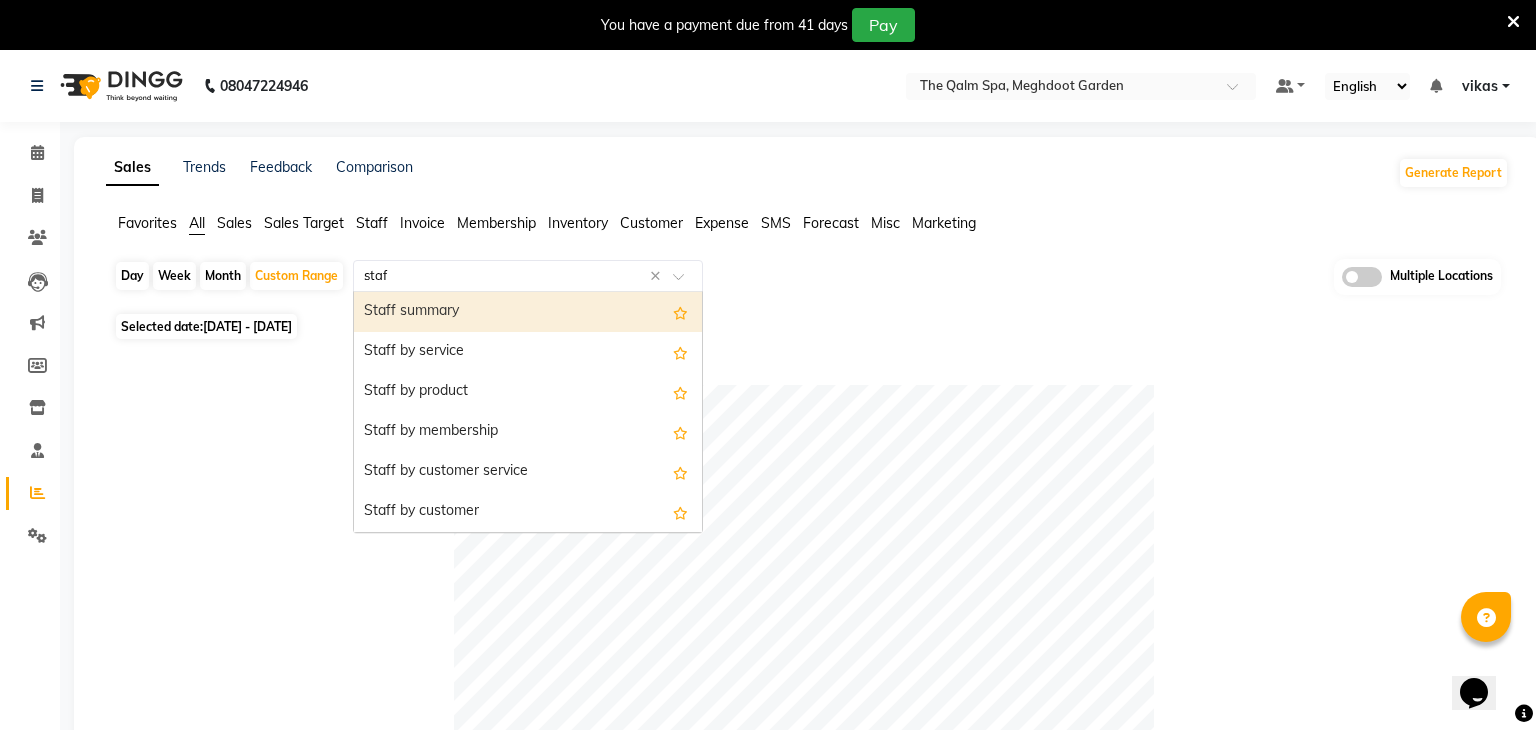 type on "staff" 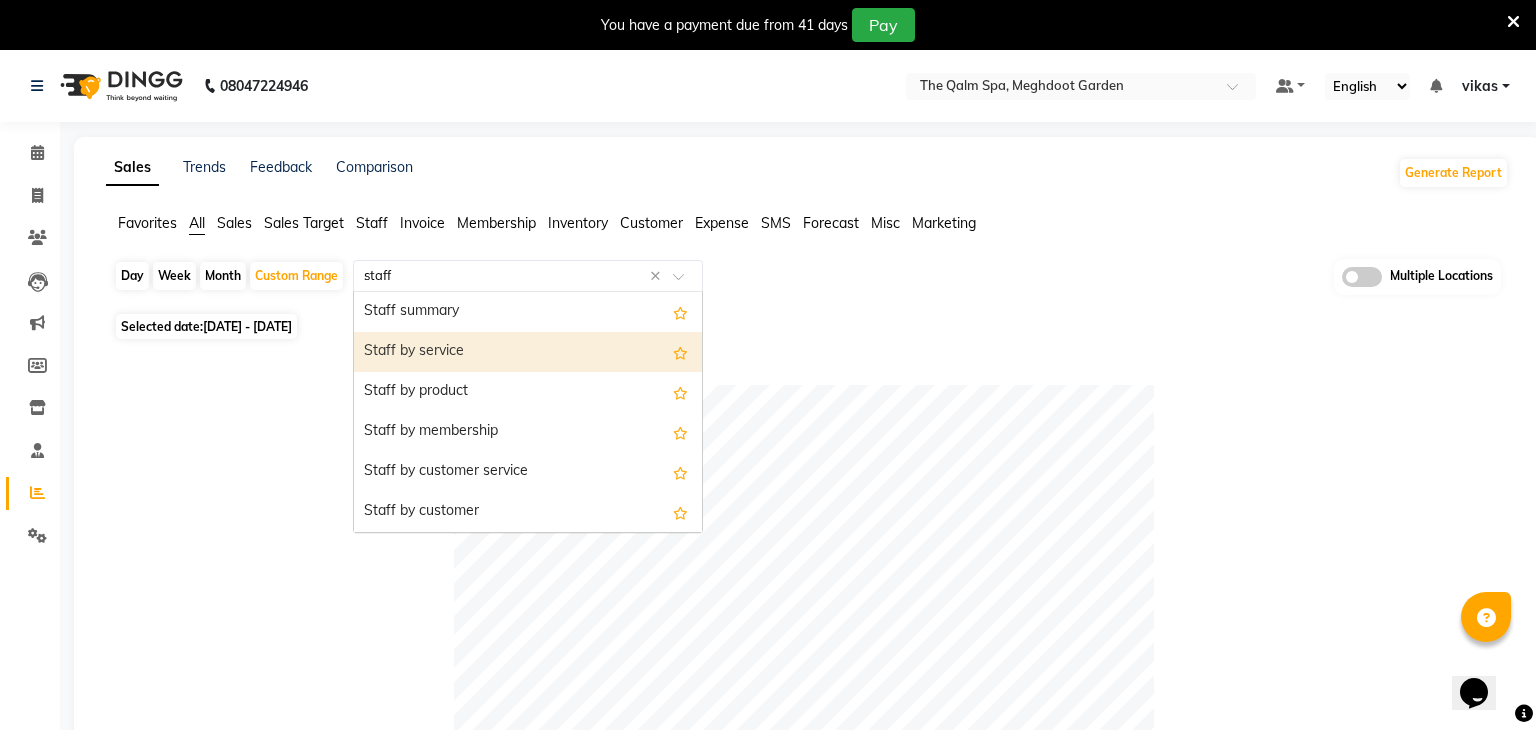 click on "Staff by service" at bounding box center [528, 352] 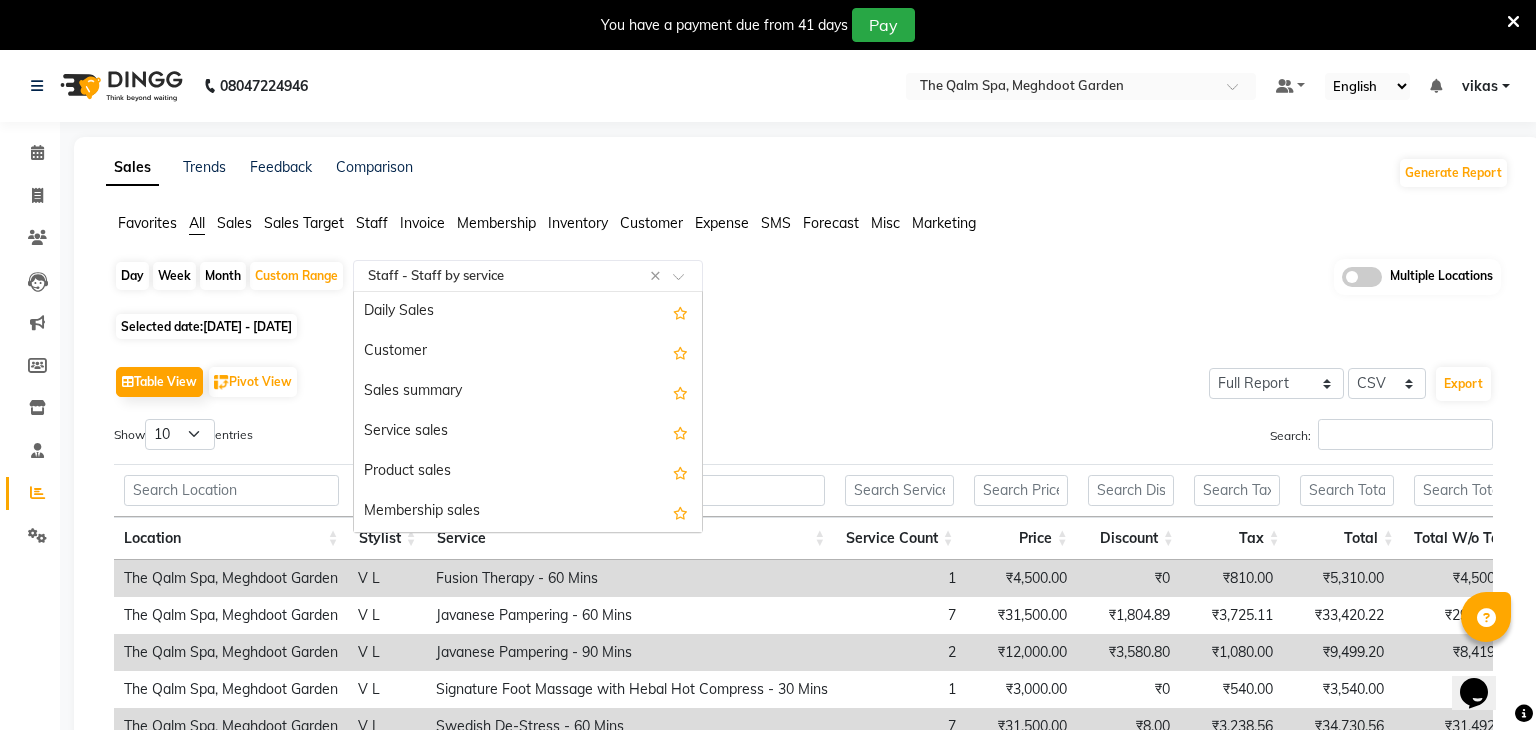scroll, scrollTop: 760, scrollLeft: 0, axis: vertical 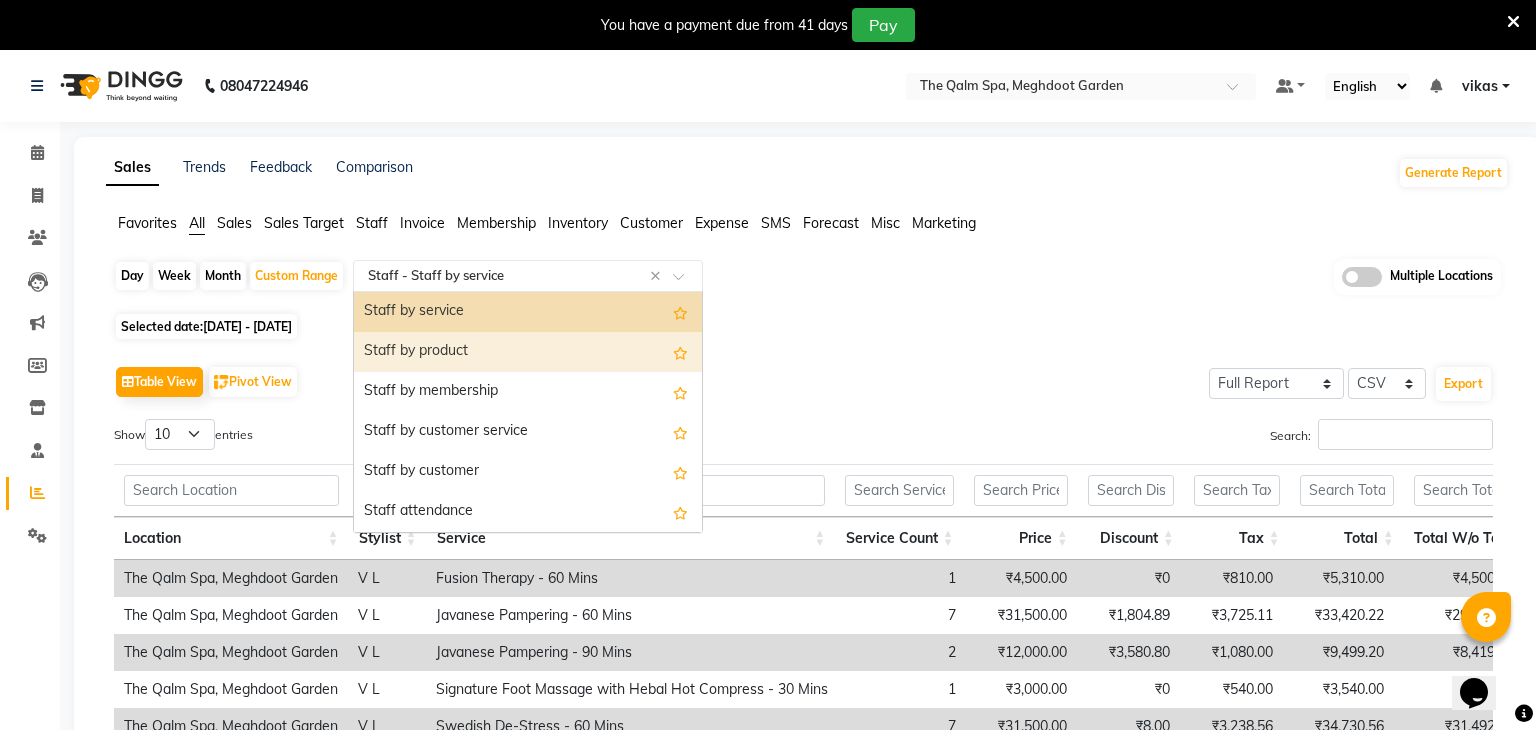 click on "Table View   Pivot View  Pie Chart Bar Chart Select Full Report Filtered Report Select CSV PDF  Export  Show  10 25 50 100  entries Search: Location Service Price Qty Discount Tax Total Payment Redemption Location Service Price Qty Discount Tax Total Payment Redemption Total ₹16,29,570.00 400 ₹2,43,330.50 ₹1,71,895.10 ₹15,58,134.60 ₹11,26,867.70 ₹4,50,334.70 The Qalm Spa, Meghdoot Garden Javanese Pampering - 60 Mins ₹4,54,500.00 101 ₹62,407.86 ₹42,321.09 ₹4,34,413.23 ₹2,77,438.23 ₹1,60,788.56 The Qalm Spa, Meghdoot Garden Javanese Pampering - 90 Mins ₹4,32,000.00 72 ₹85,228.95 ₹30,266.20 ₹3,77,037.25 ₹1,98,411.85 ₹1,88,794.89 The Qalm Spa, Meghdoot Garden Swedish De-Stress - 60 Mins ₹3,33,000.00 74 ₹33,265.71 ₹41,449.13 ₹3,41,183.42 ₹2,71,722.02 ₹69,461.40 The Qalm Spa, Meghdoot Garden Swedish De-Stress - 90 Mins ₹1,32,000.00 22 ₹32,184.15 ₹15,577.45 ₹1,15,393.30 ₹1,02,118.90 ₹18,359.15 The Qalm Spa, Meghdoot Garden The Healing Touch - 120 Mins 5" 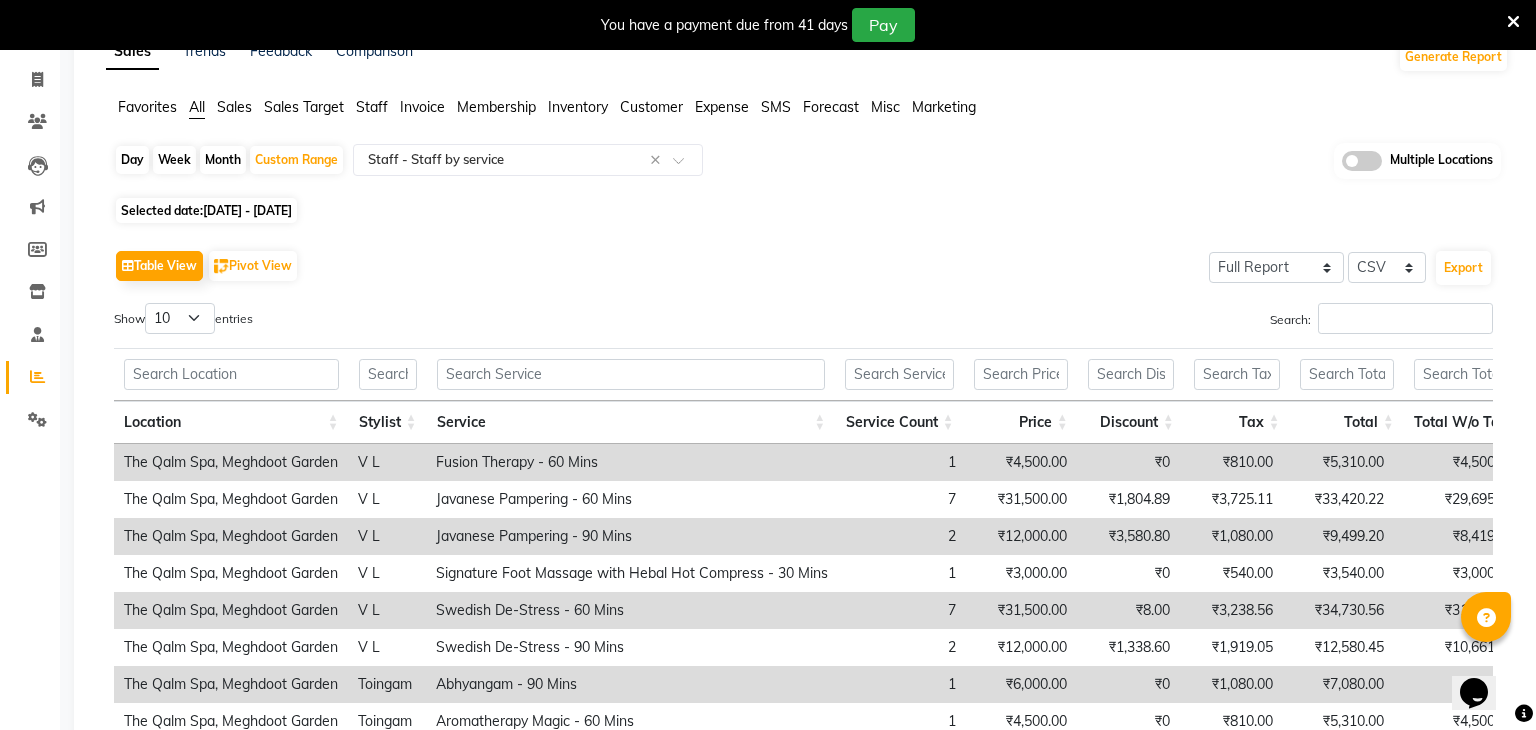 scroll, scrollTop: 108, scrollLeft: 0, axis: vertical 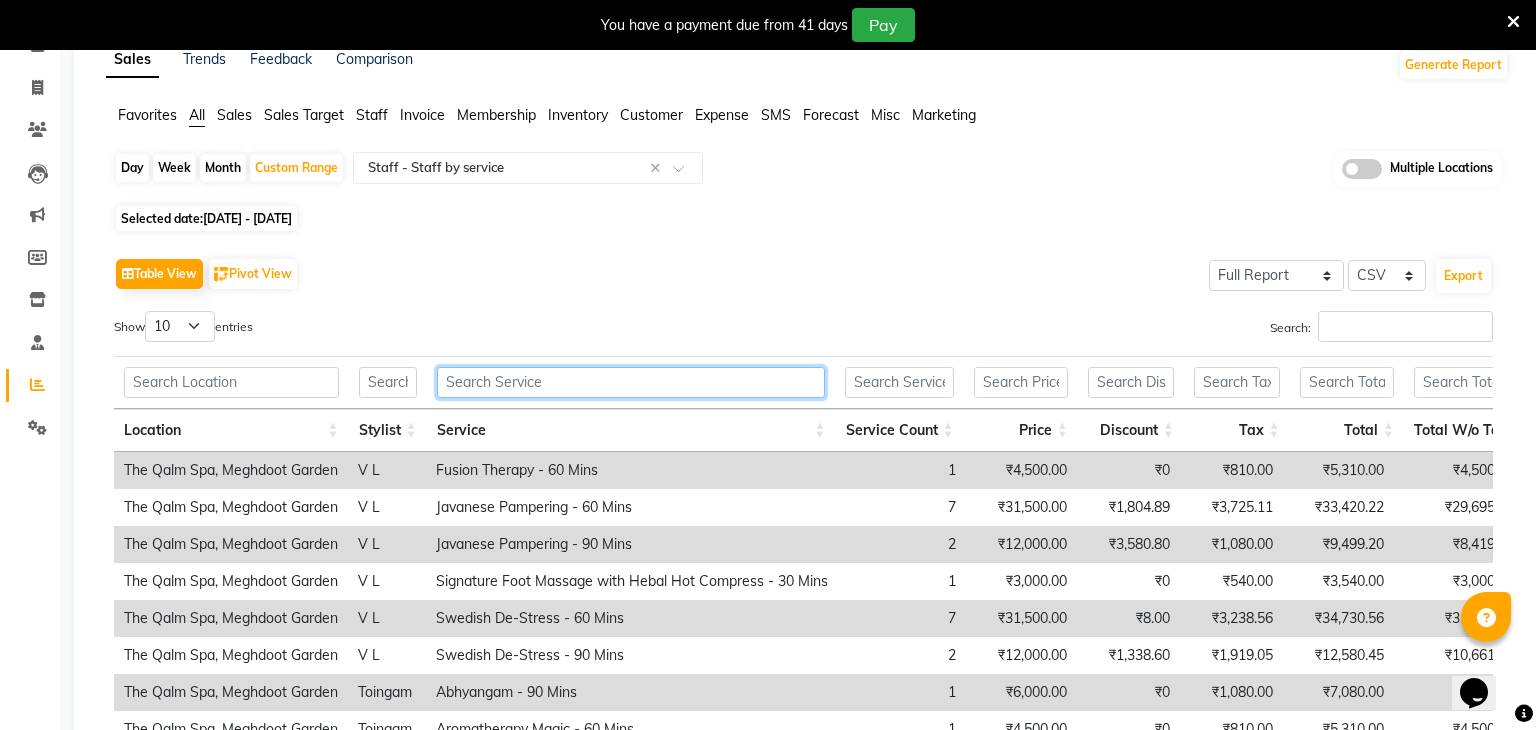 click at bounding box center (631, 382) 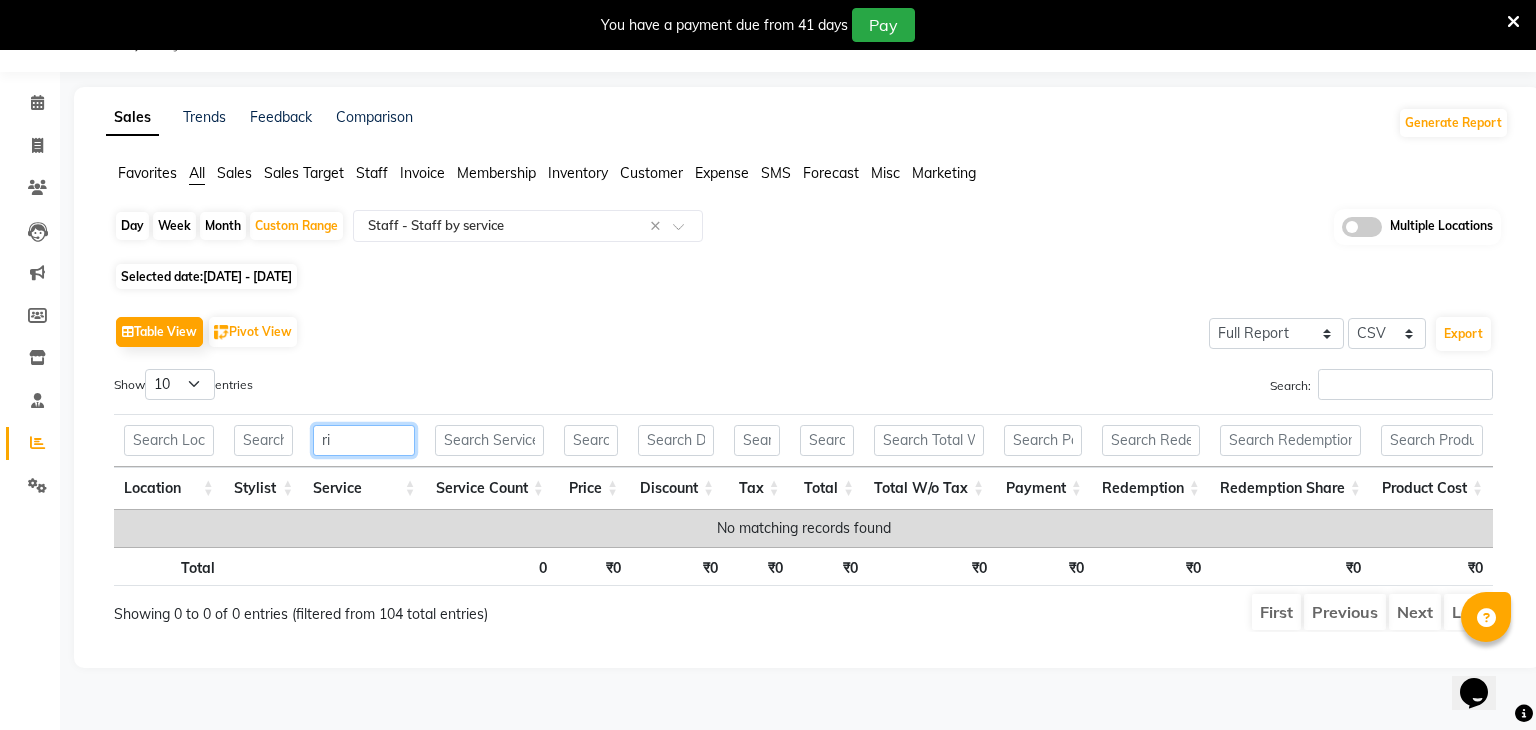 type on "r" 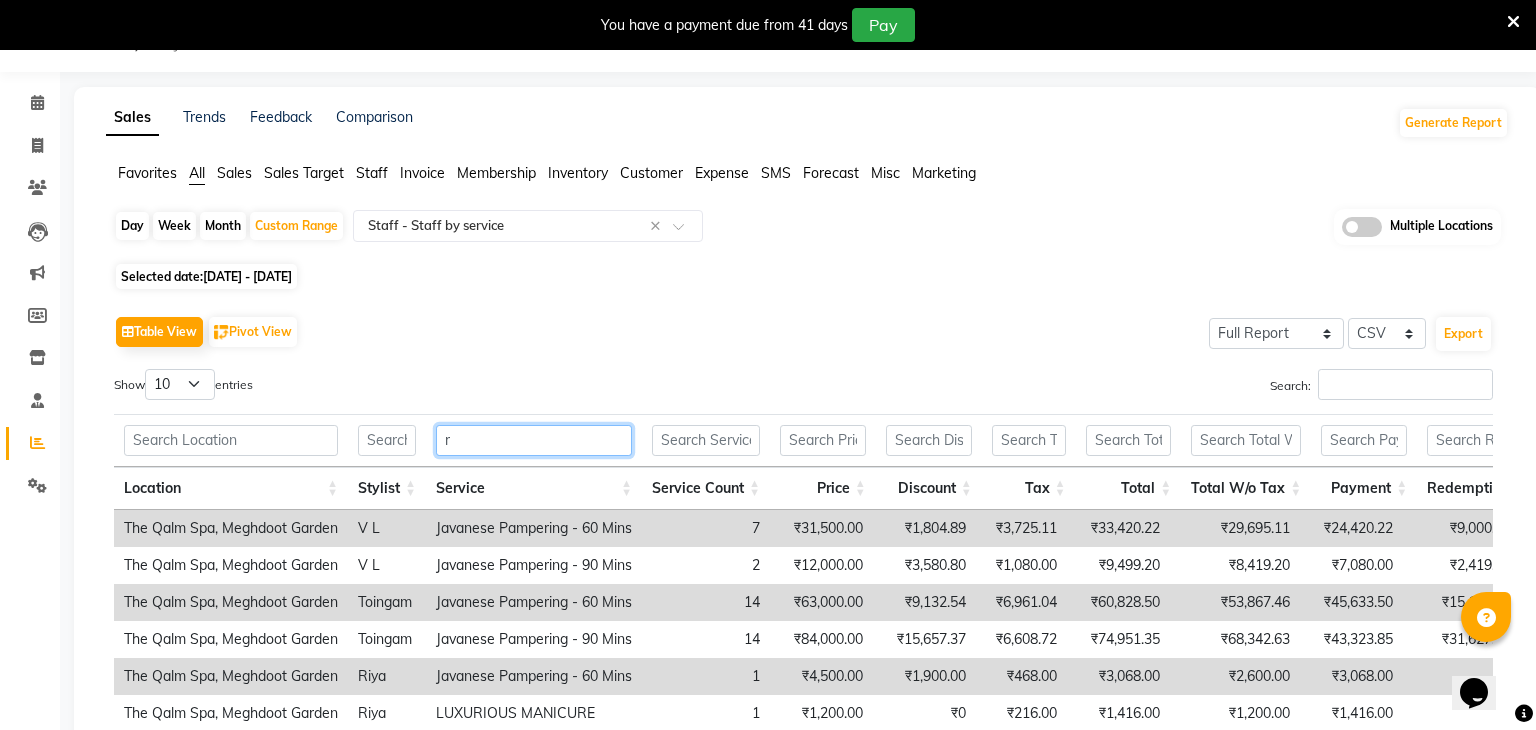 scroll, scrollTop: 108, scrollLeft: 0, axis: vertical 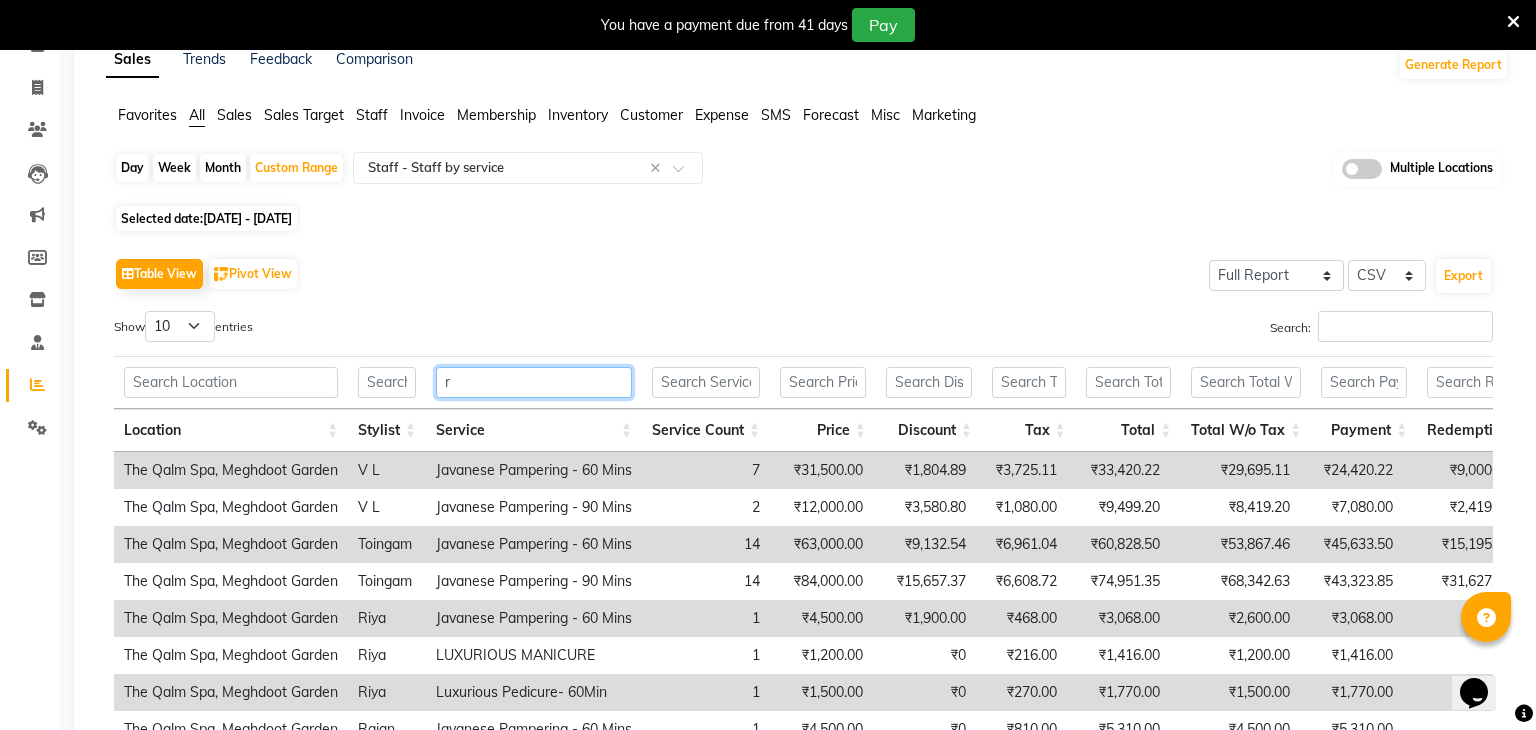 type 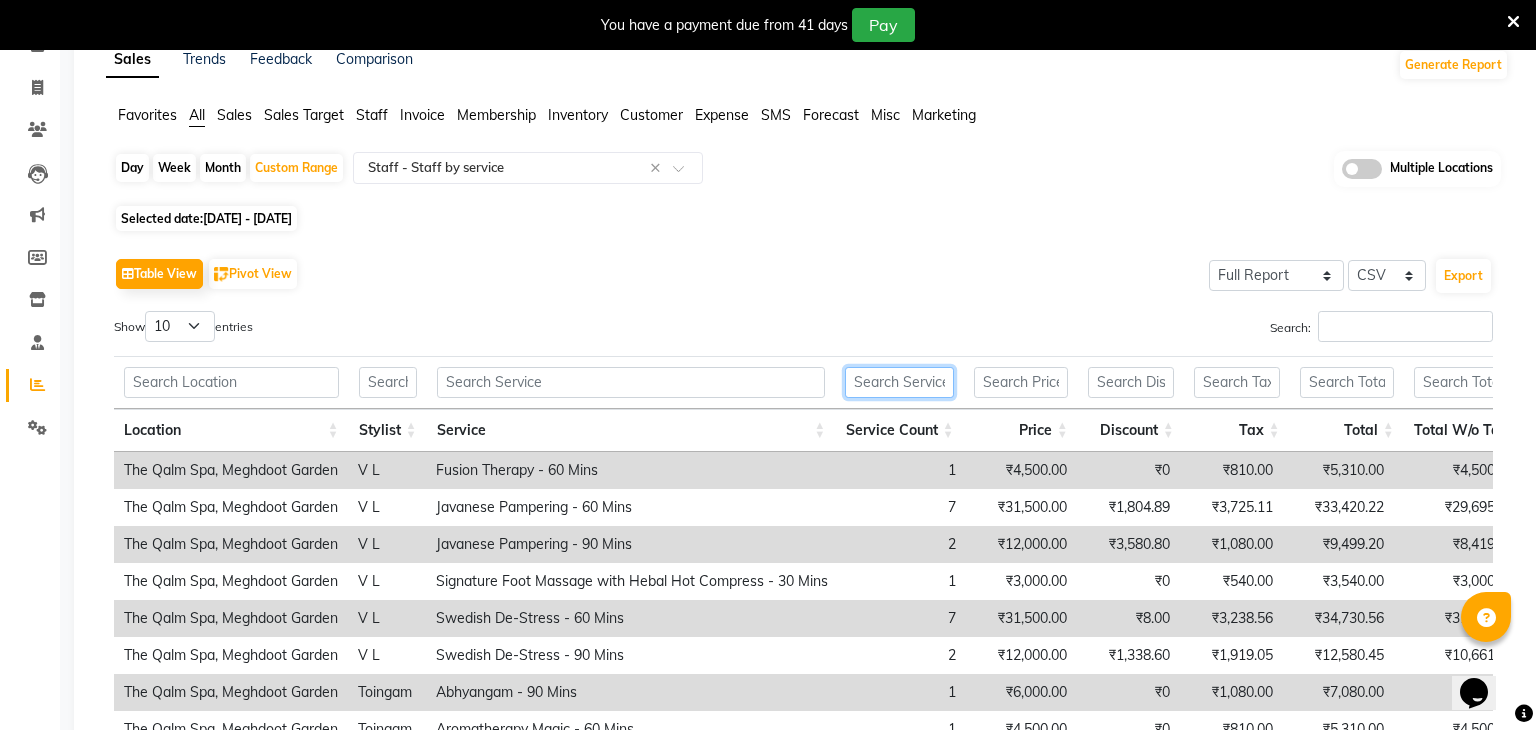 click at bounding box center (899, 382) 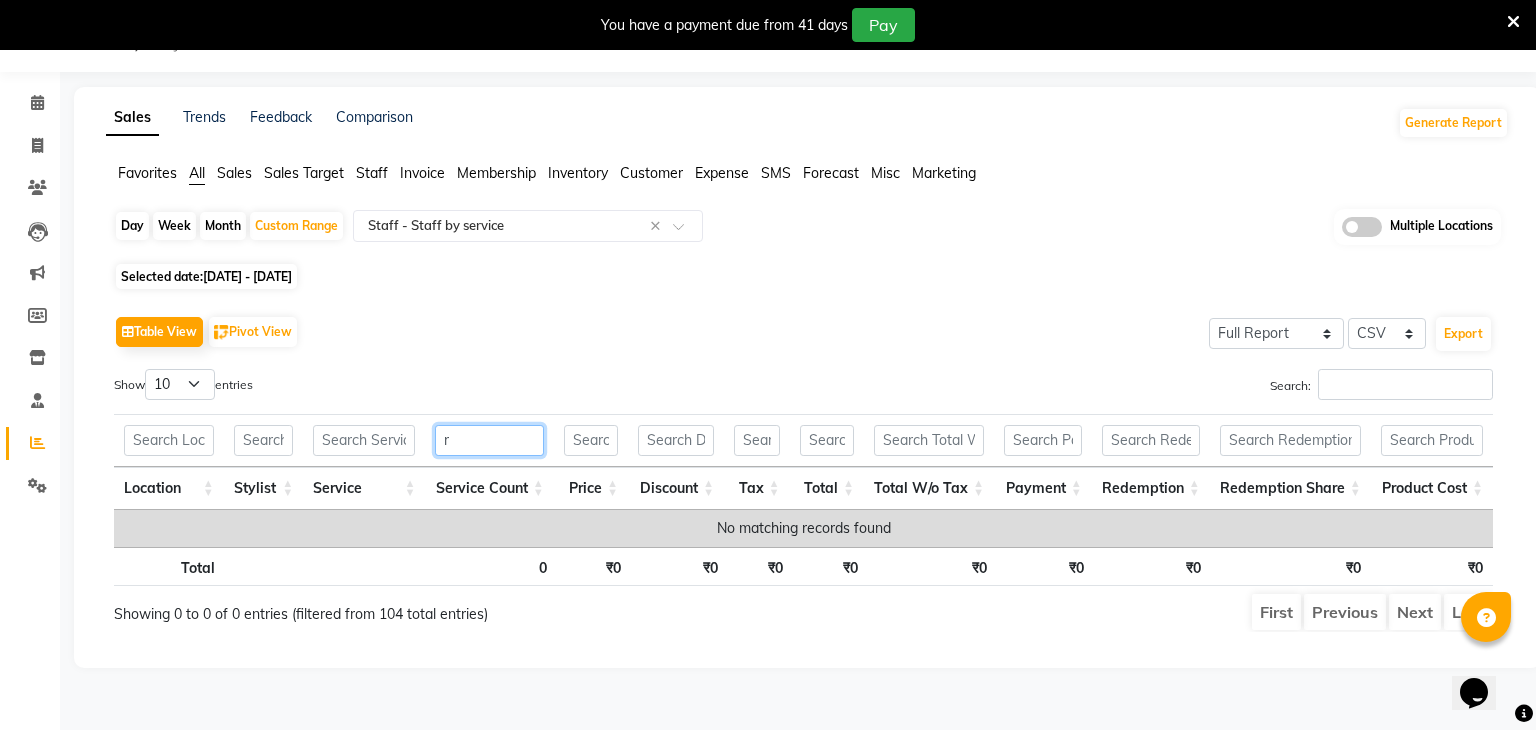 scroll, scrollTop: 50, scrollLeft: 0, axis: vertical 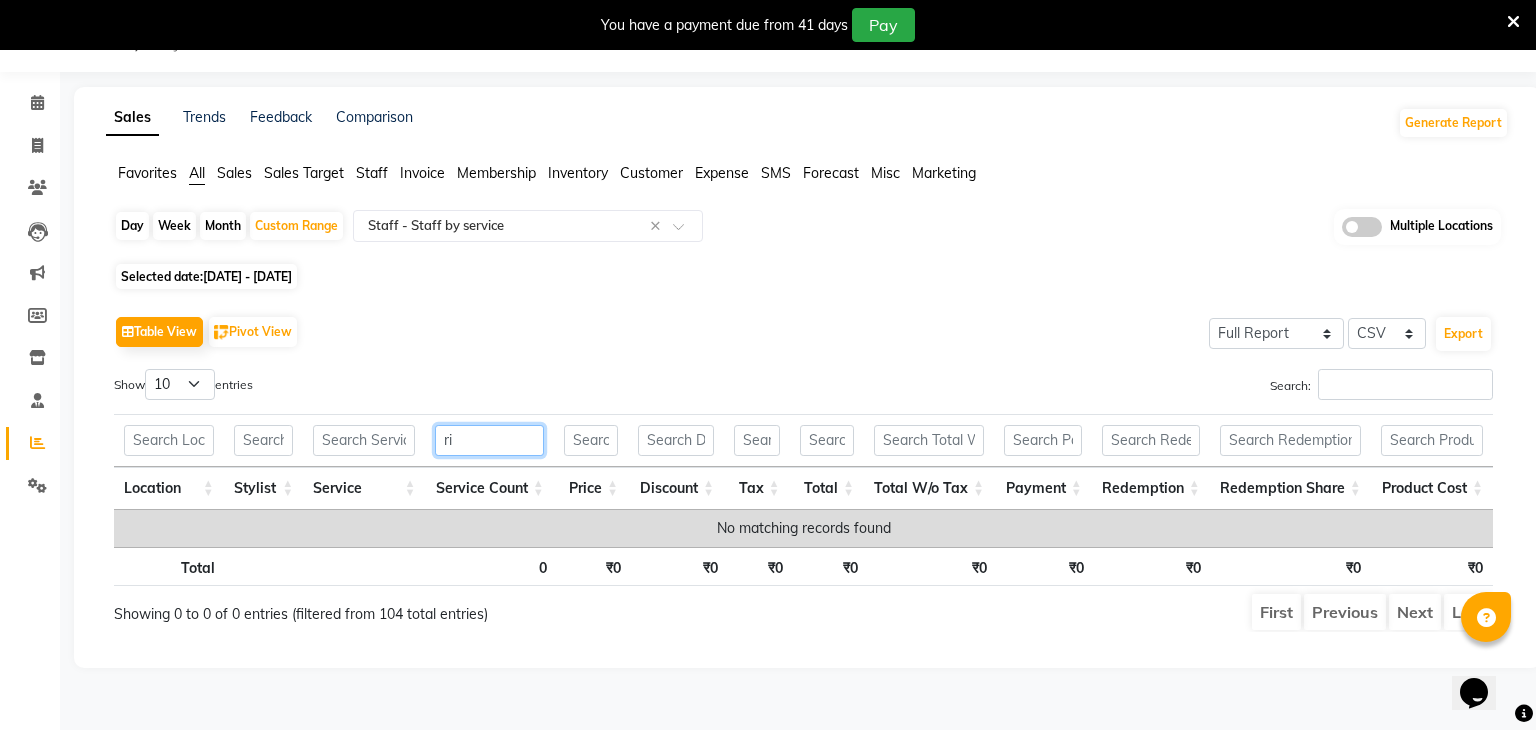 type on "r" 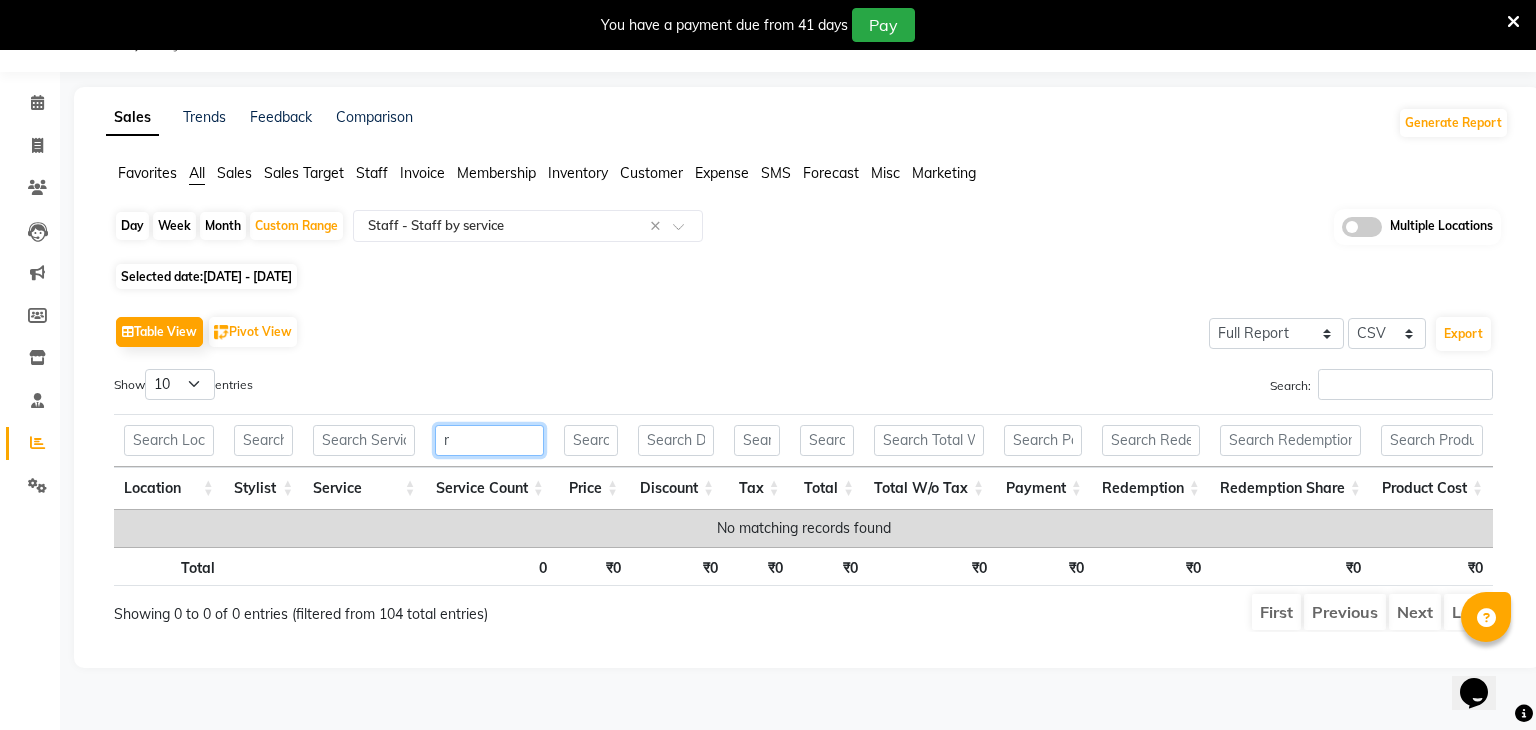 type 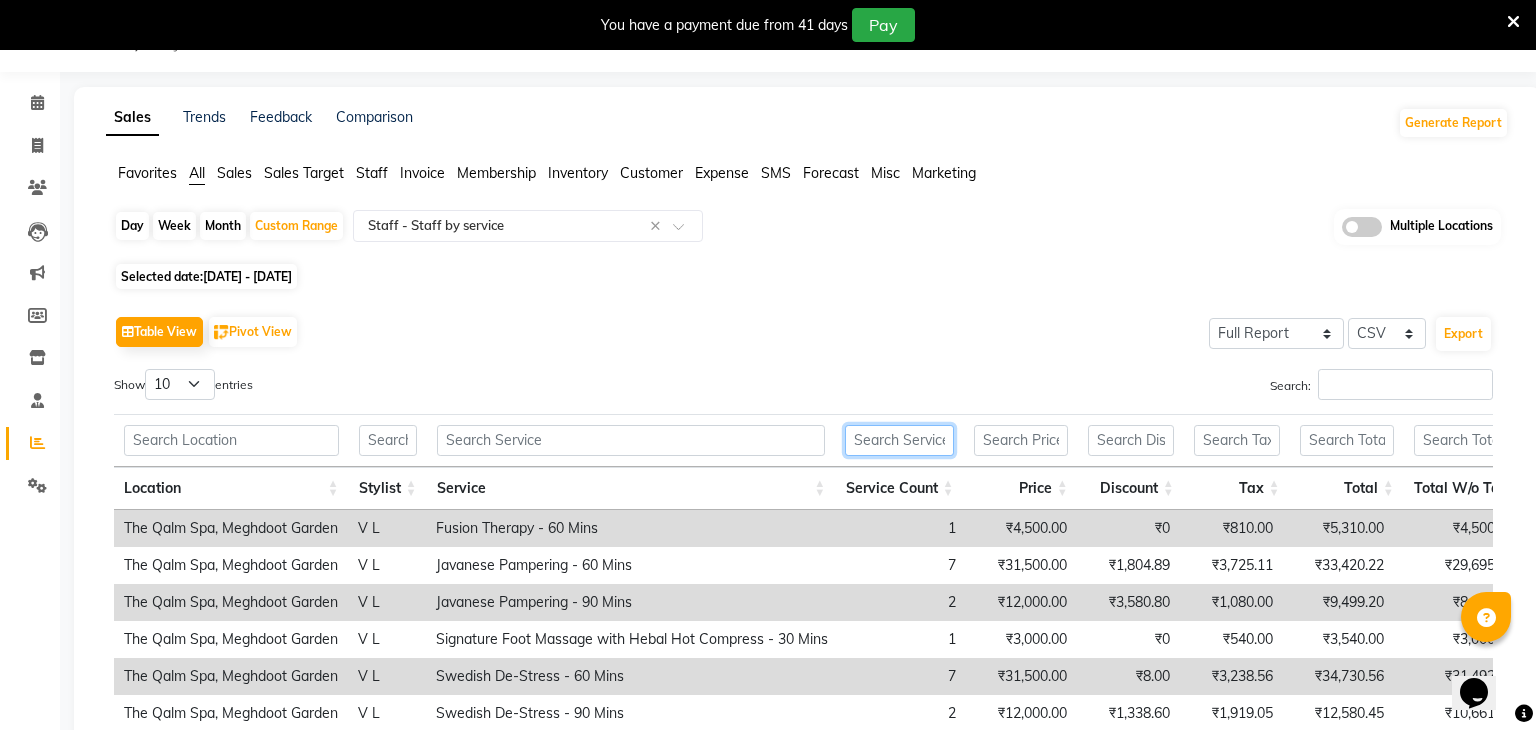 scroll, scrollTop: 108, scrollLeft: 0, axis: vertical 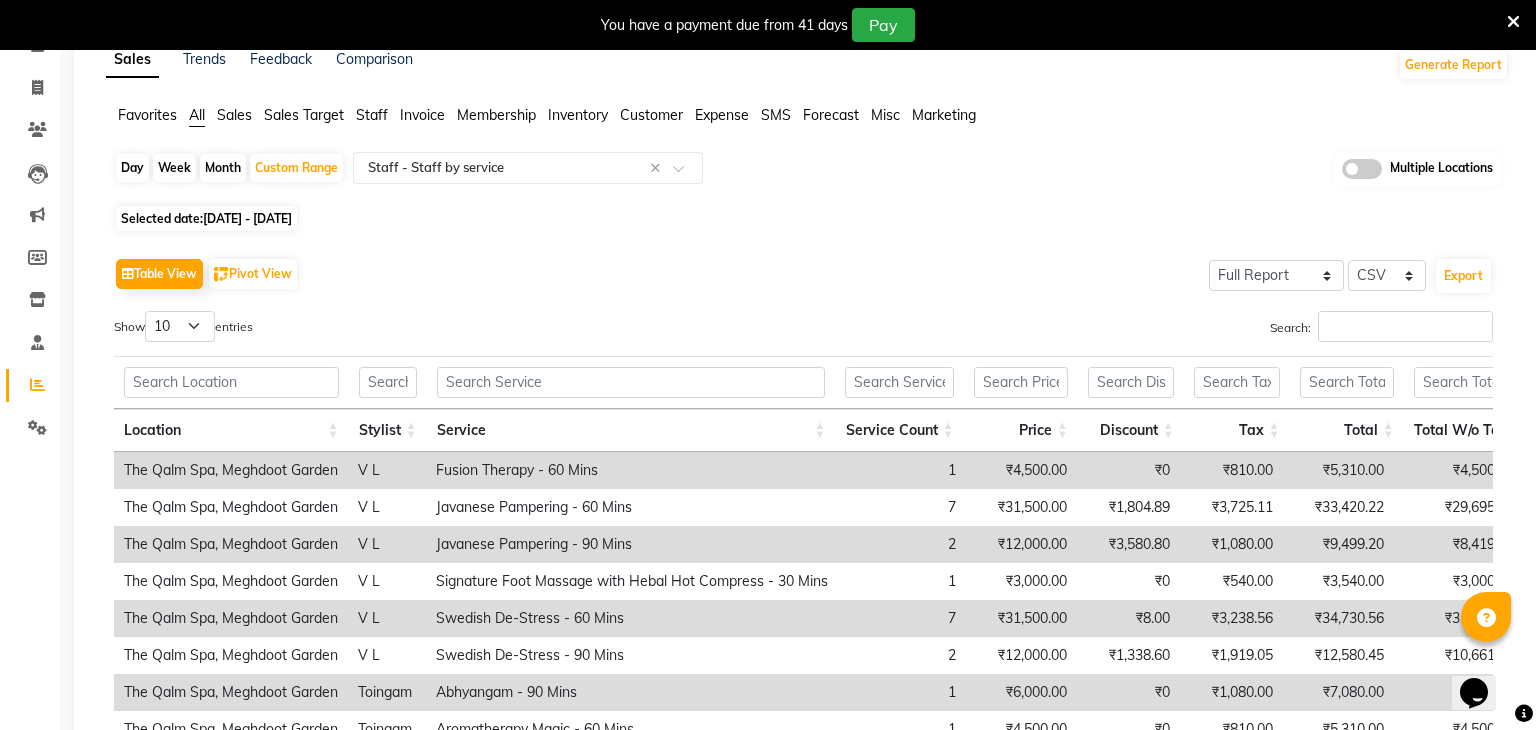 click on "Table View   Pivot View  Select Full Report Filtered Report Select CSV PDF  Export" 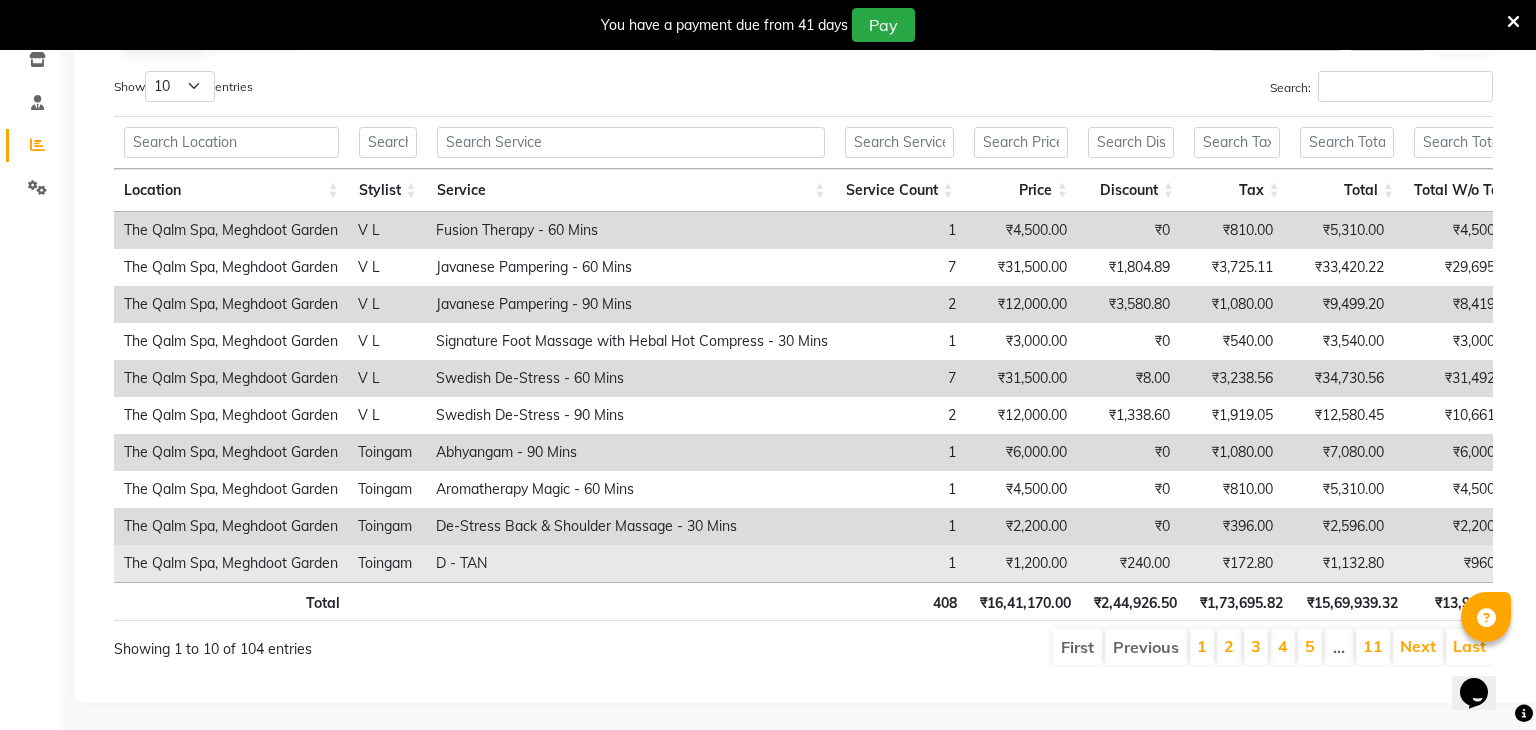 scroll, scrollTop: 344, scrollLeft: 0, axis: vertical 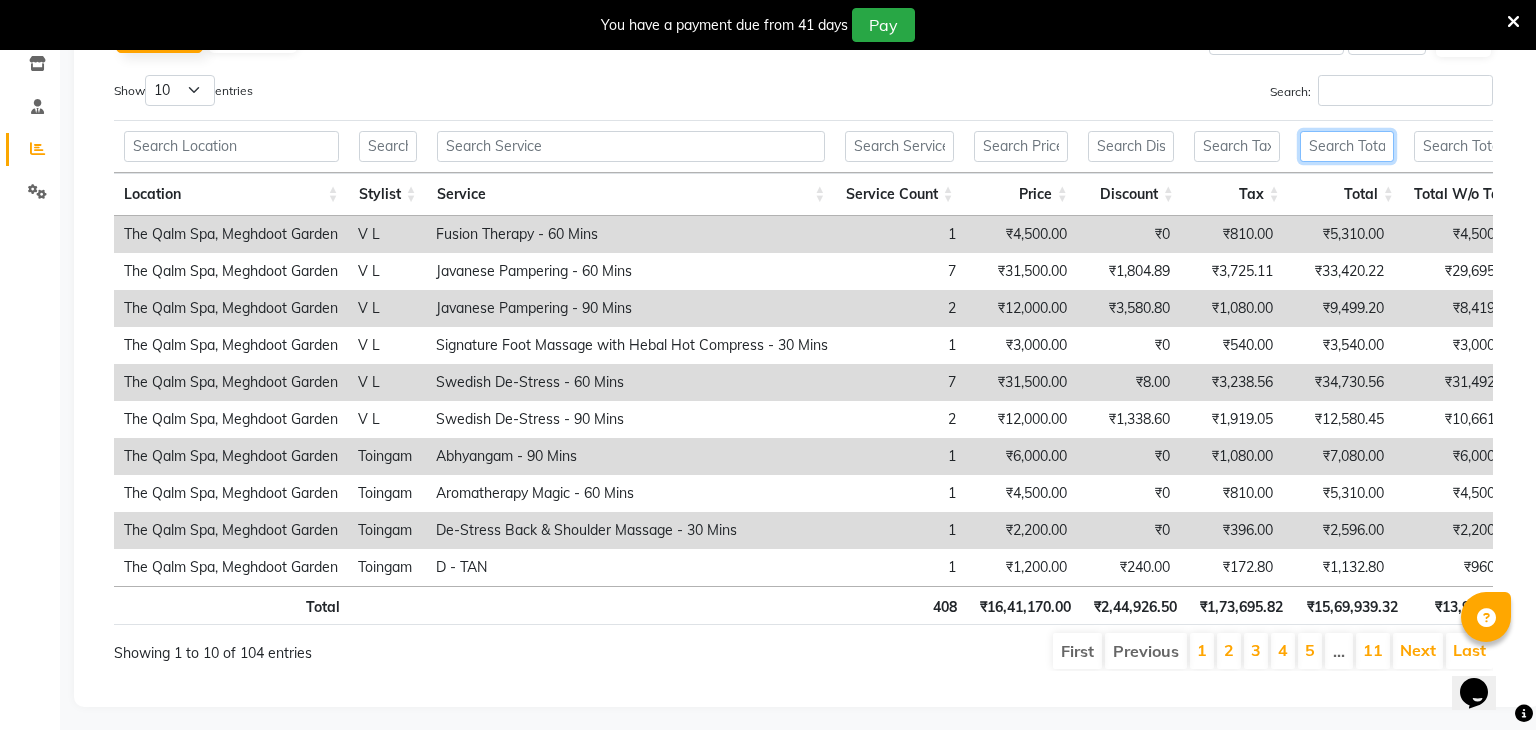 click at bounding box center [1347, 146] 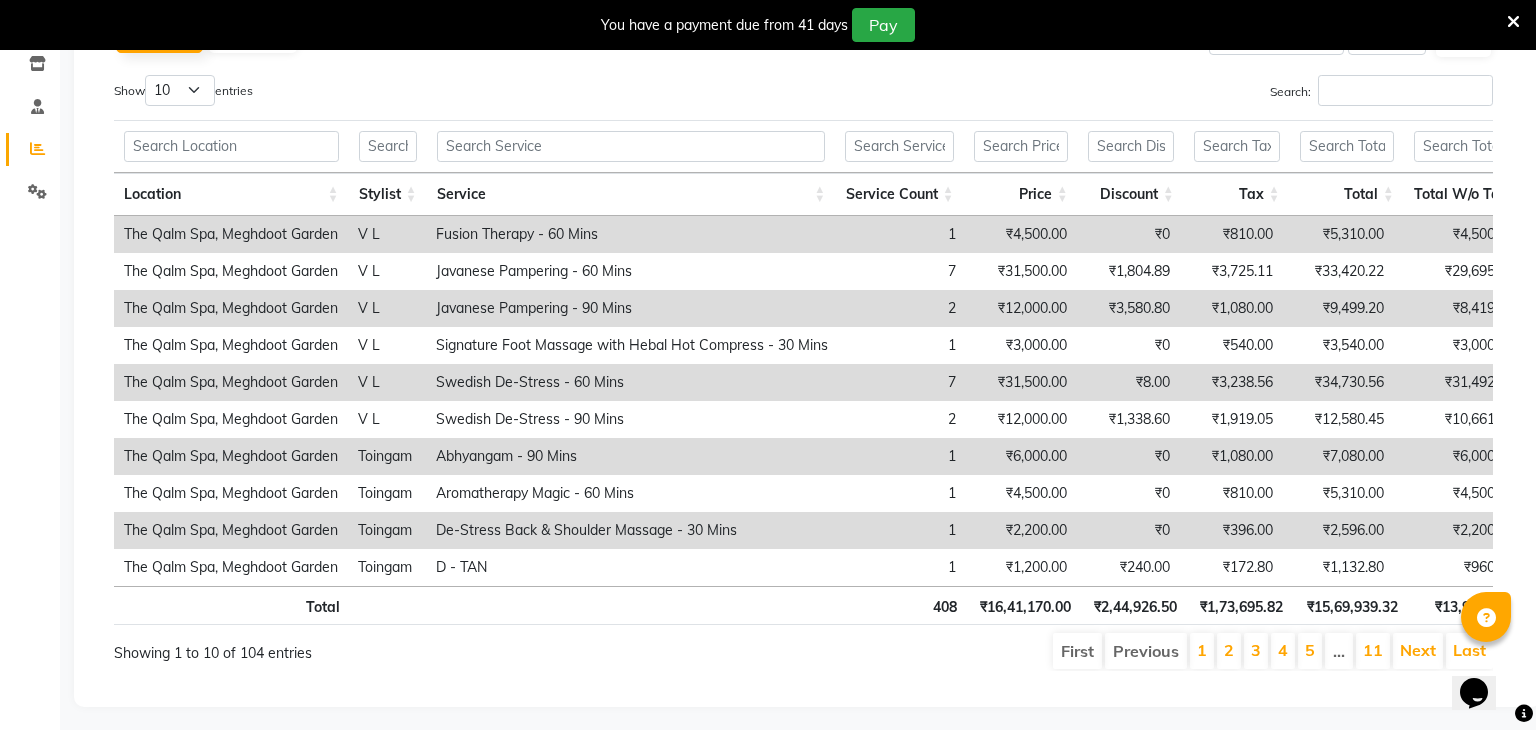 click on "Show  10 25 50 100  entries" at bounding box center [451, 94] 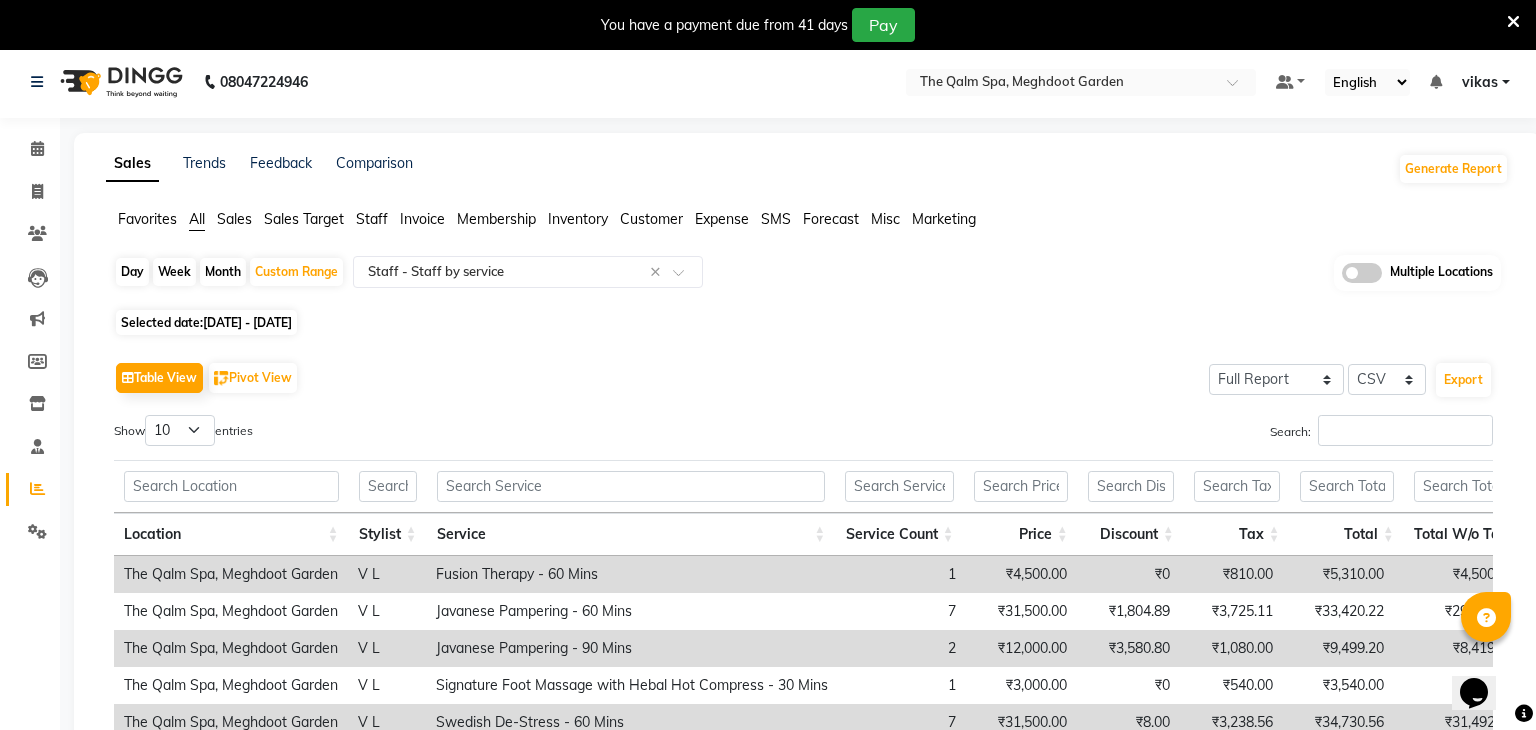 scroll, scrollTop: 0, scrollLeft: 0, axis: both 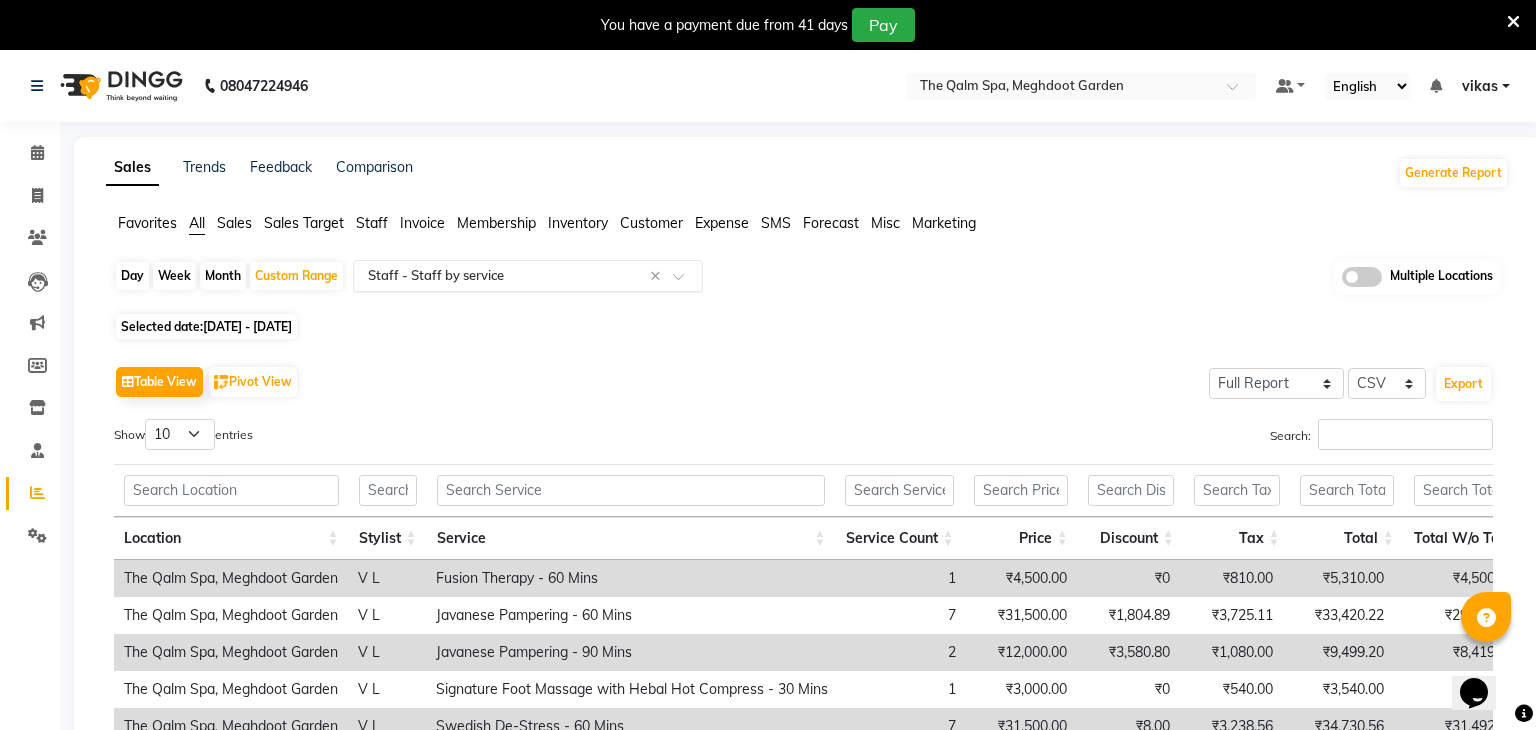 click 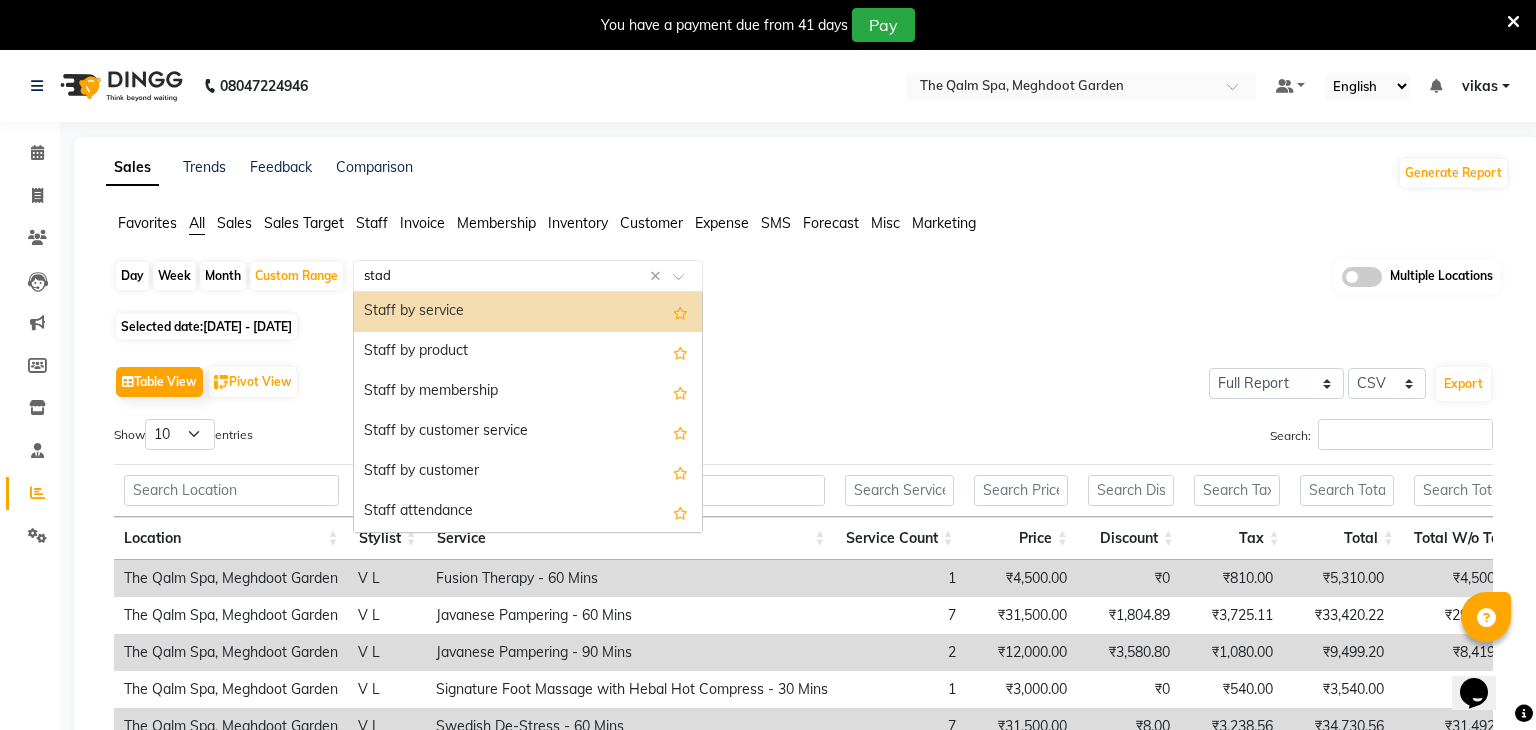 scroll, scrollTop: 0, scrollLeft: 0, axis: both 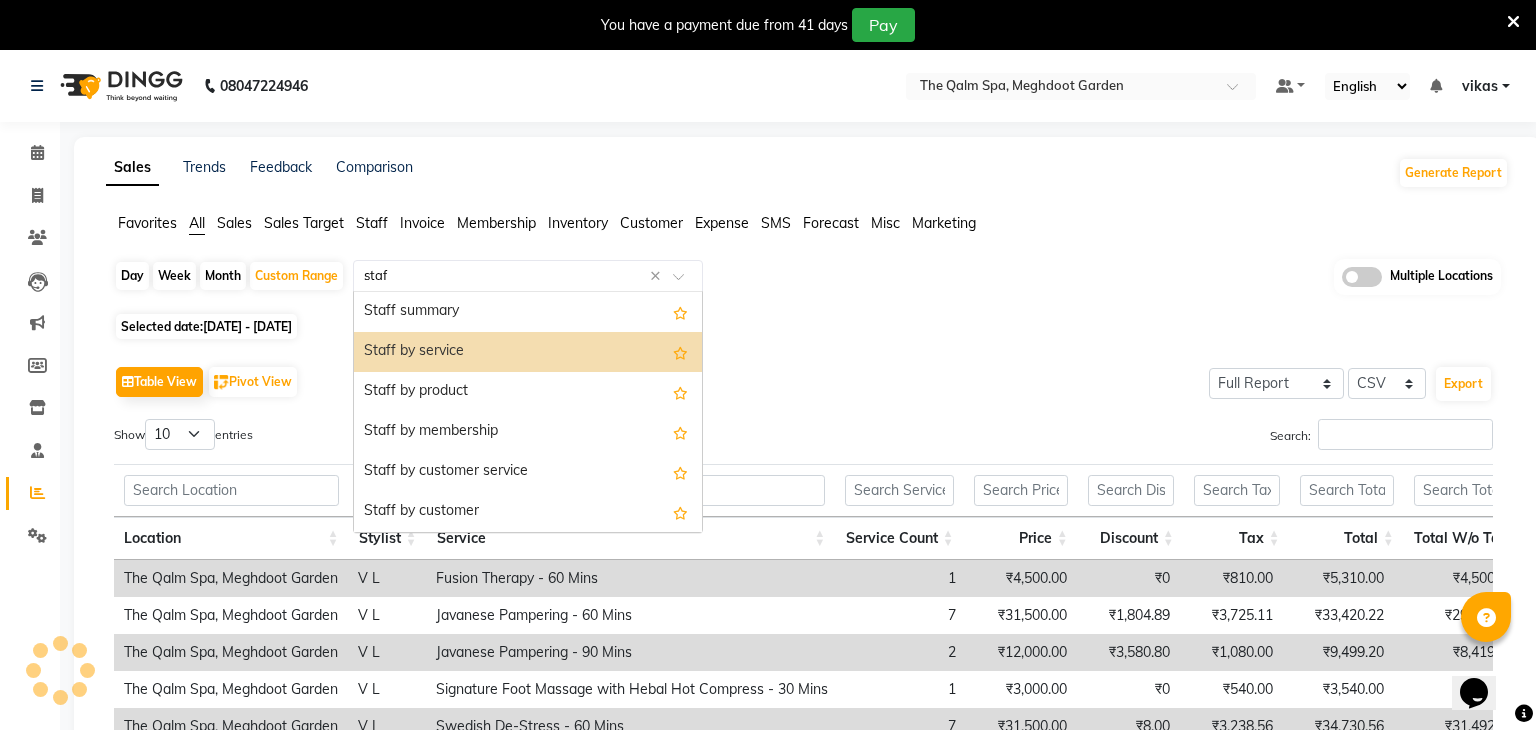 type on "staff" 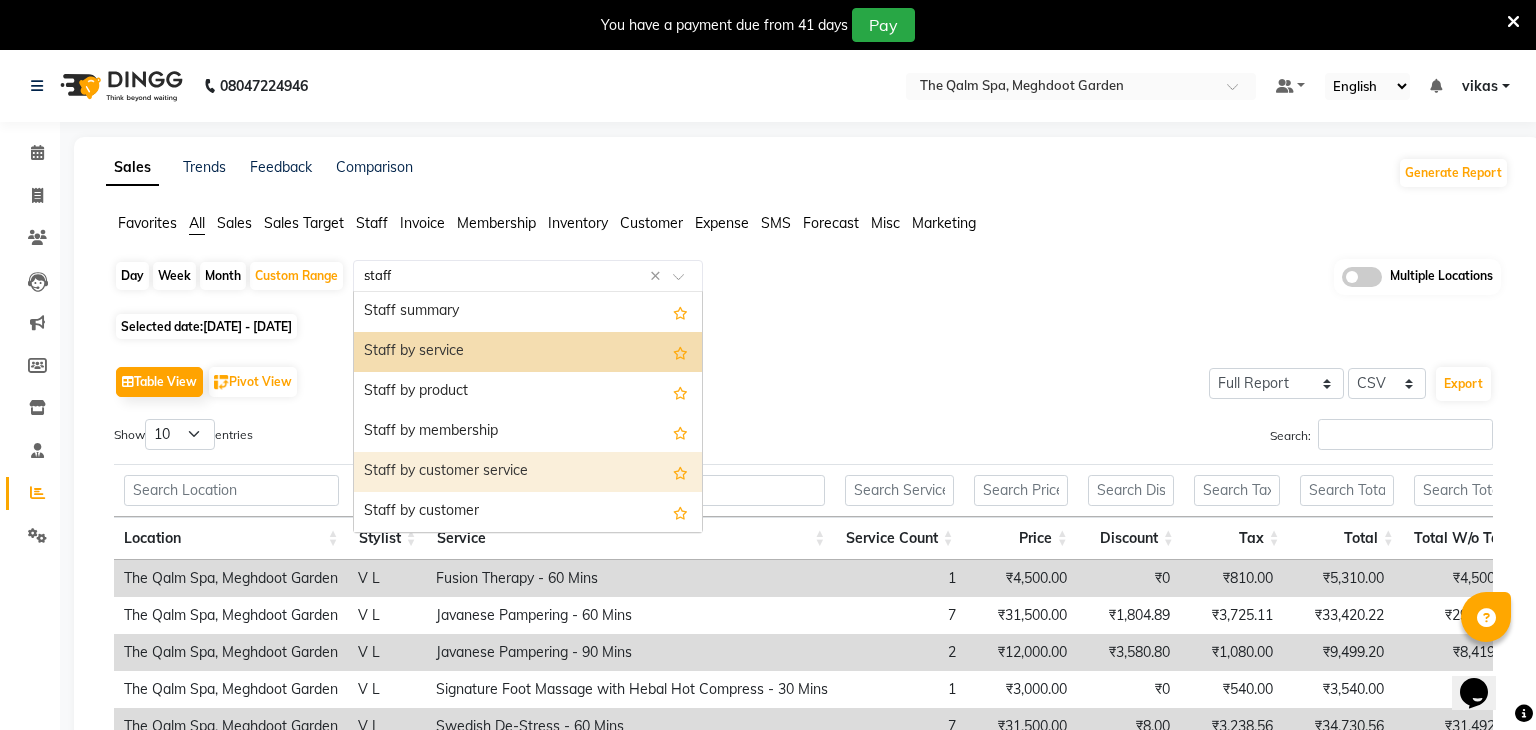 click on "Staff by customer service" at bounding box center (528, 472) 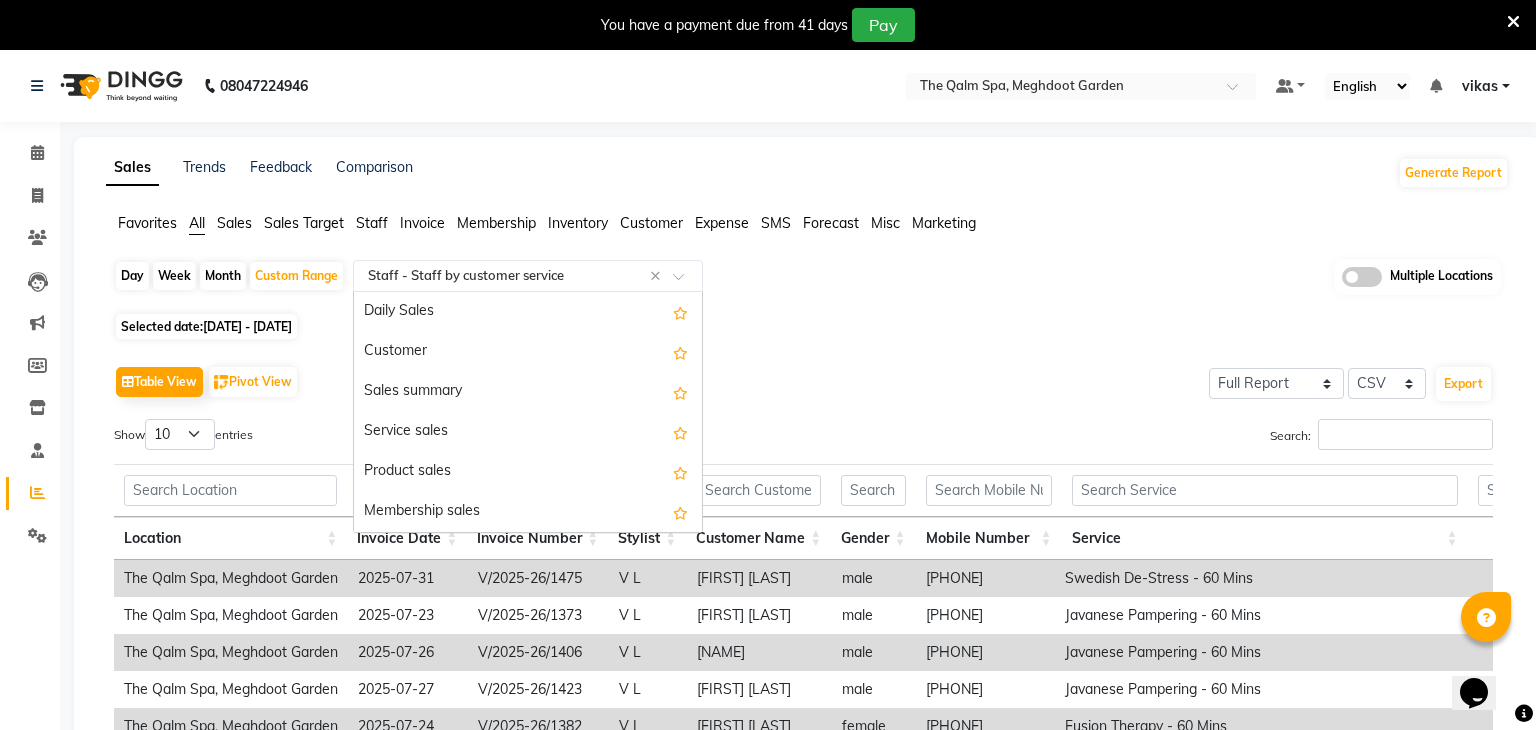 scroll, scrollTop: 880, scrollLeft: 0, axis: vertical 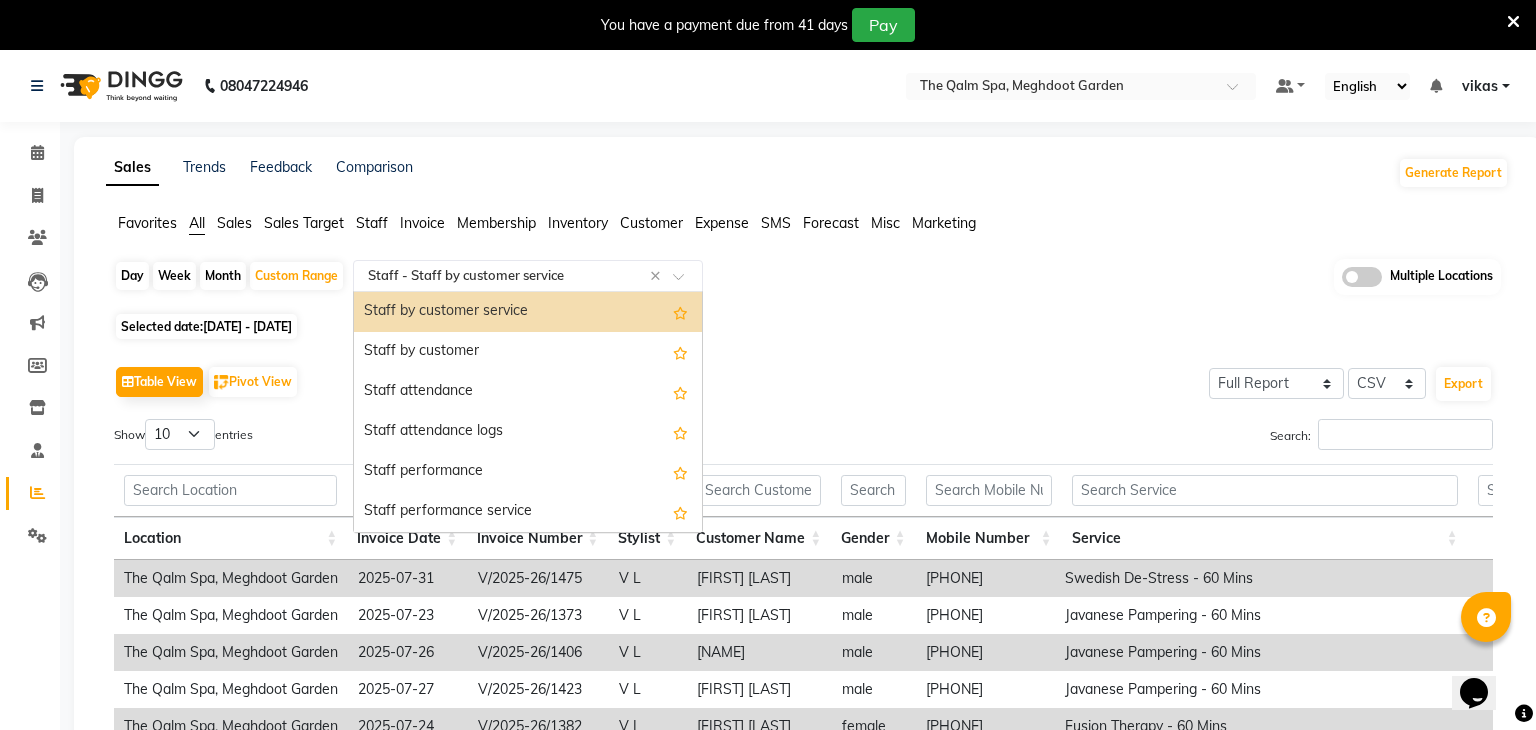 click on "Table View   Pivot View  Pie Chart Bar Chart Select Full Report Filtered Report Select CSV PDF  Export  Show  10 25 50 100  entries Search: Location Service Price Qty Discount Tax Total Payment Redemption Location Service Price Qty Discount Tax Total Payment Redemption Total ₹16,29,570.00 400 ₹2,43,330.50 ₹1,71,895.10 ₹15,58,134.60 ₹11,26,867.70 ₹4,50,334.70 The Qalm Spa, Meghdoot Garden Javanese Pampering - 60 Mins ₹4,54,500.00 101 ₹62,407.86 ₹42,321.09 ₹4,34,413.23 ₹2,77,438.23 ₹1,60,788.56 The Qalm Spa, Meghdoot Garden Javanese Pampering - 90 Mins ₹4,32,000.00 72 ₹85,228.95 ₹30,266.20 ₹3,77,037.25 ₹1,98,411.85 ₹1,88,794.89 The Qalm Spa, Meghdoot Garden Swedish De-Stress - 60 Mins ₹3,33,000.00 74 ₹33,265.71 ₹41,449.13 ₹3,41,183.42 ₹2,71,722.02 ₹69,461.40 The Qalm Spa, Meghdoot Garden Swedish De-Stress - 90 Mins ₹1,32,000.00 22 ₹32,184.15 ₹15,577.45 ₹1,15,393.30 ₹1,02,118.90 ₹18,359.15 The Qalm Spa, Meghdoot Garden The Healing Touch - 120 Mins 5" 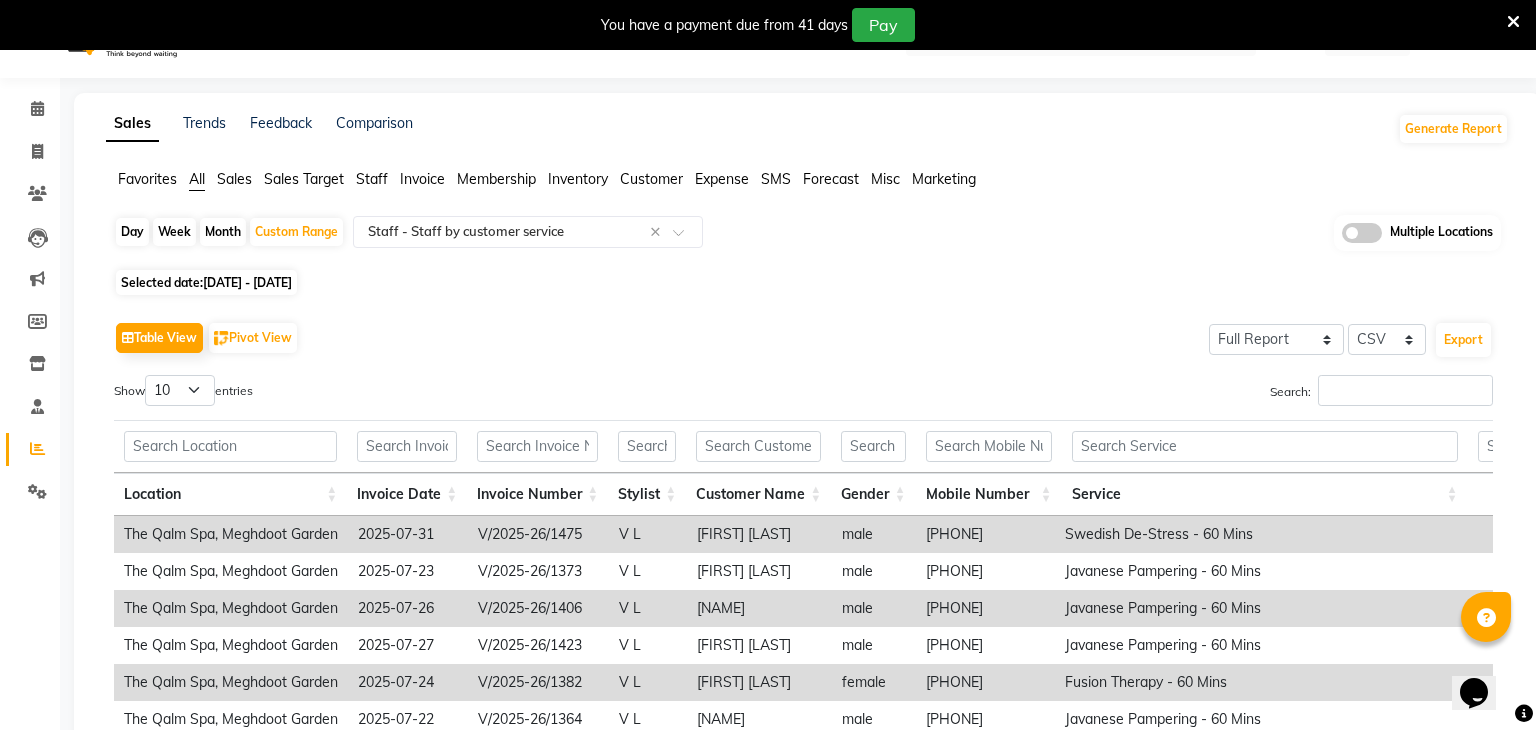 scroll, scrollTop: 0, scrollLeft: 0, axis: both 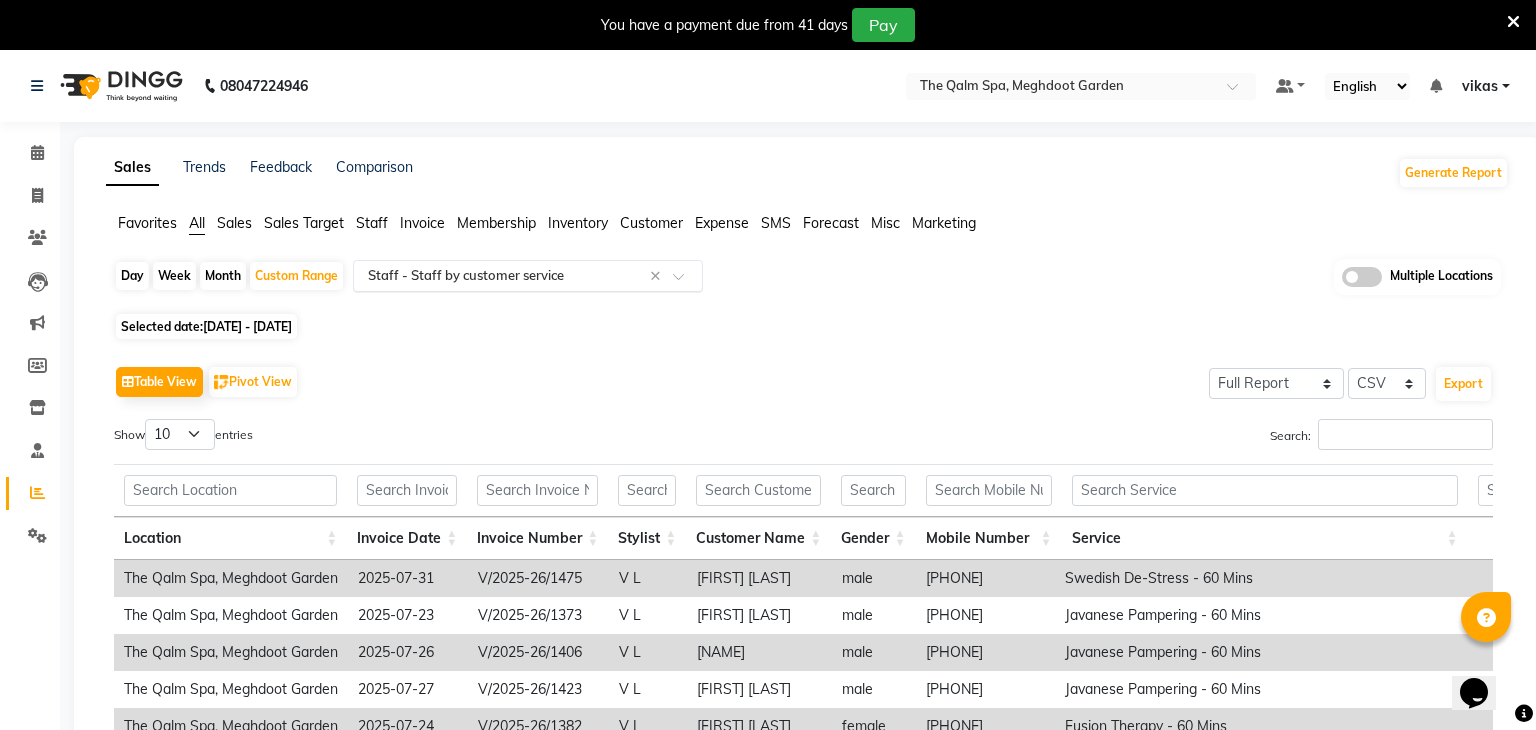 click 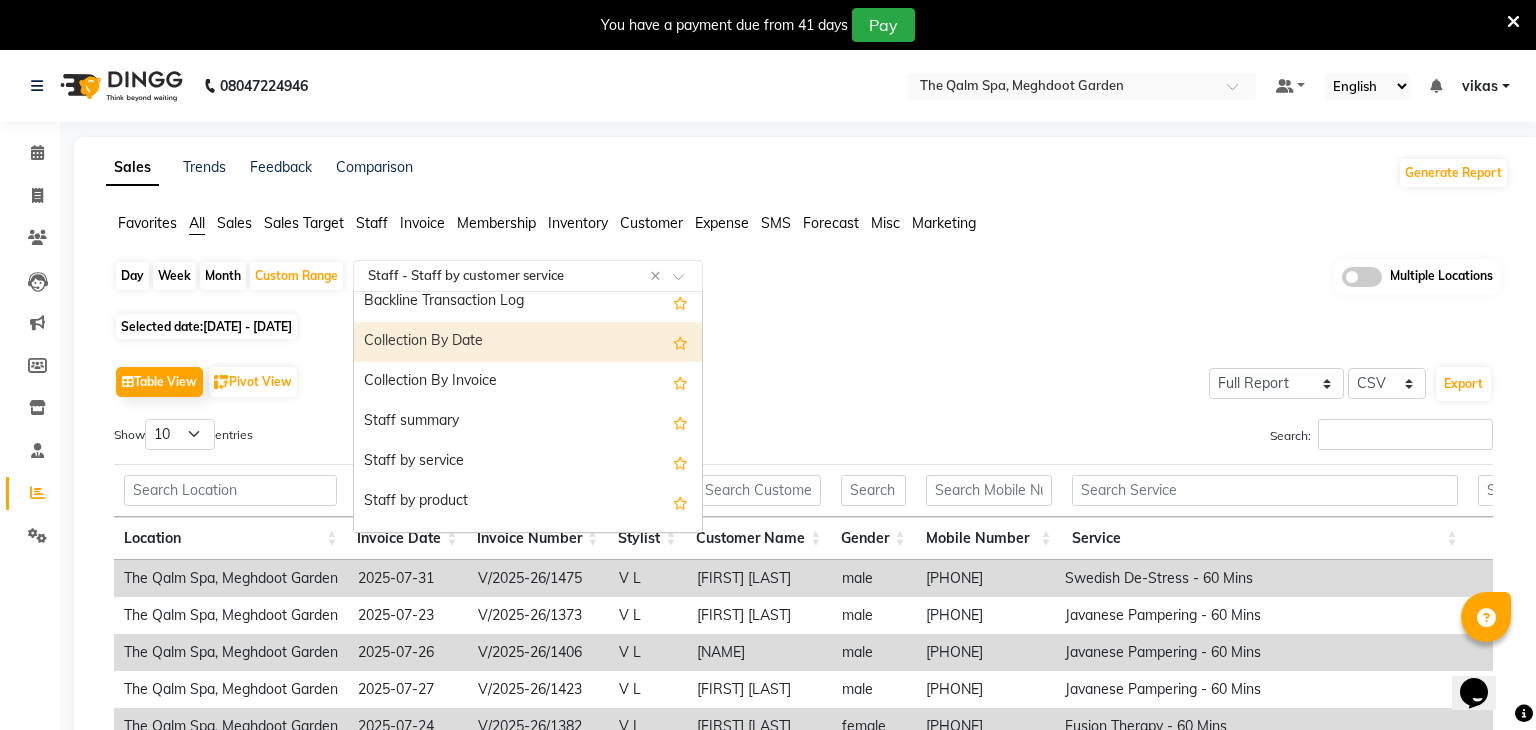 scroll, scrollTop: 650, scrollLeft: 0, axis: vertical 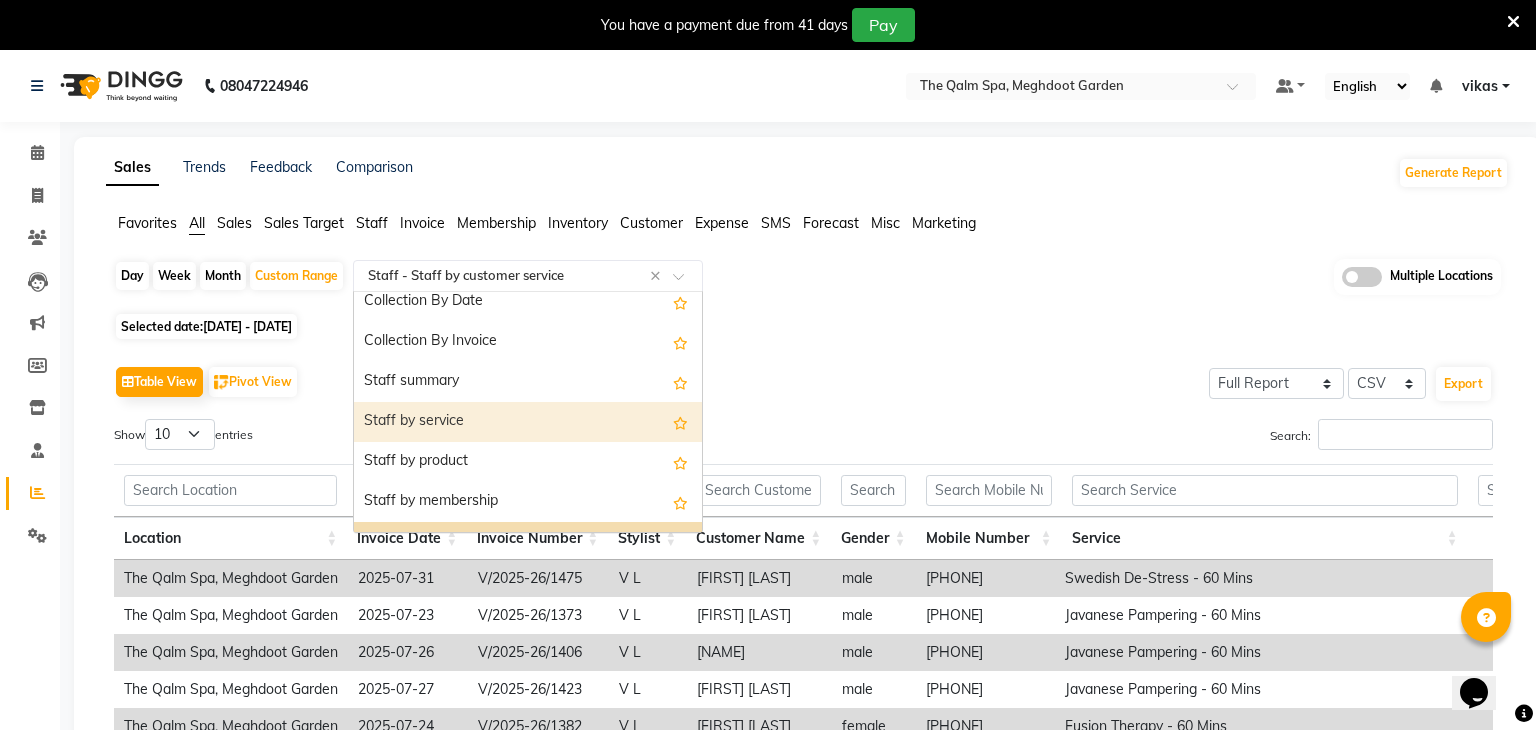 click on "Staff by service" at bounding box center [528, 422] 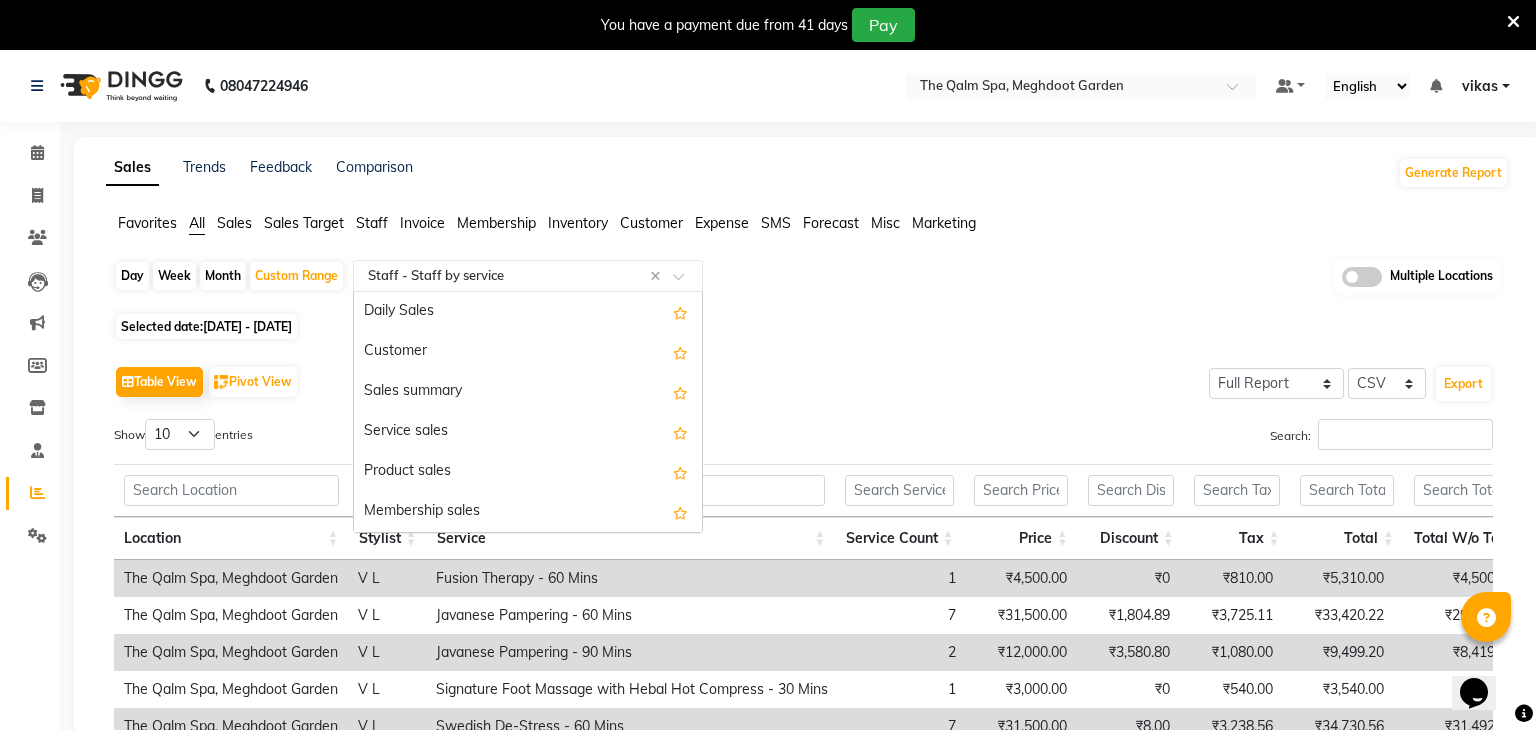 scroll, scrollTop: 760, scrollLeft: 0, axis: vertical 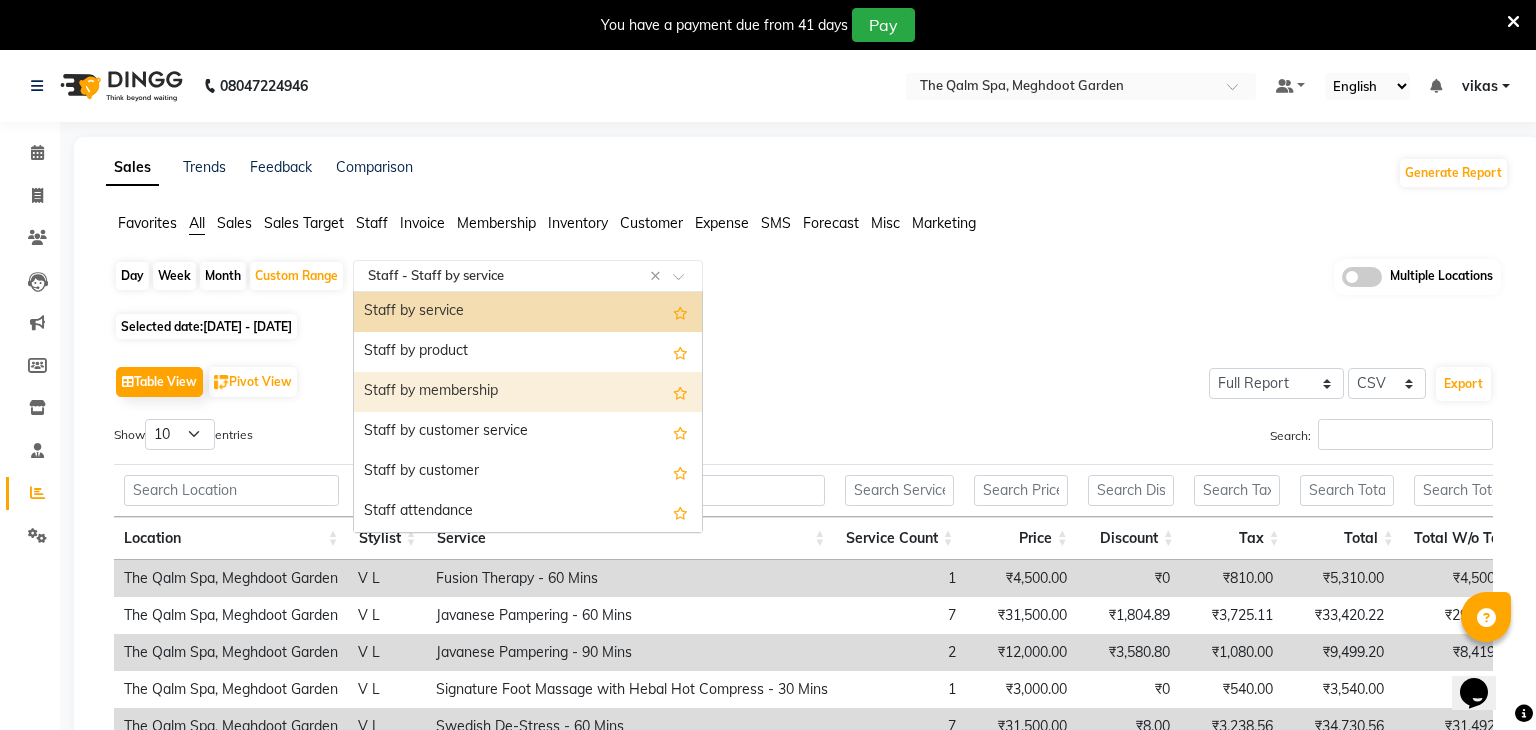 click on "Table View   Pivot View  Pie Chart Bar Chart Select Full Report Filtered Report Select CSV PDF  Export  Show  10 25 50 100  entries Search: Location Service Price Qty Discount Tax Total Payment Redemption Location Service Price Qty Discount Tax Total Payment Redemption Total ₹16,29,570.00 400 ₹2,43,330.50 ₹1,71,895.10 ₹15,58,134.60 ₹11,26,867.70 ₹4,50,334.70 The Qalm Spa, Meghdoot Garden Javanese Pampering - 60 Mins ₹4,54,500.00 101 ₹62,407.86 ₹42,321.09 ₹4,34,413.23 ₹2,77,438.23 ₹1,60,788.56 The Qalm Spa, Meghdoot Garden Javanese Pampering - 90 Mins ₹4,32,000.00 72 ₹85,228.95 ₹30,266.20 ₹3,77,037.25 ₹1,98,411.85 ₹1,88,794.89 The Qalm Spa, Meghdoot Garden Swedish De-Stress - 60 Mins ₹3,33,000.00 74 ₹33,265.71 ₹41,449.13 ₹3,41,183.42 ₹2,71,722.02 ₹69,461.40 The Qalm Spa, Meghdoot Garden Swedish De-Stress - 90 Mins ₹1,32,000.00 22 ₹32,184.15 ₹15,577.45 ₹1,15,393.30 ₹1,02,118.90 ₹18,359.15 The Qalm Spa, Meghdoot Garden The Healing Touch - 120 Mins 5" 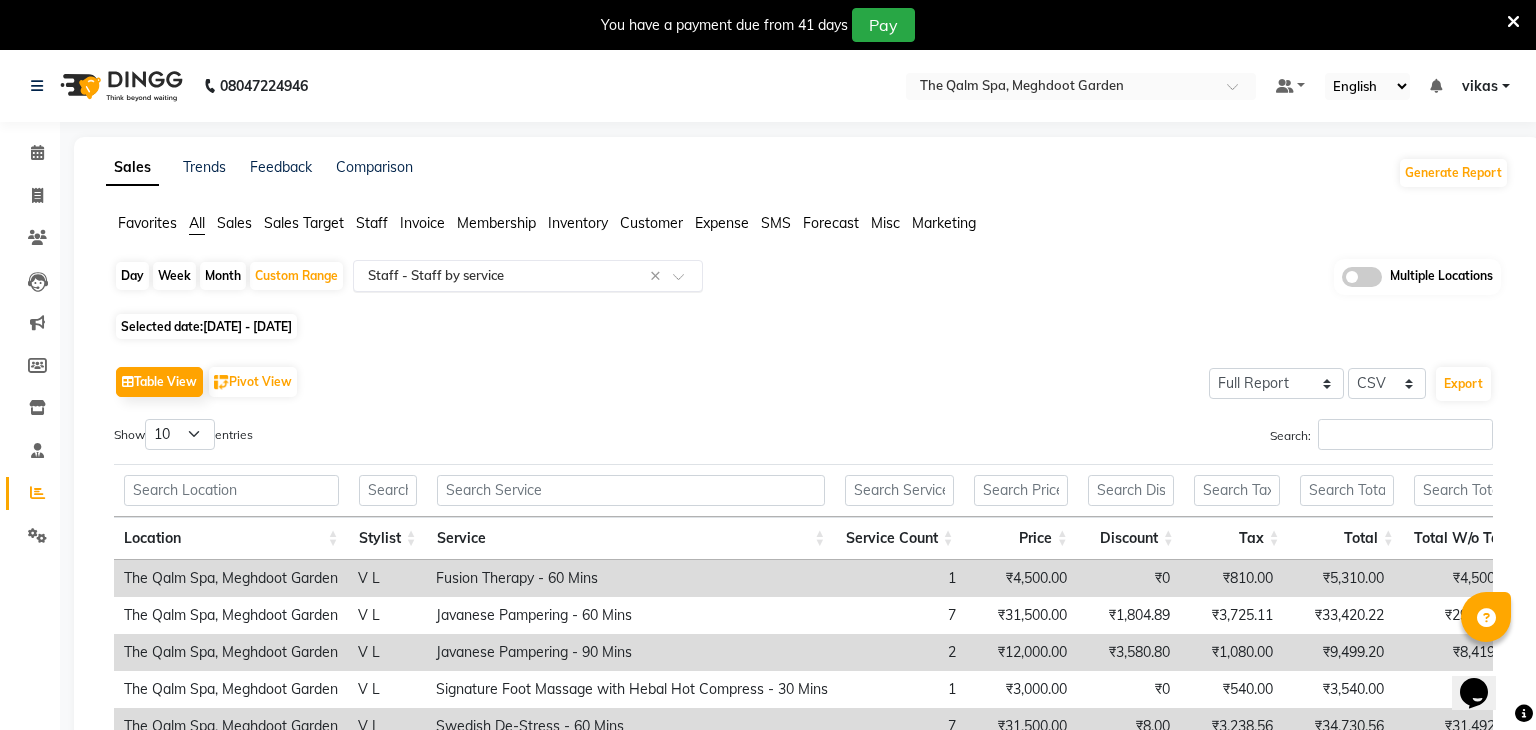click 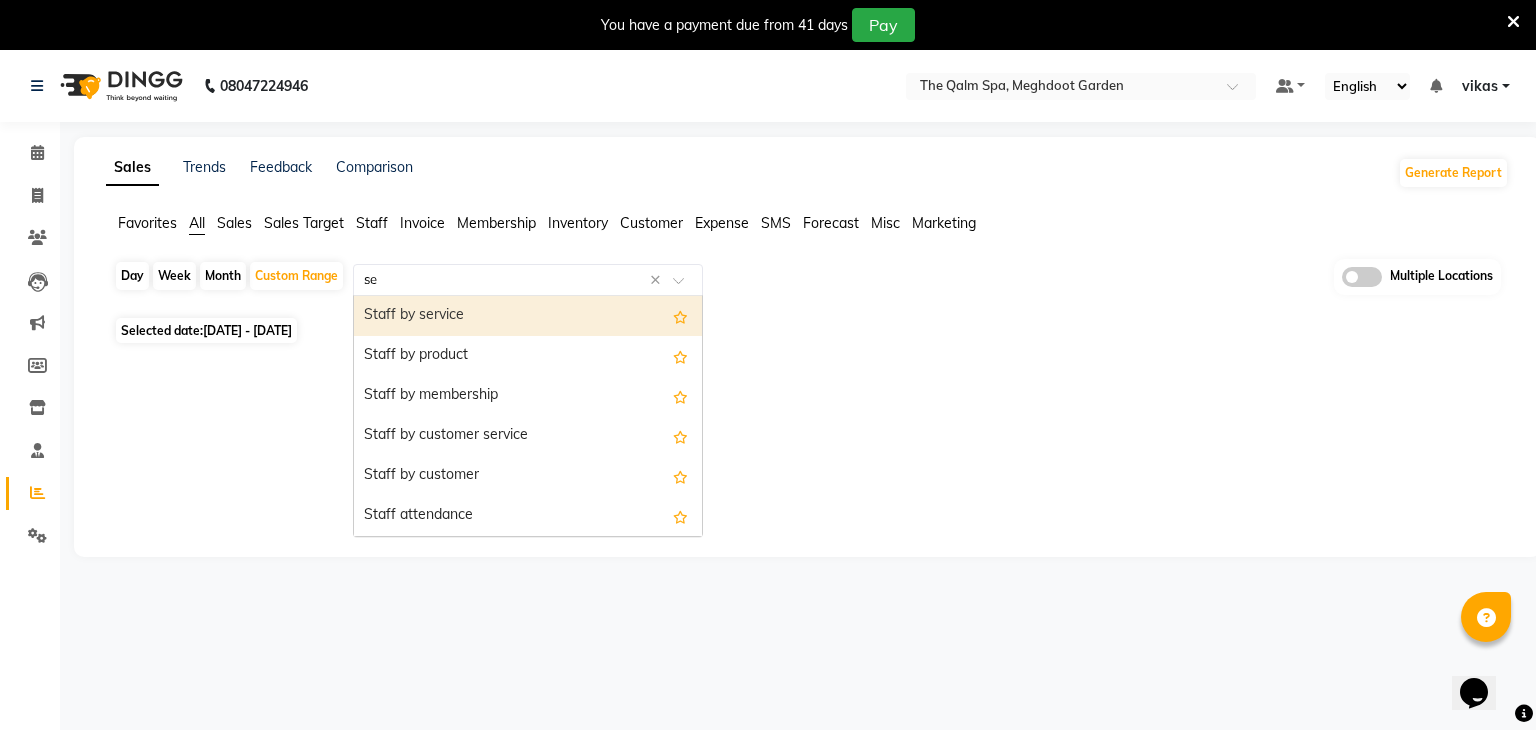 scroll, scrollTop: 80, scrollLeft: 0, axis: vertical 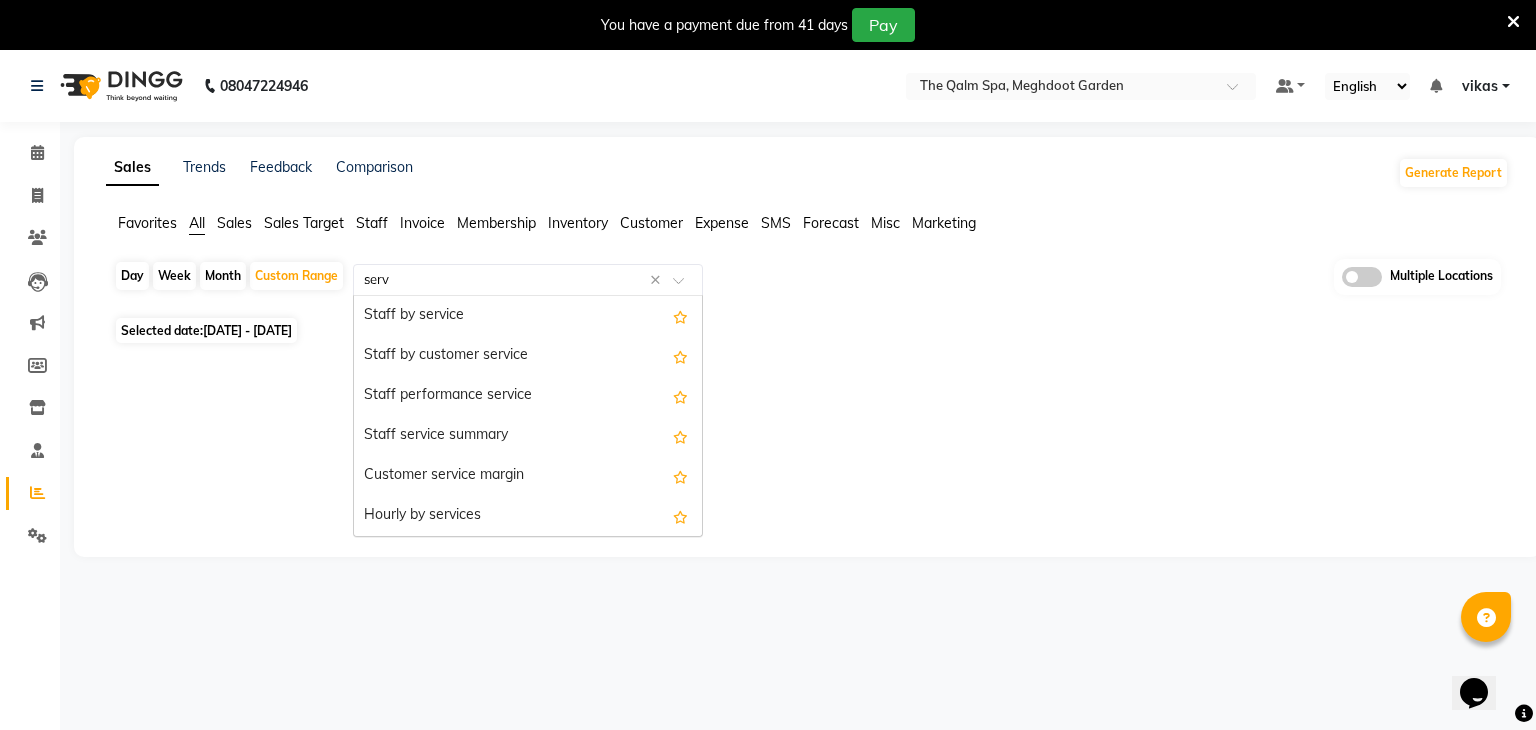 type on "servi" 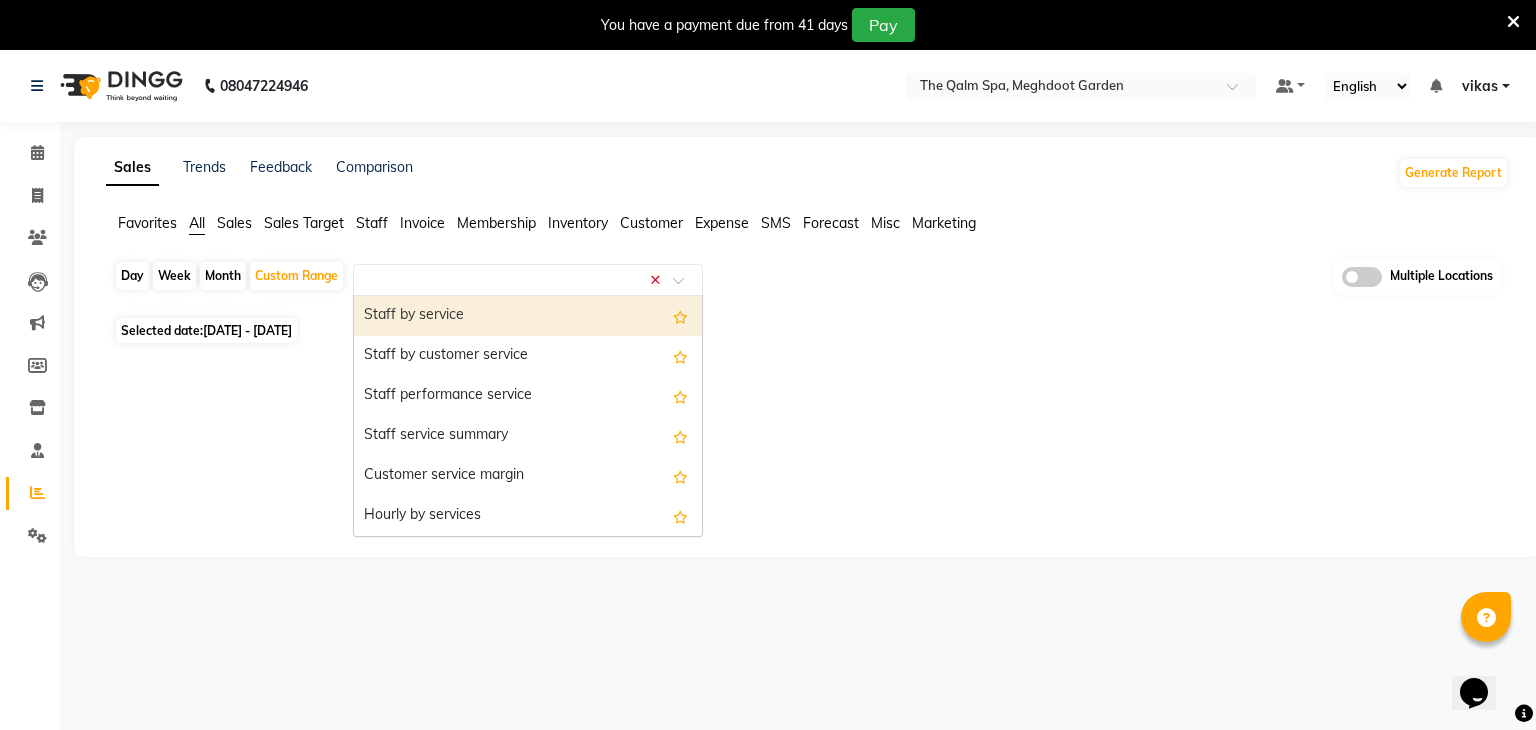 scroll, scrollTop: 760, scrollLeft: 0, axis: vertical 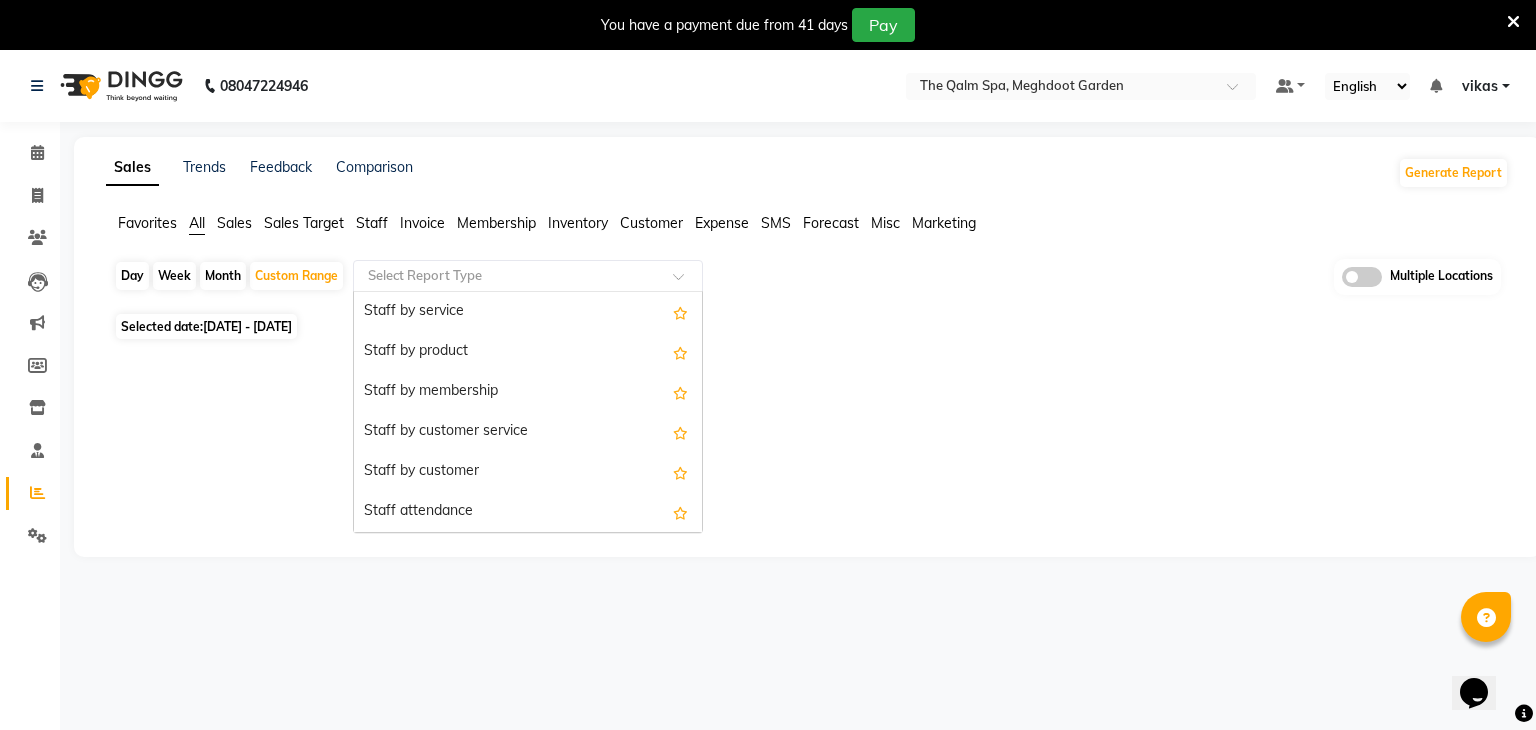 click 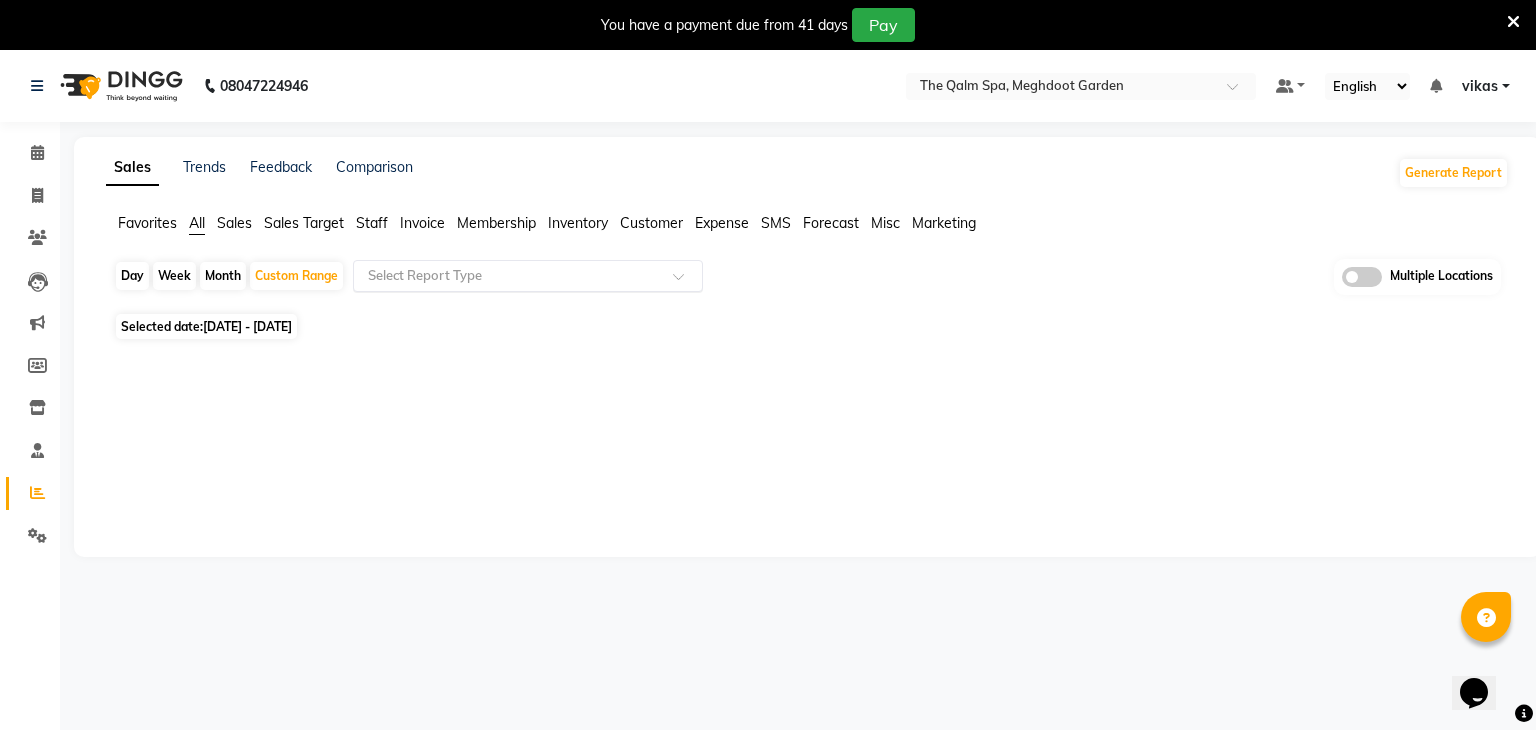 click 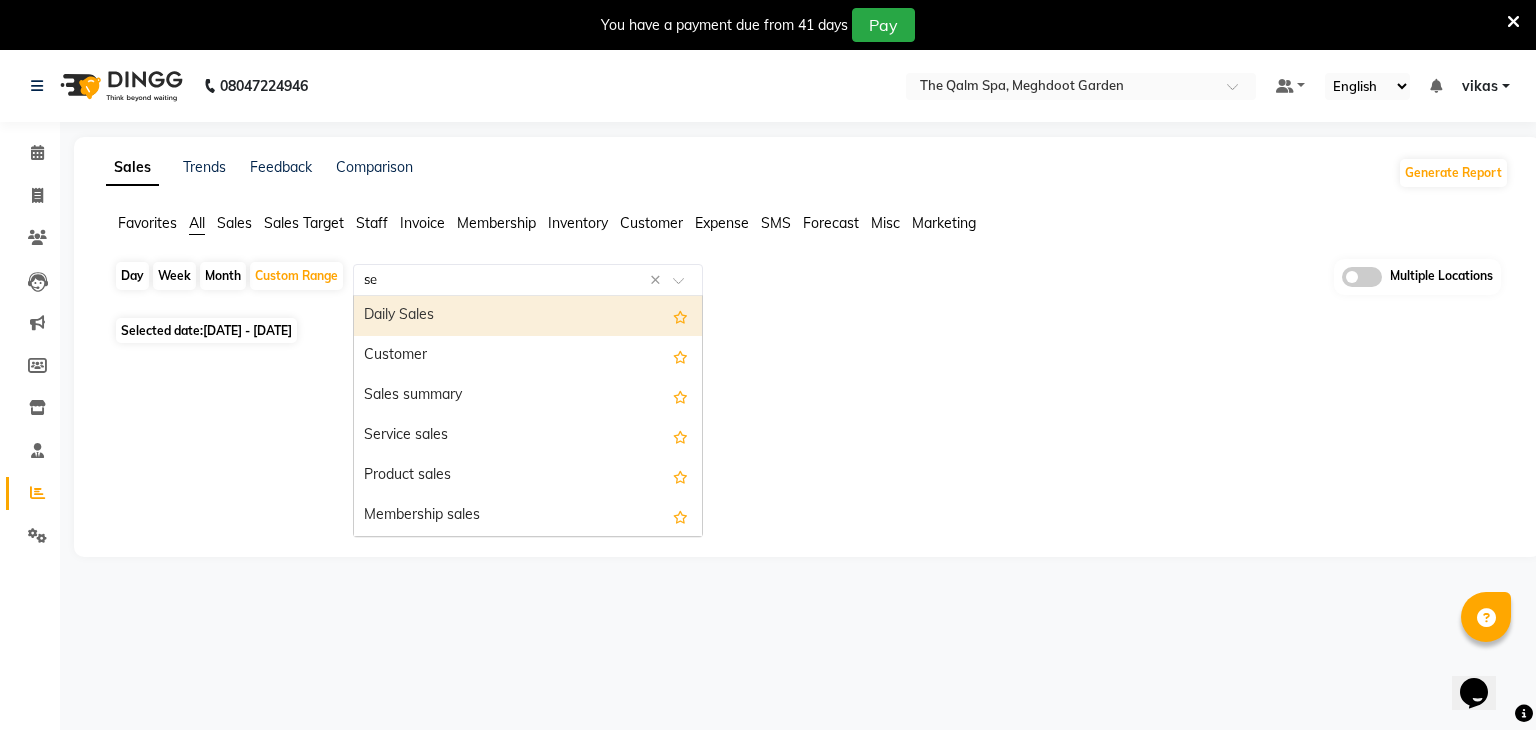 type on "ser" 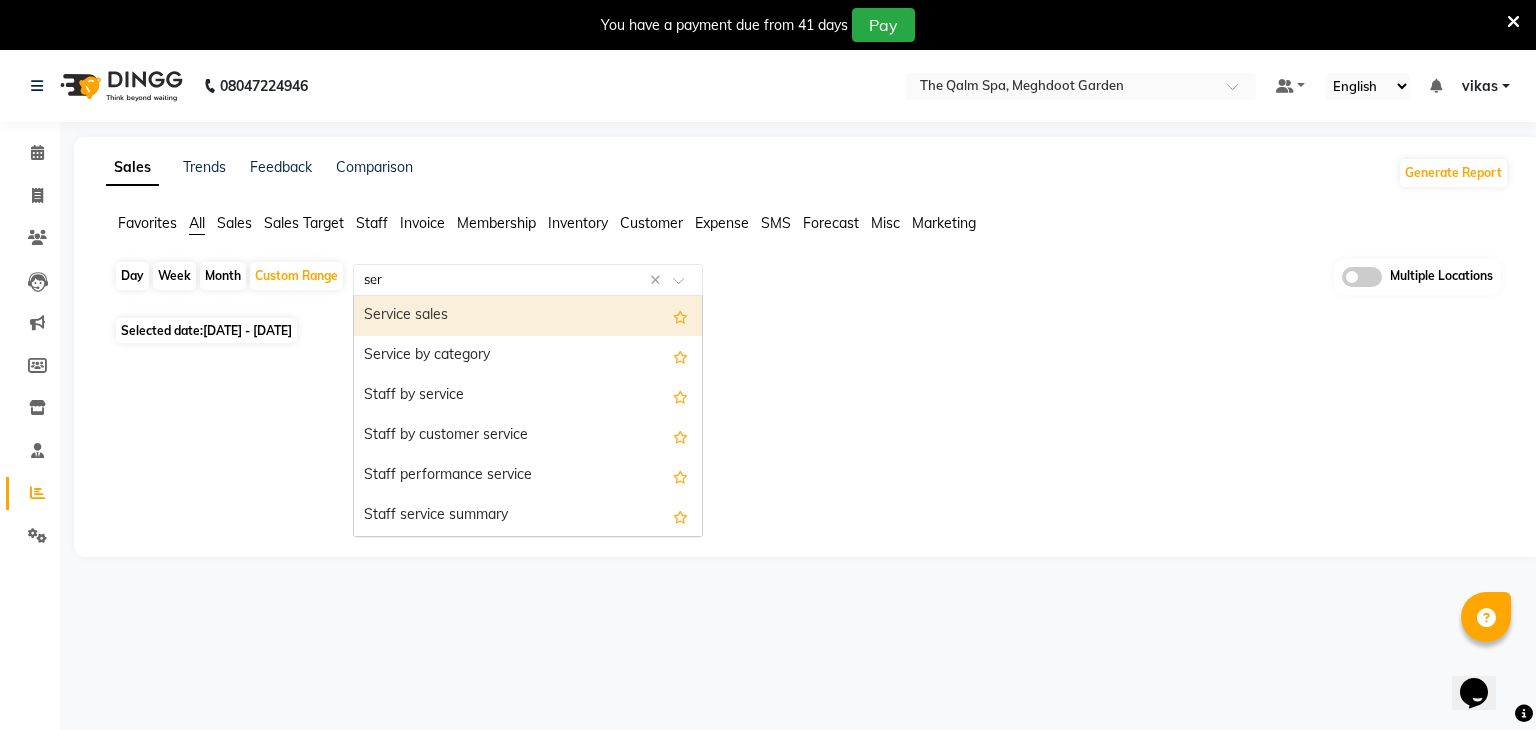click on "Service sales" at bounding box center [528, 316] 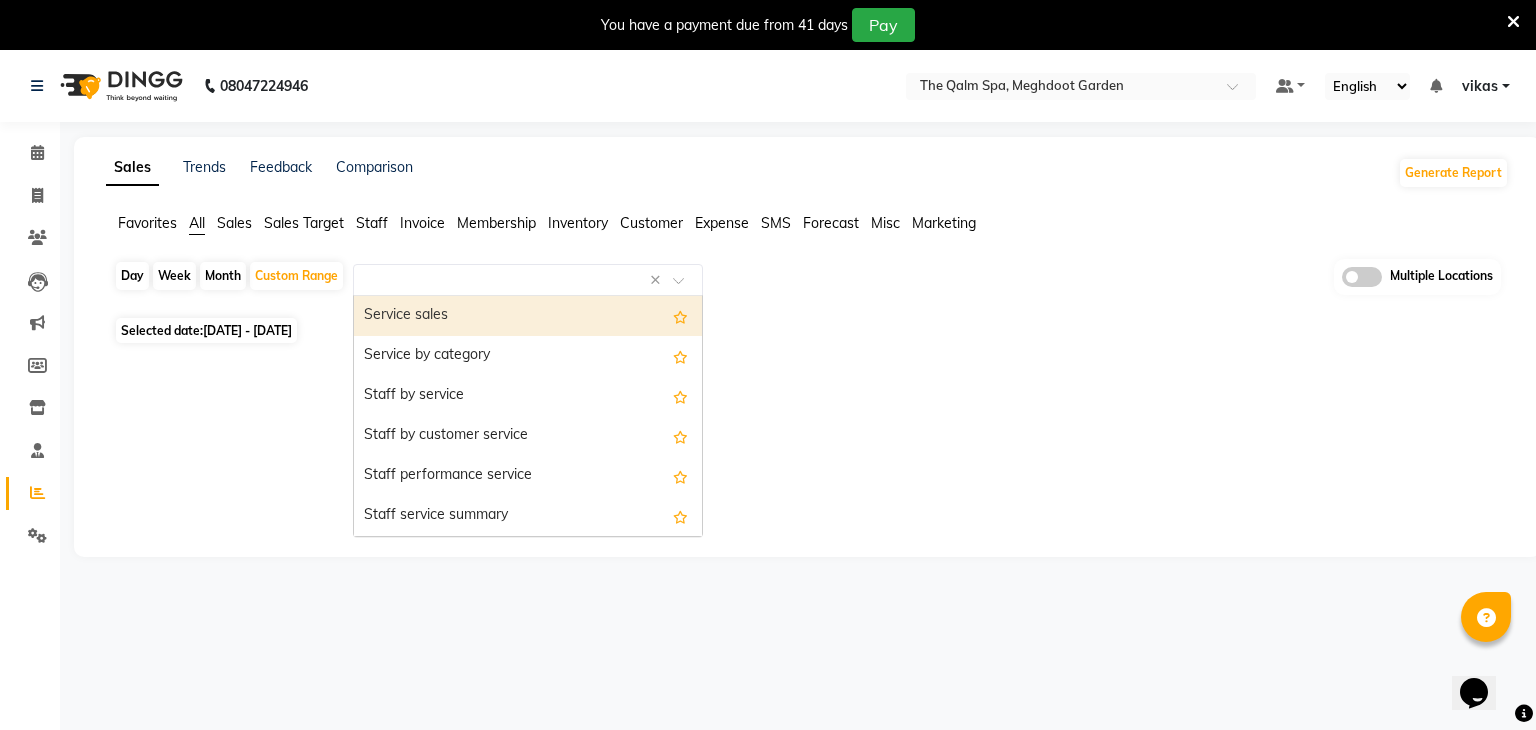 select on "full_report" 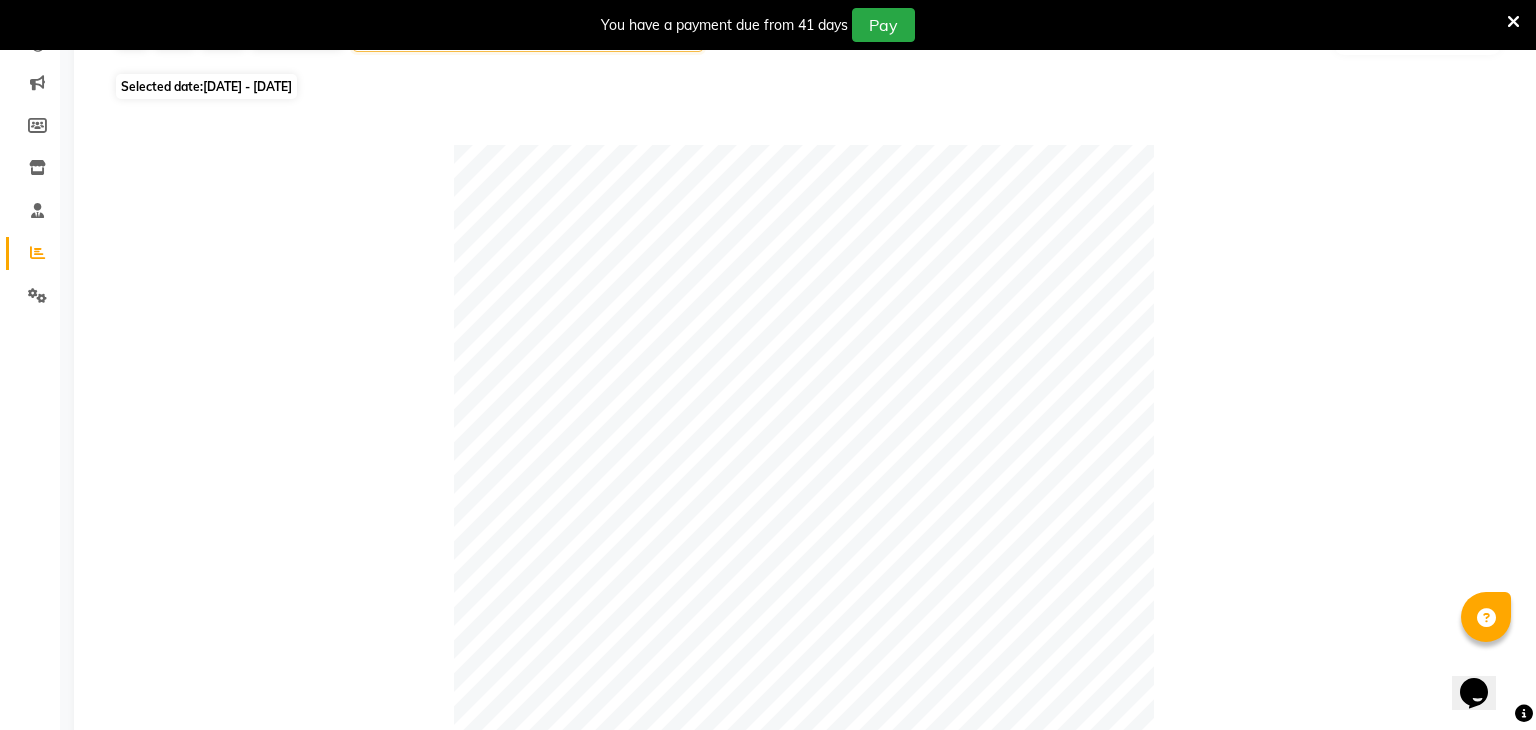 scroll, scrollTop: 0, scrollLeft: 0, axis: both 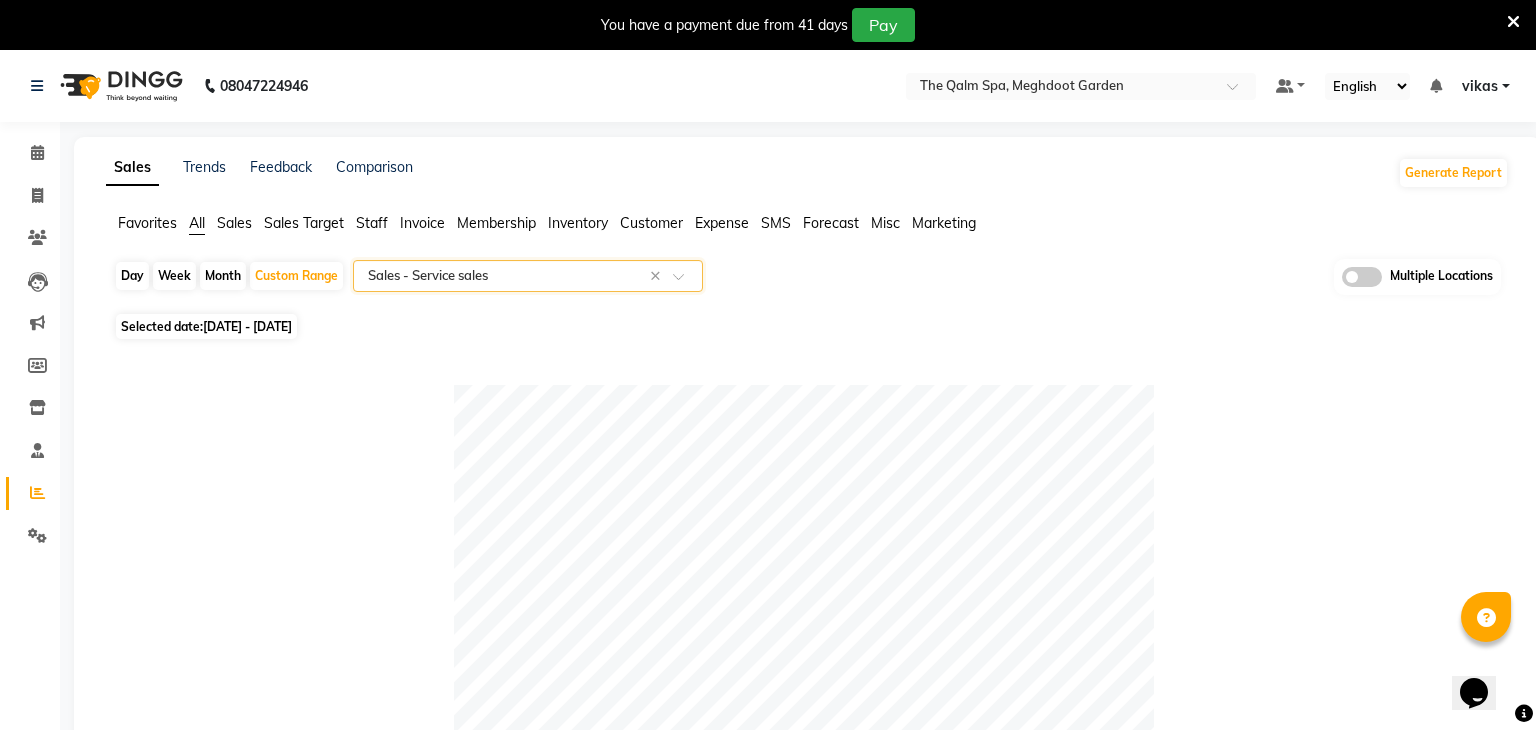 click on "Select Report Type × Sales -  Service sales ×" 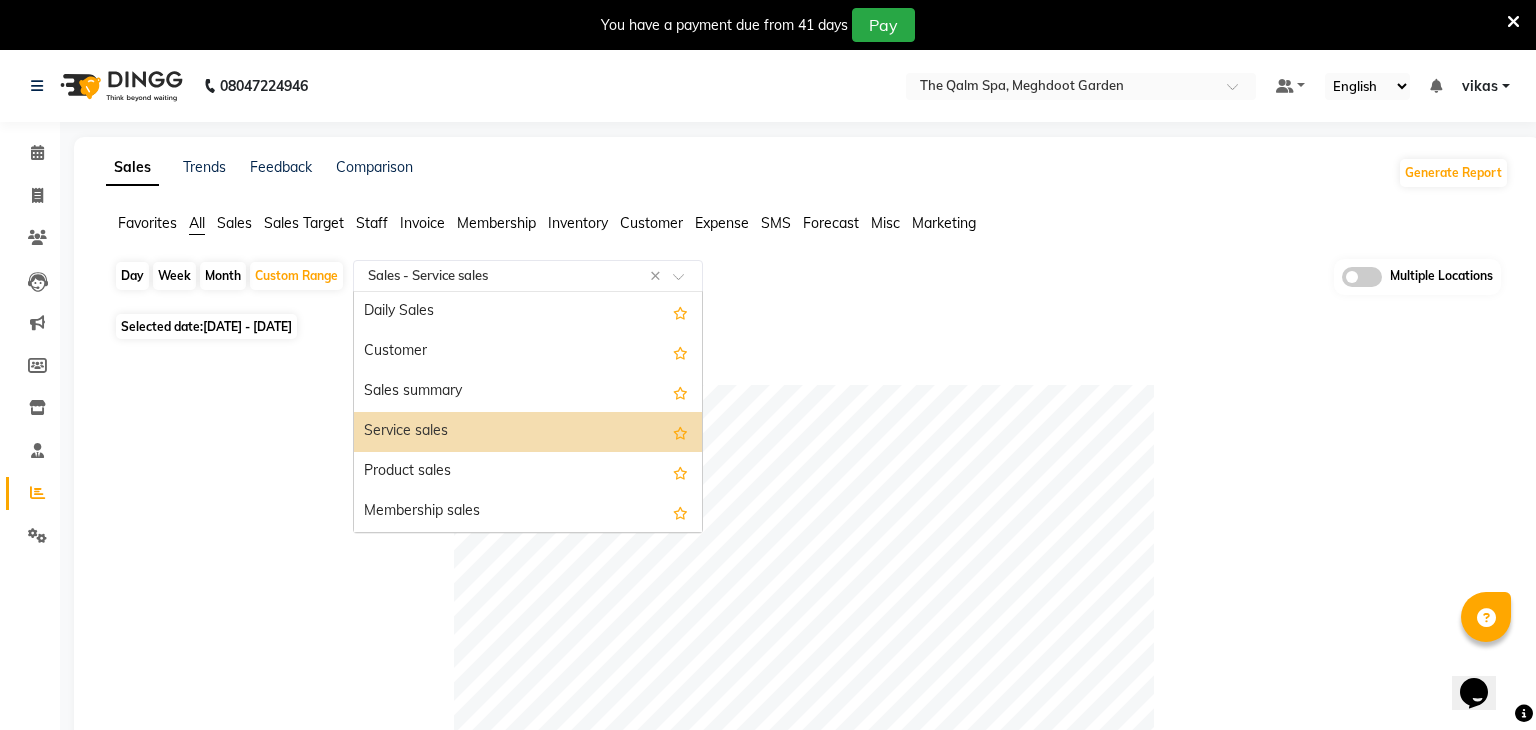 click 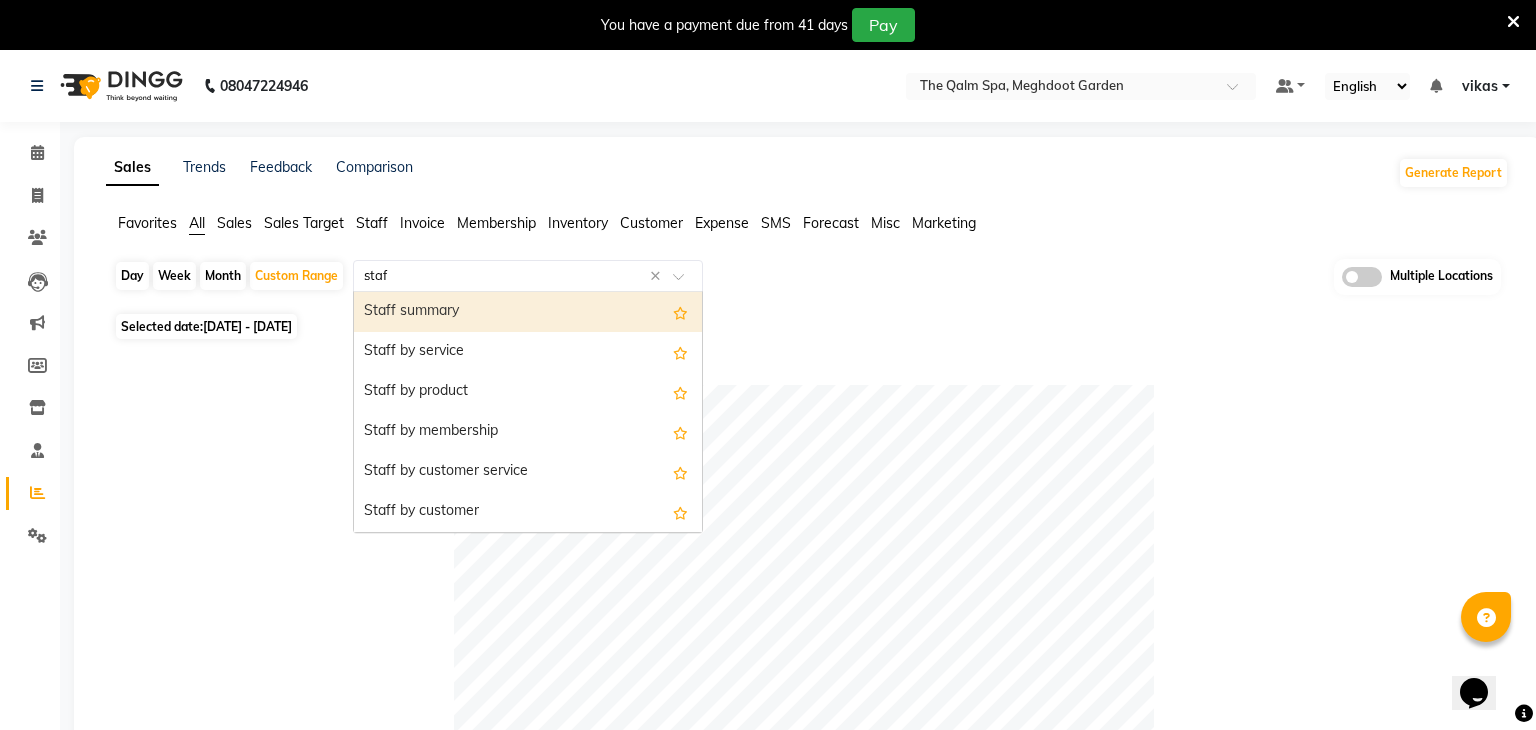 type on "staff" 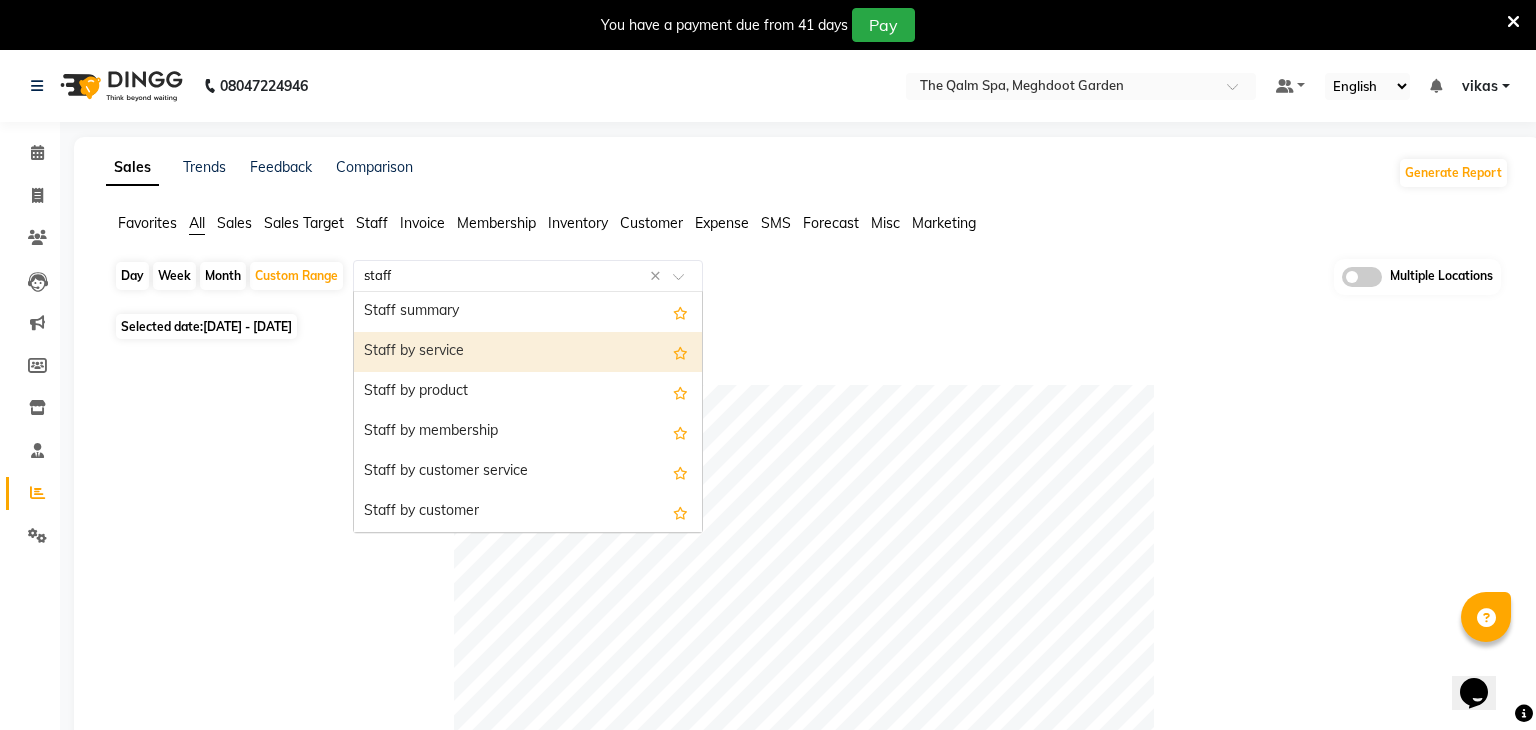 click on "Staff by service" at bounding box center [528, 352] 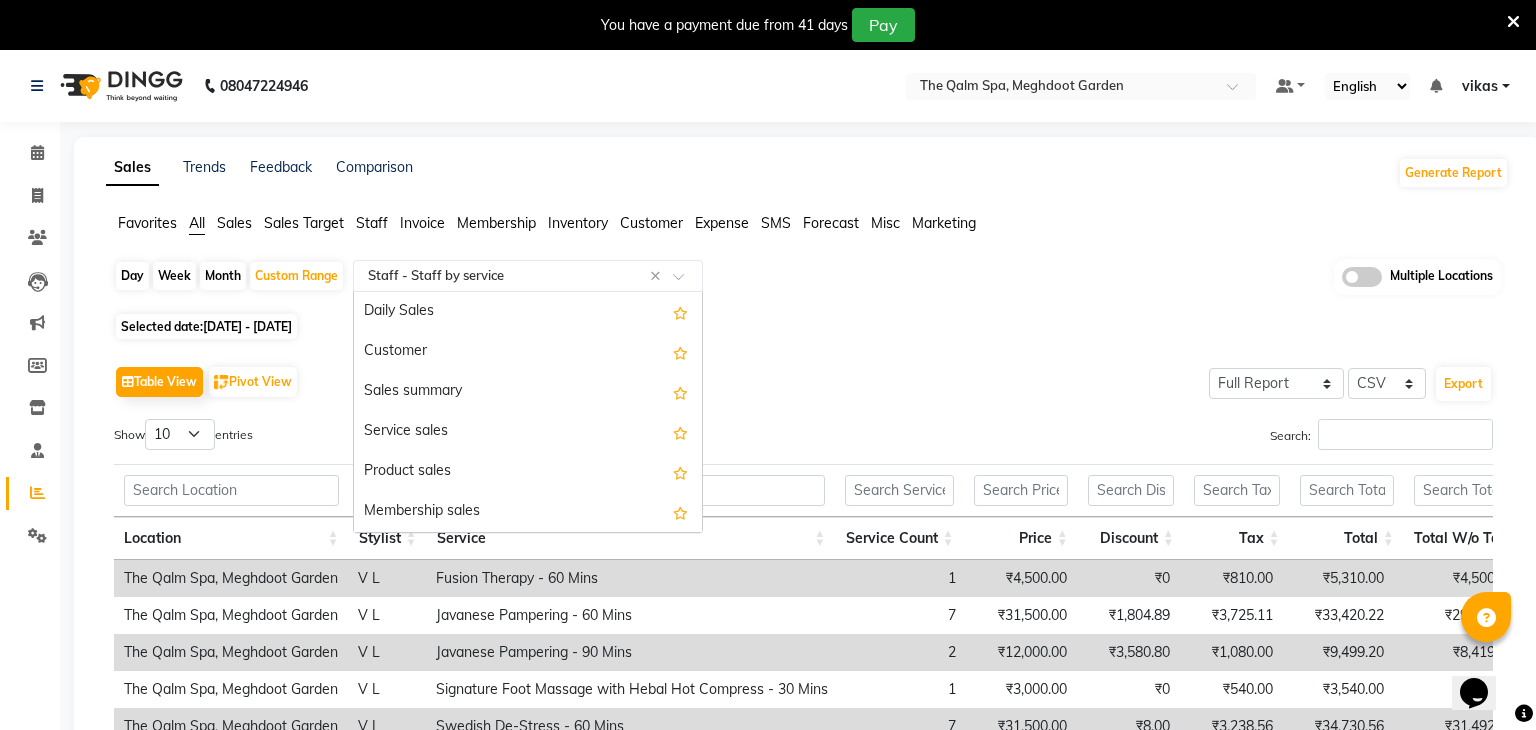 scroll, scrollTop: 760, scrollLeft: 0, axis: vertical 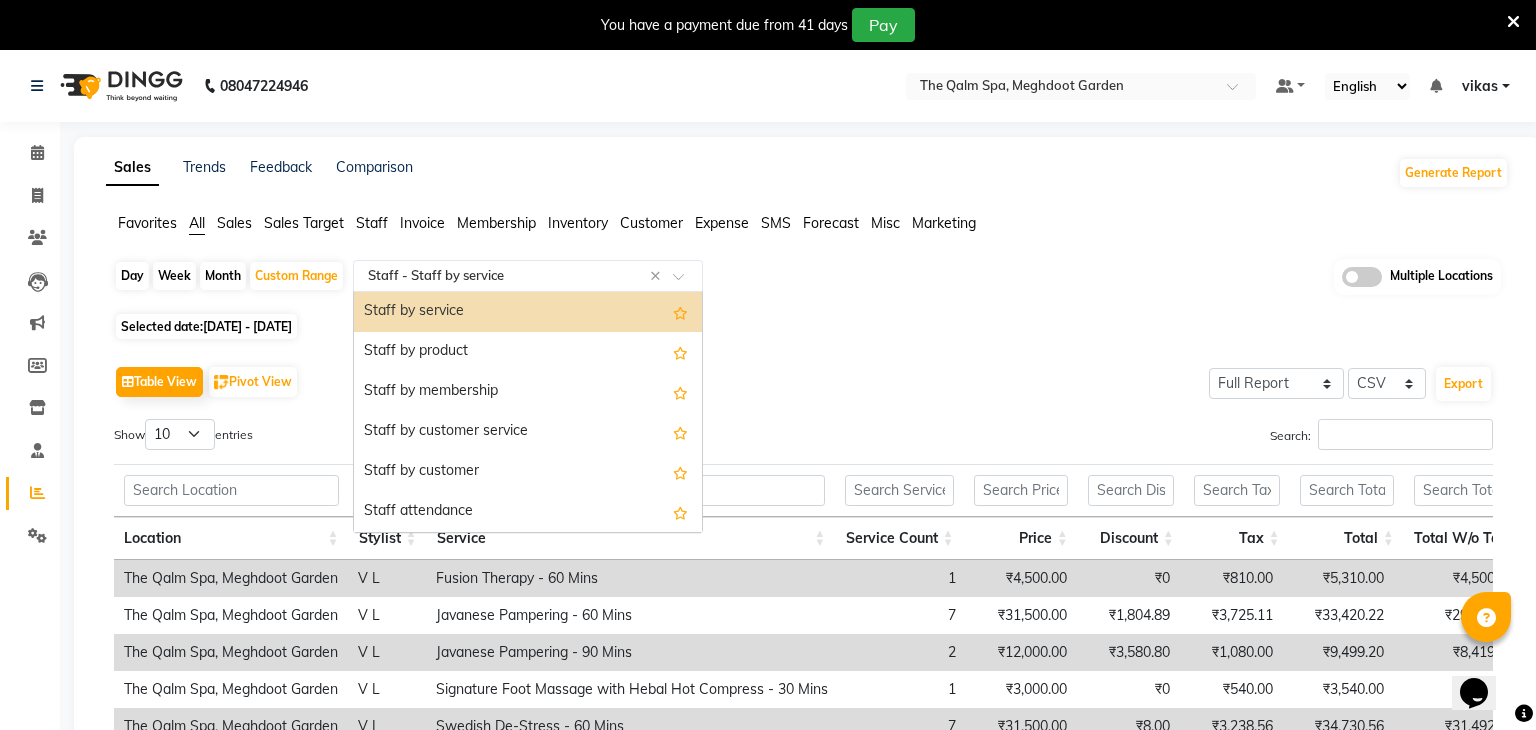 click on "Table View   Pivot View  Select Full Report Filtered Report Select CSV PDF  Export" 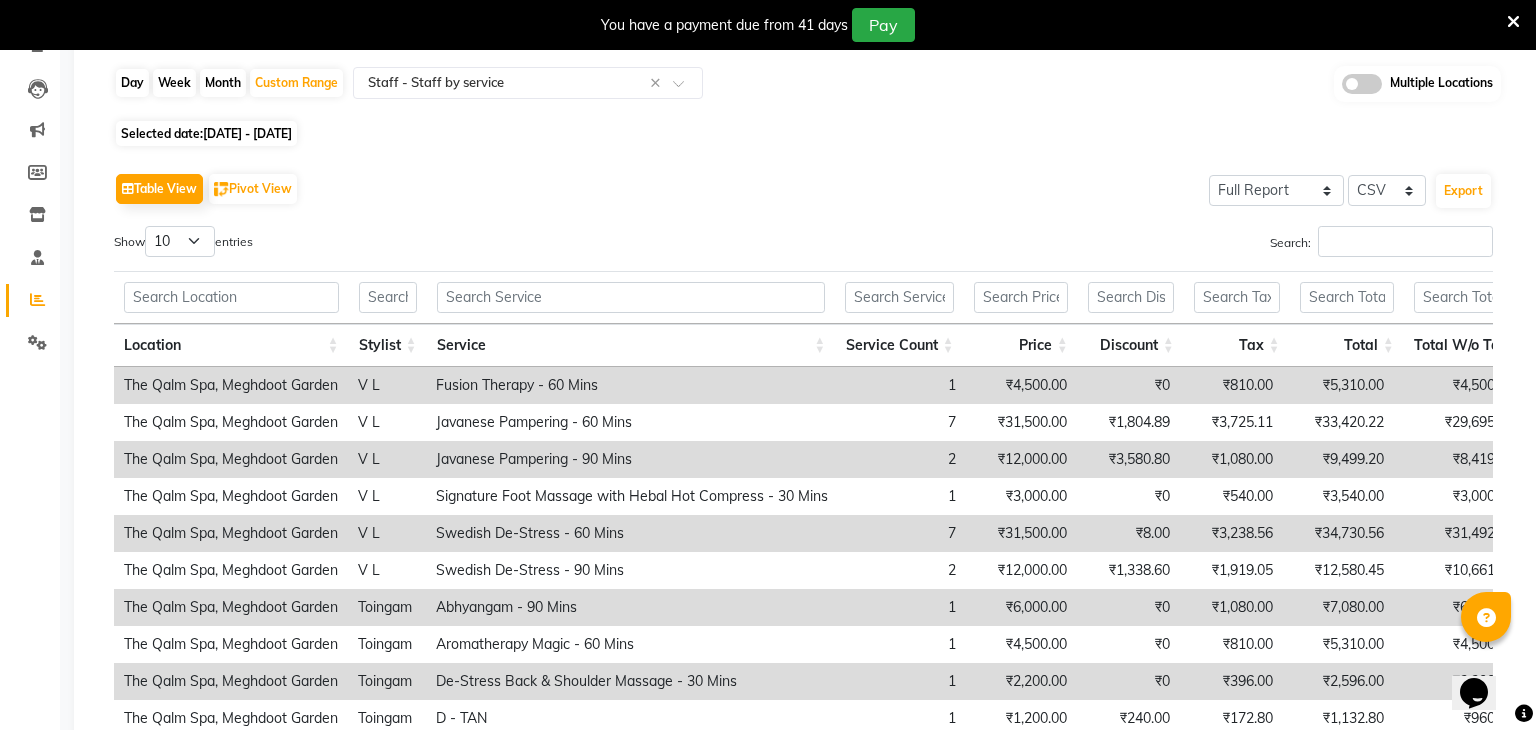 scroll, scrollTop: 188, scrollLeft: 0, axis: vertical 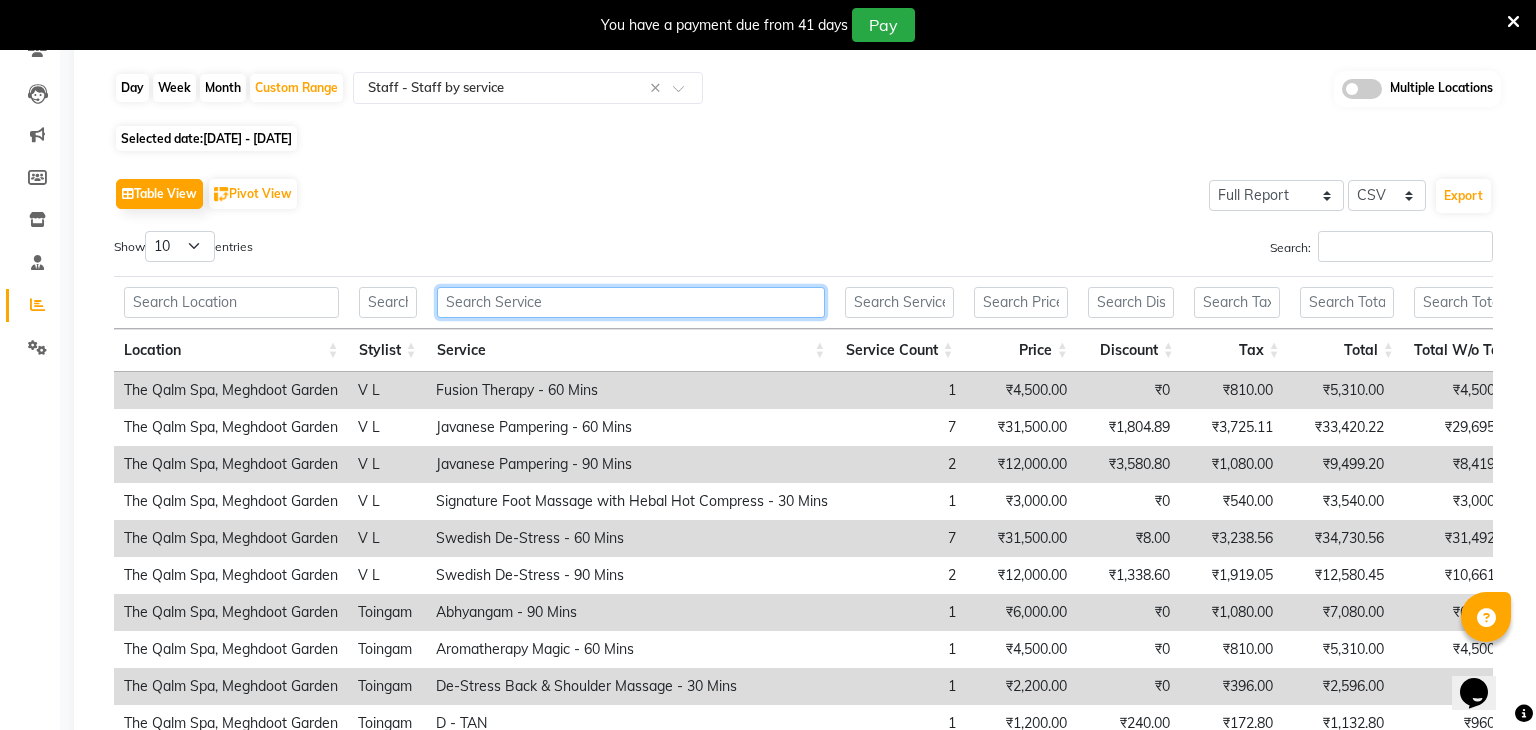 click at bounding box center [631, 302] 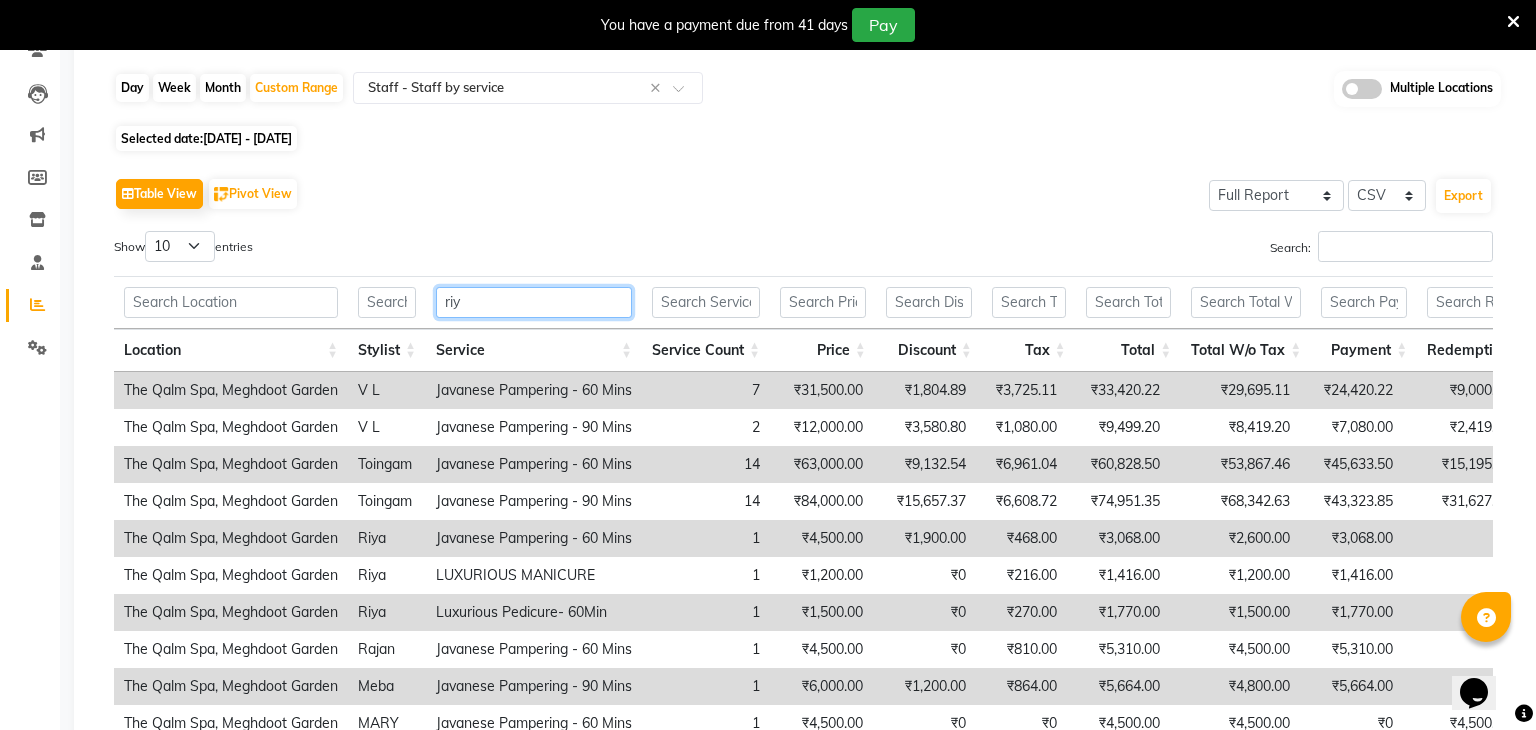 scroll, scrollTop: 50, scrollLeft: 0, axis: vertical 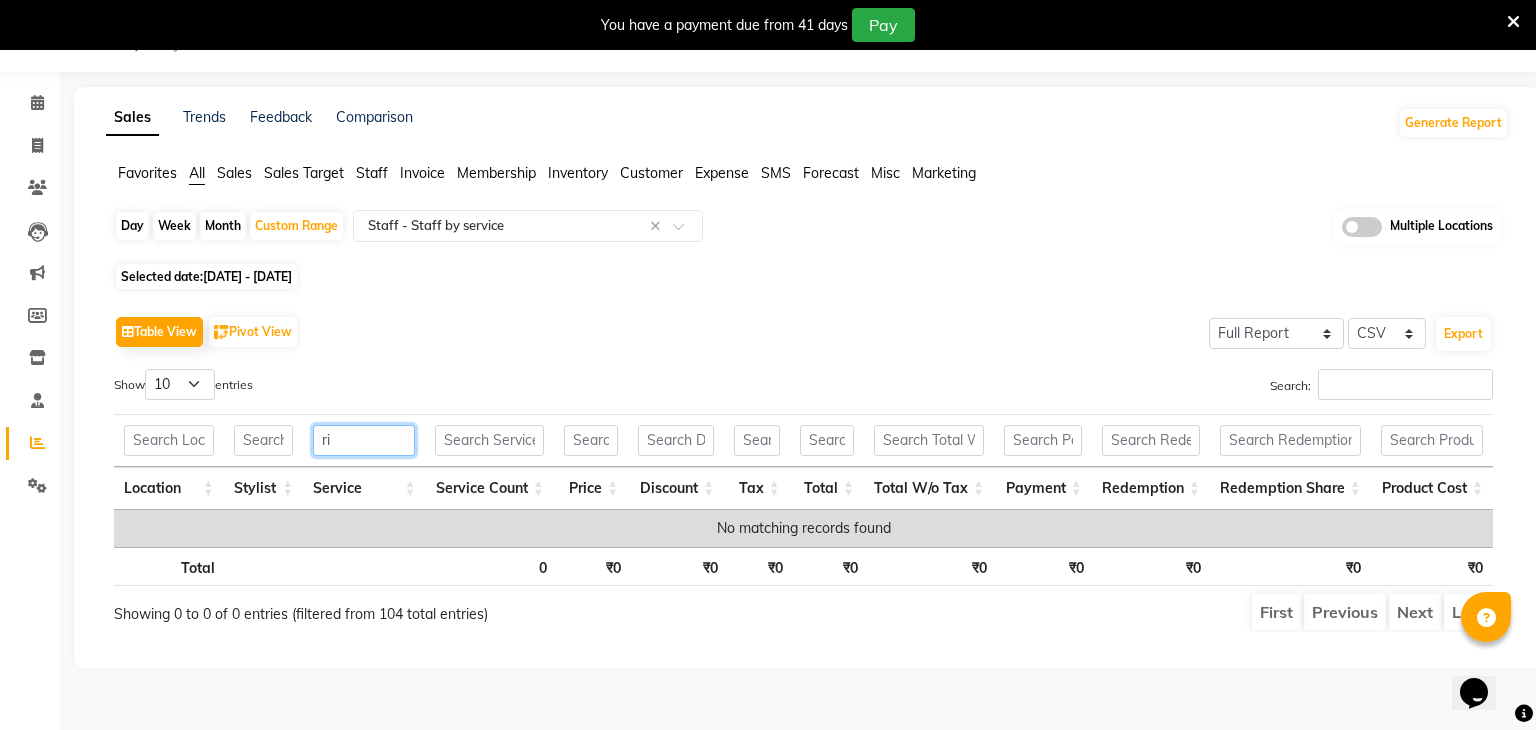 type on "r" 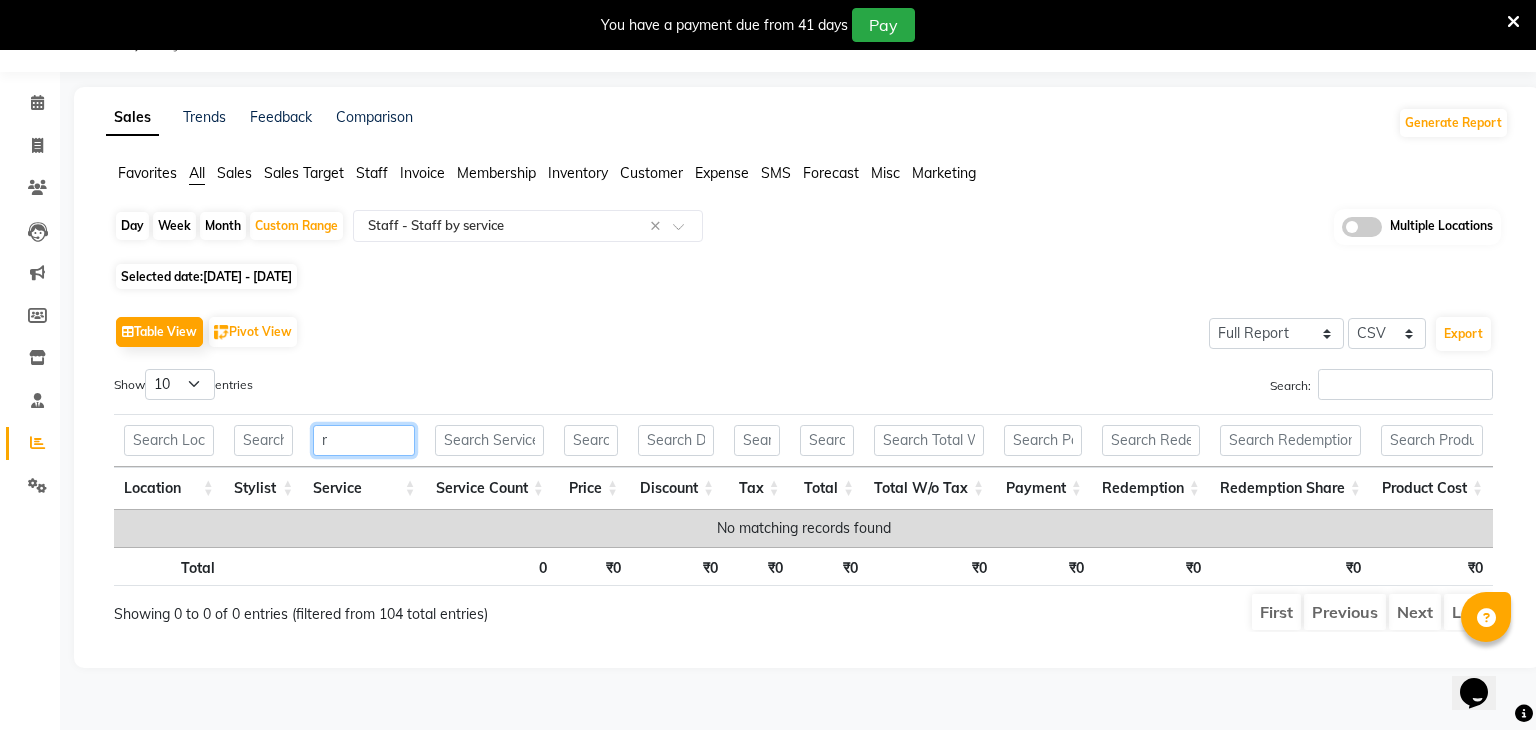 scroll, scrollTop: 188, scrollLeft: 0, axis: vertical 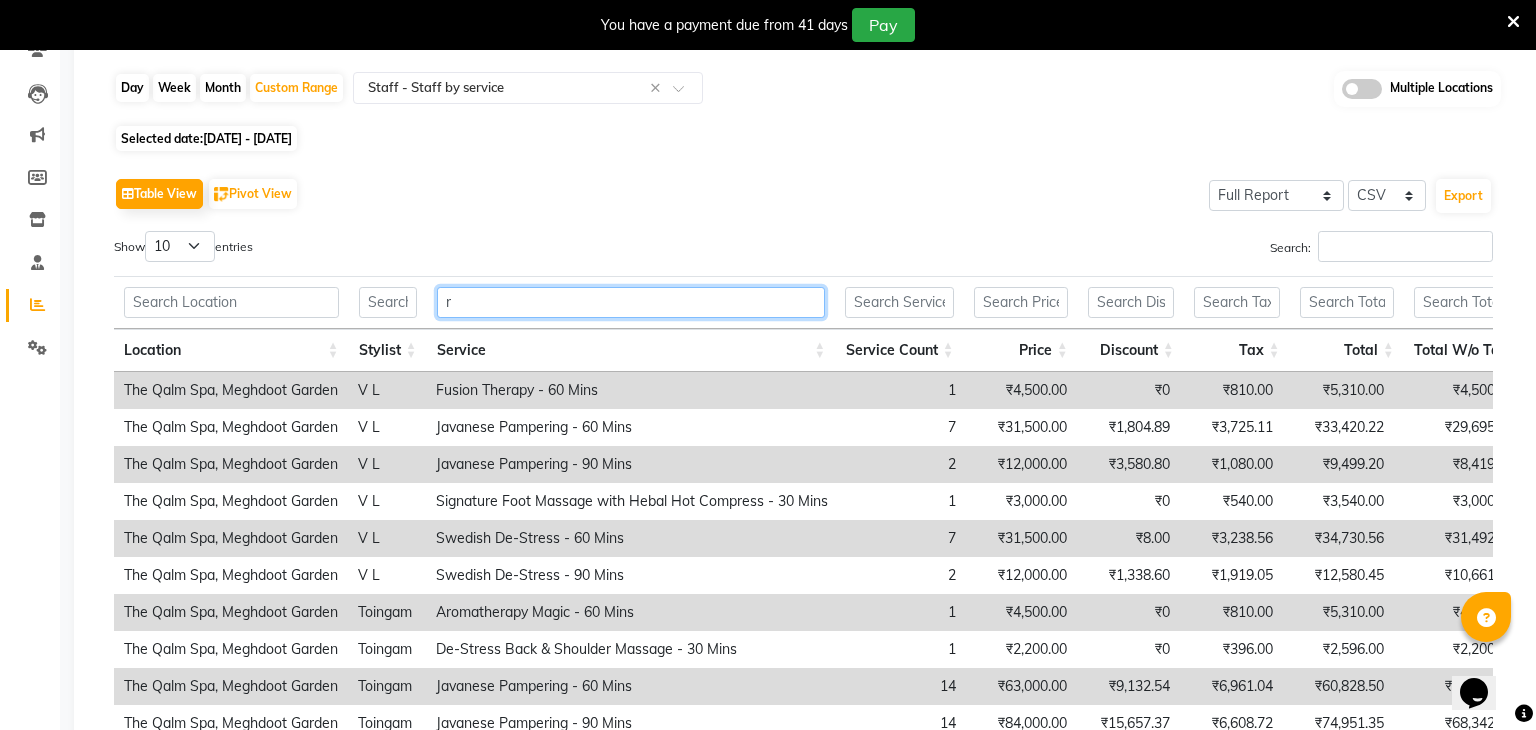 type 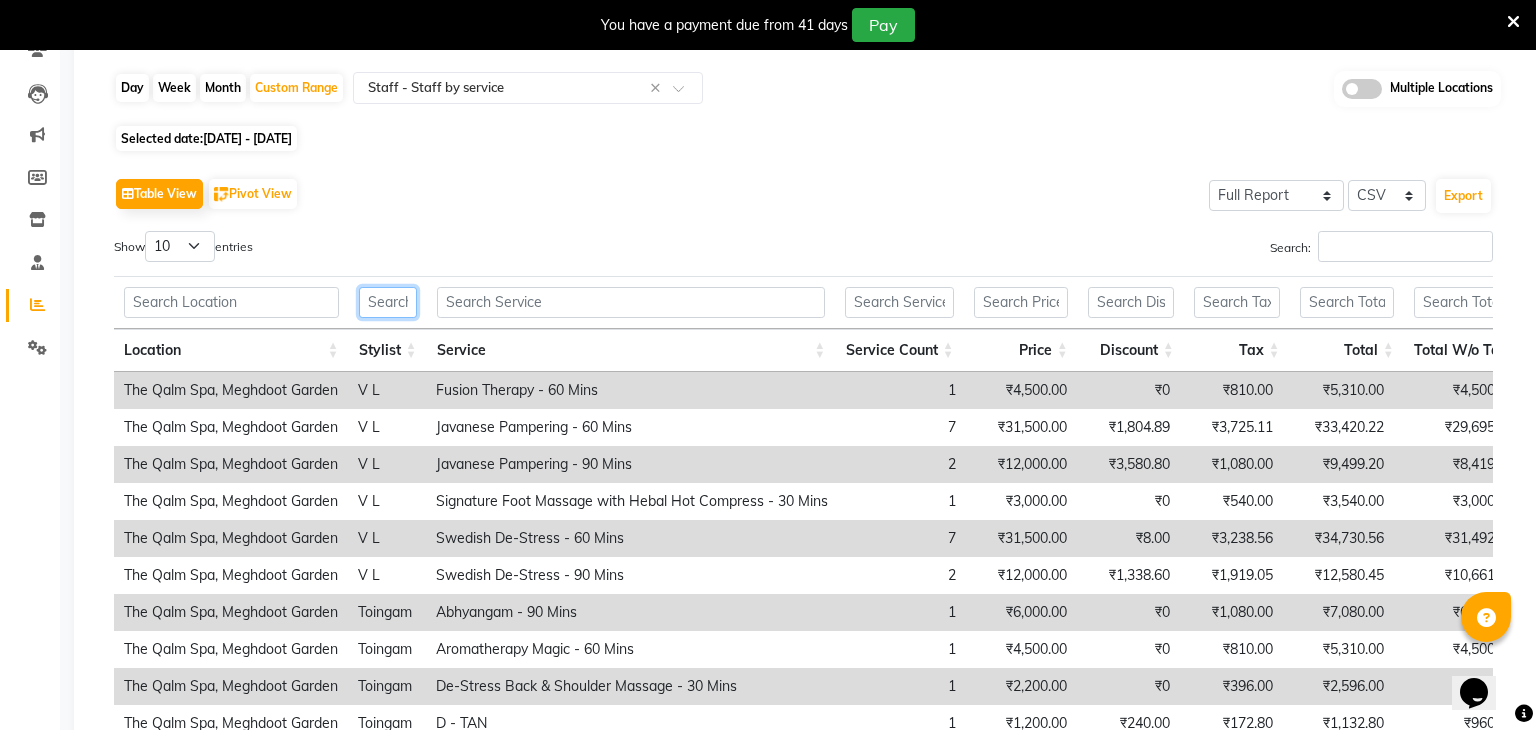 click at bounding box center [388, 302] 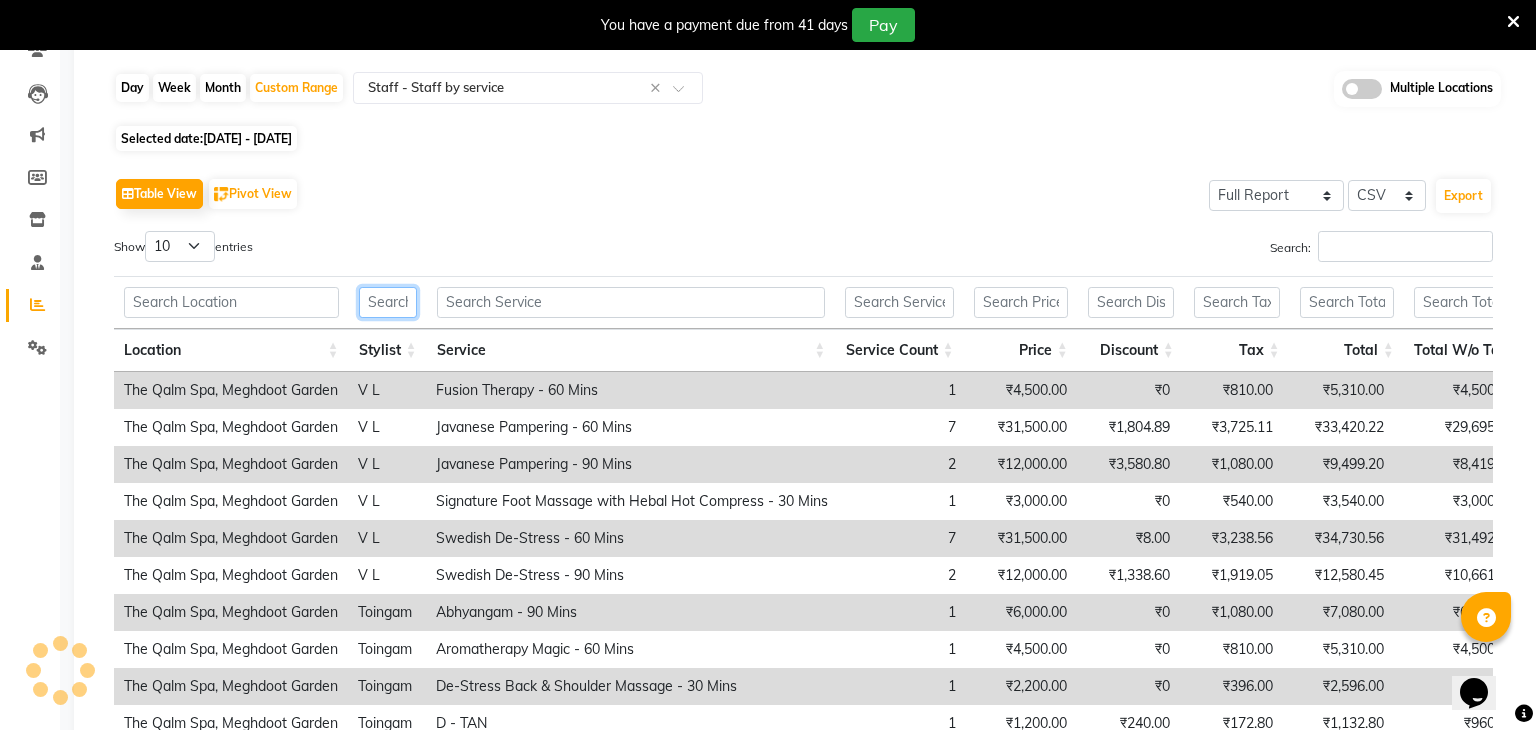 type on "e" 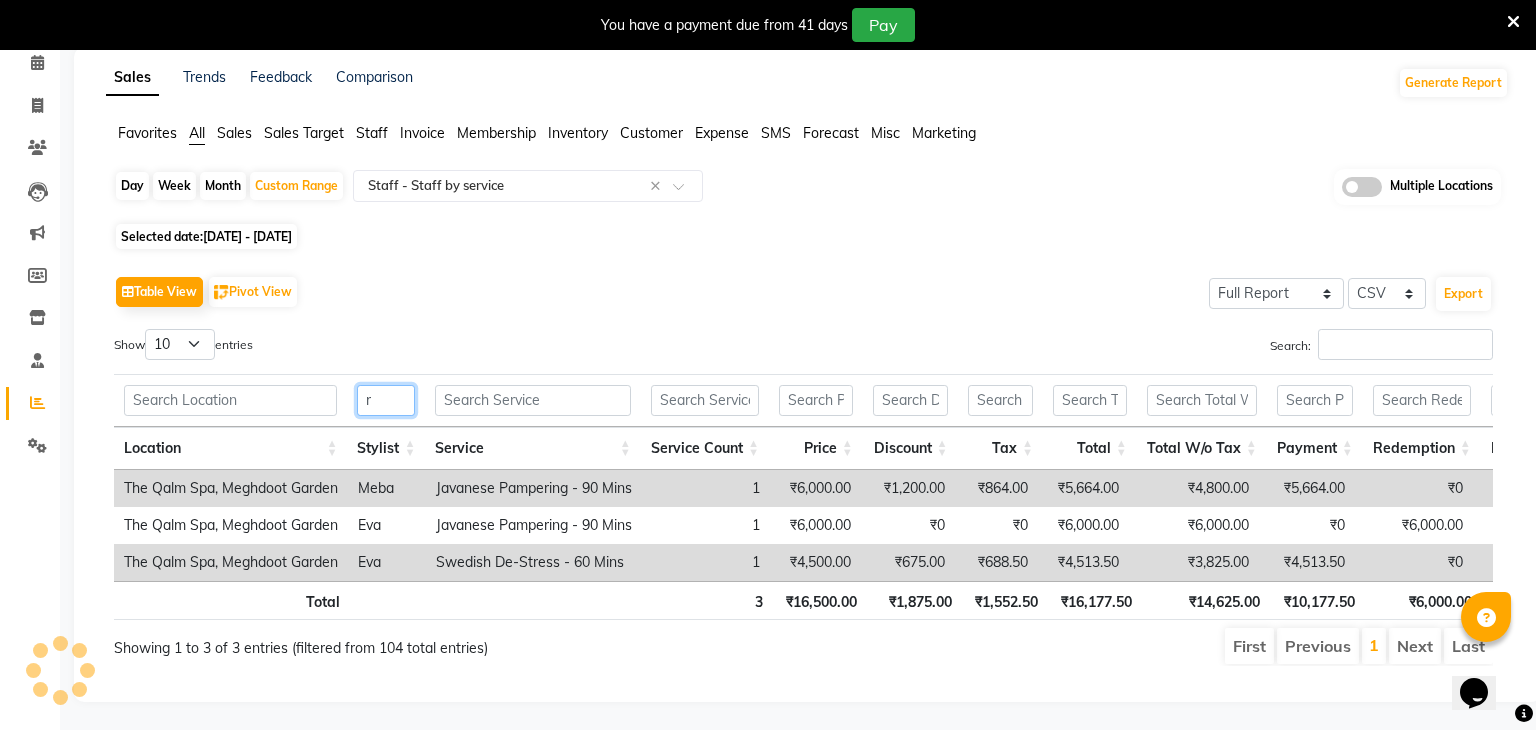 scroll, scrollTop: 188, scrollLeft: 0, axis: vertical 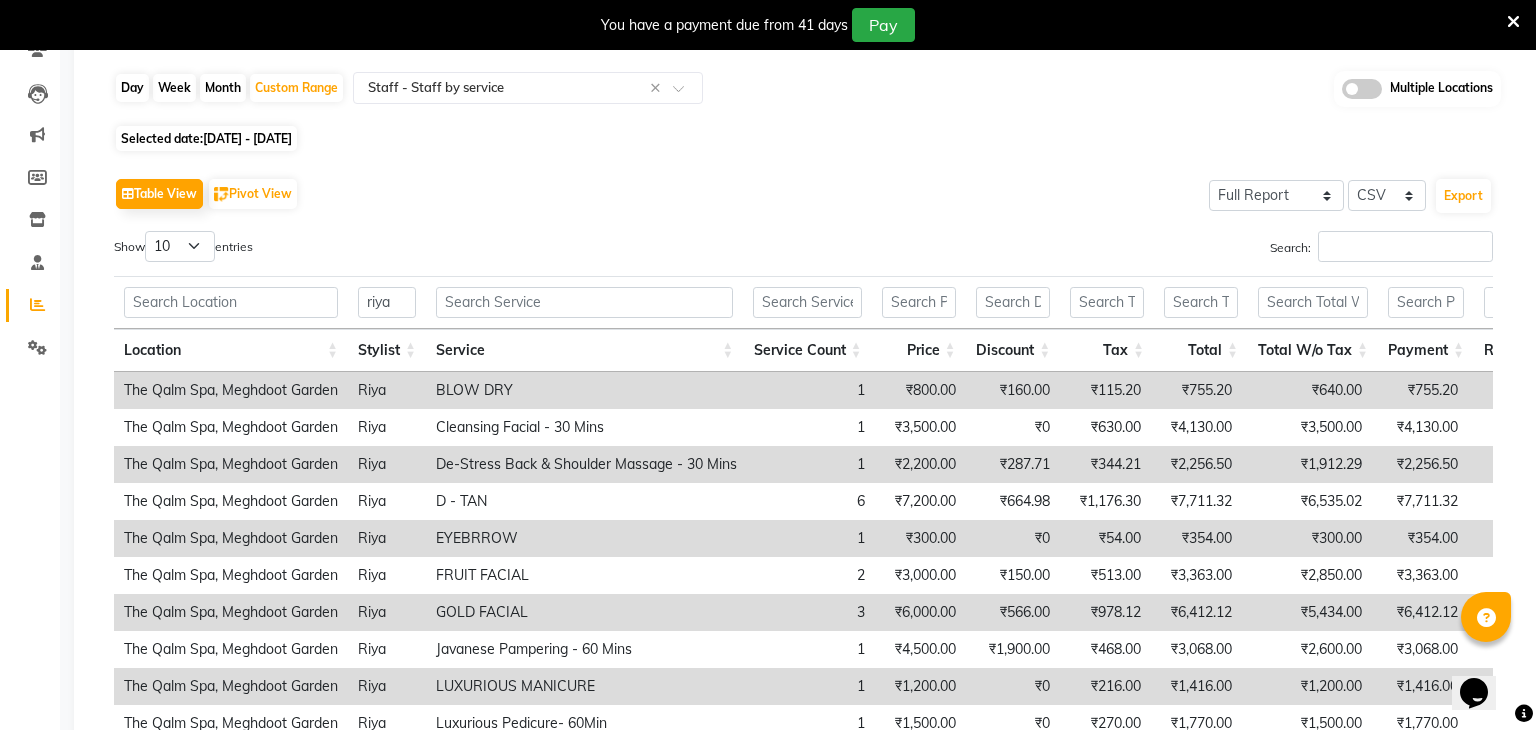 click on "Table View   Pivot View  Select Full Report Filtered Report Select CSV PDF  Export" 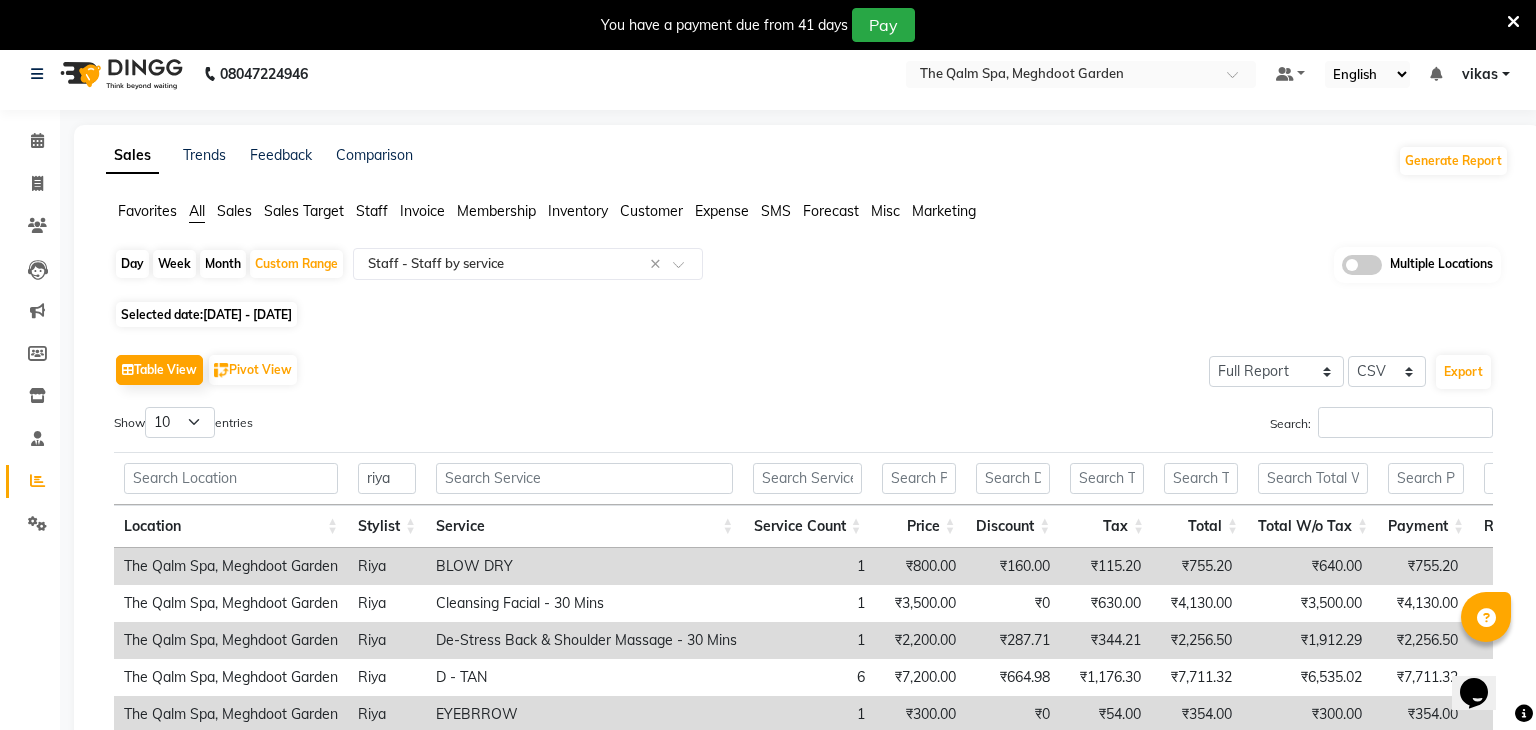 scroll, scrollTop: 348, scrollLeft: 0, axis: vertical 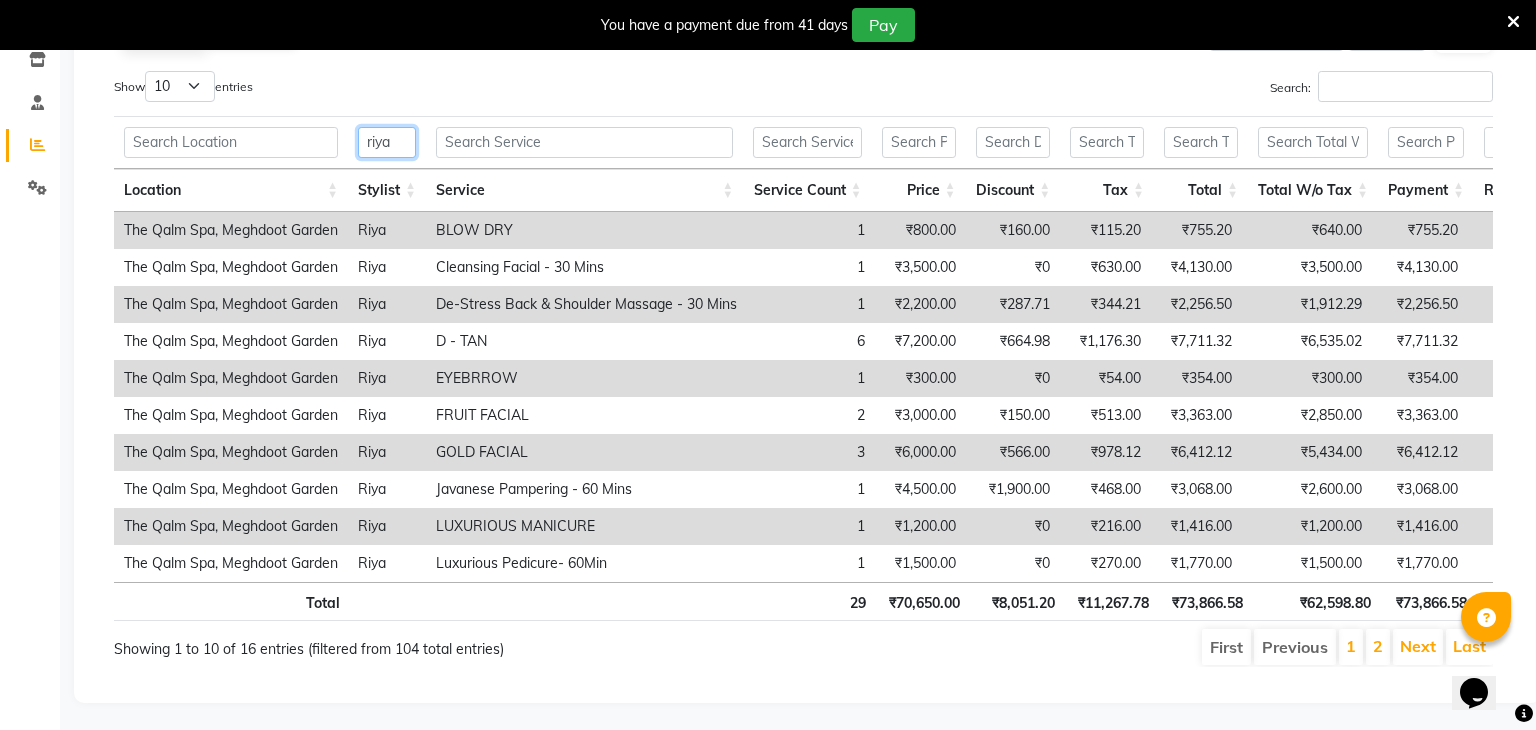 click on "riya" at bounding box center [387, 142] 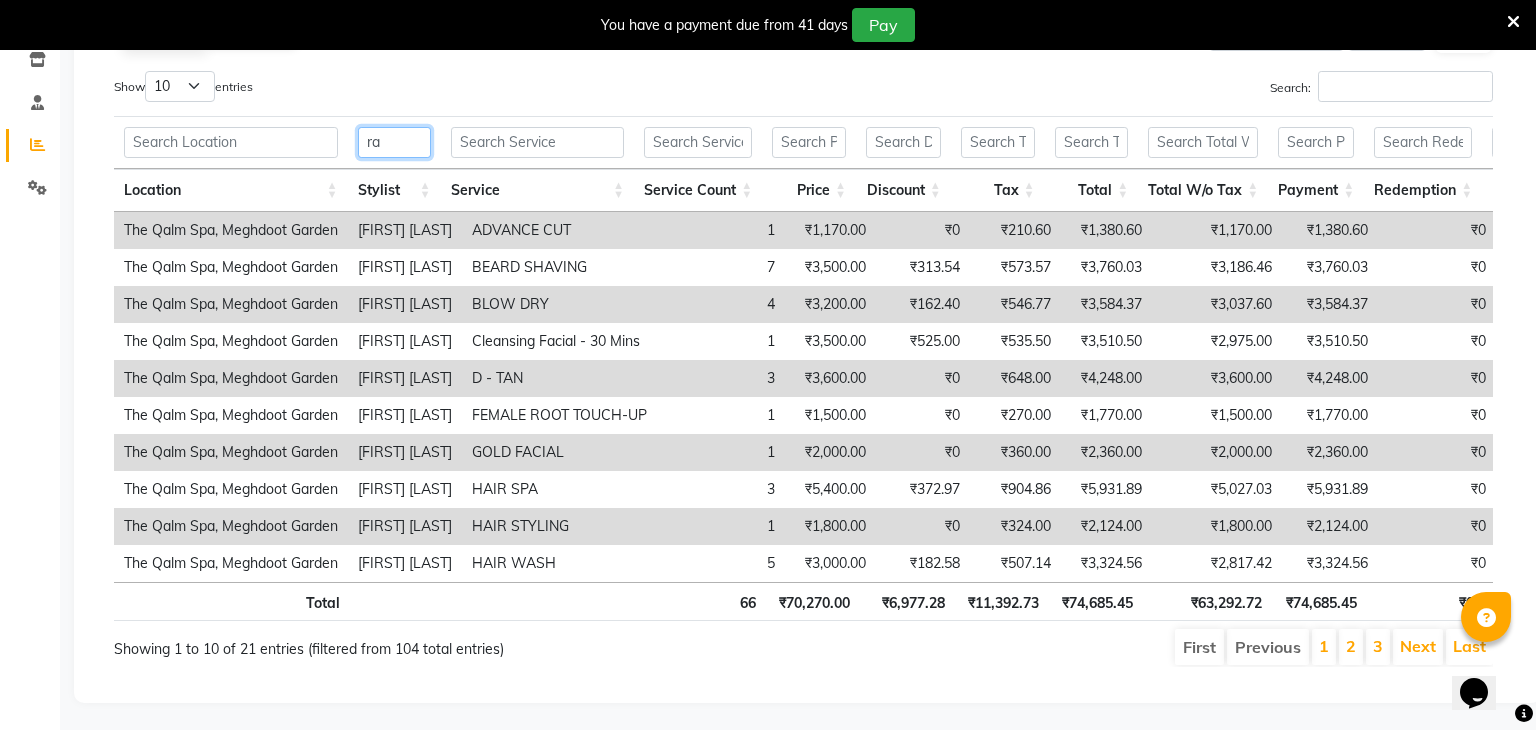 type on "r" 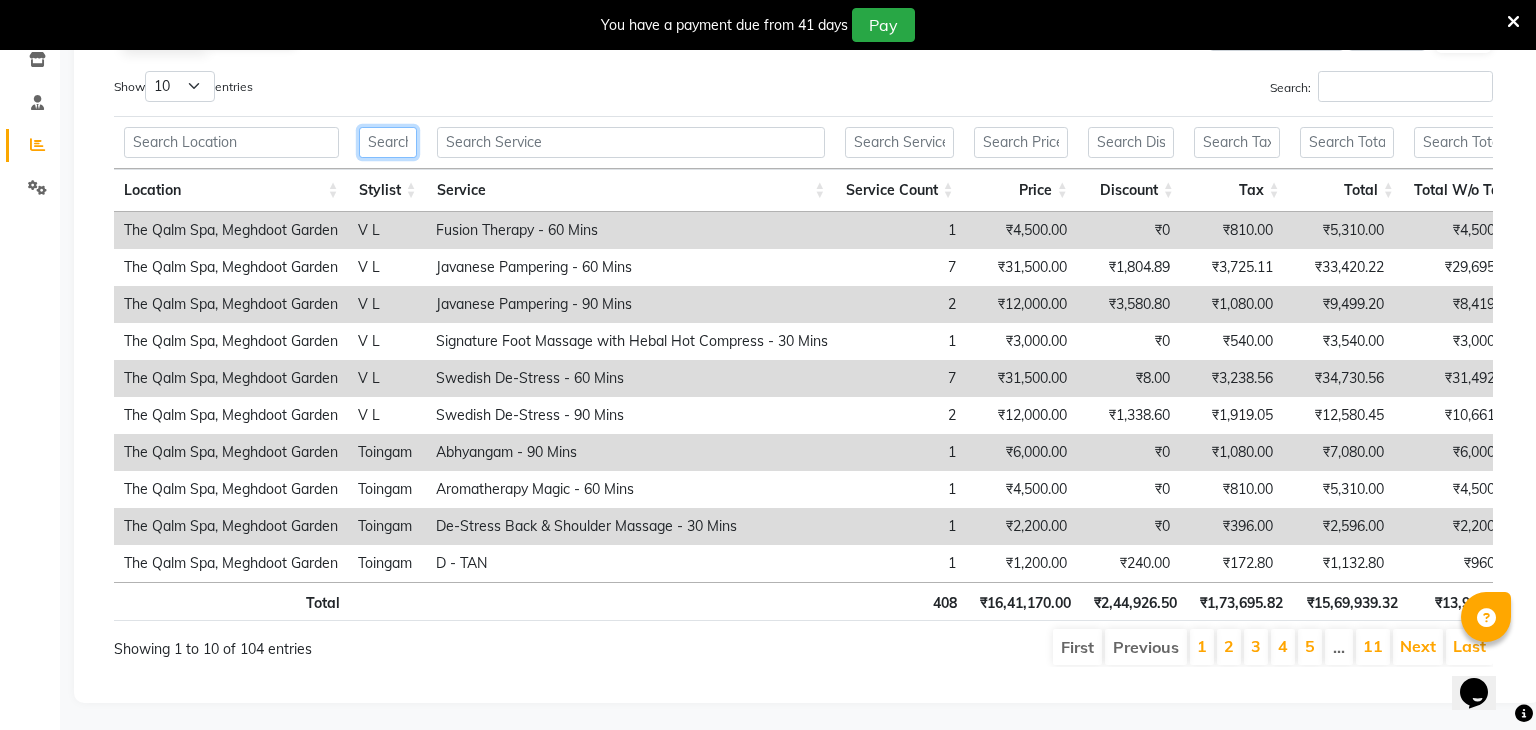 type 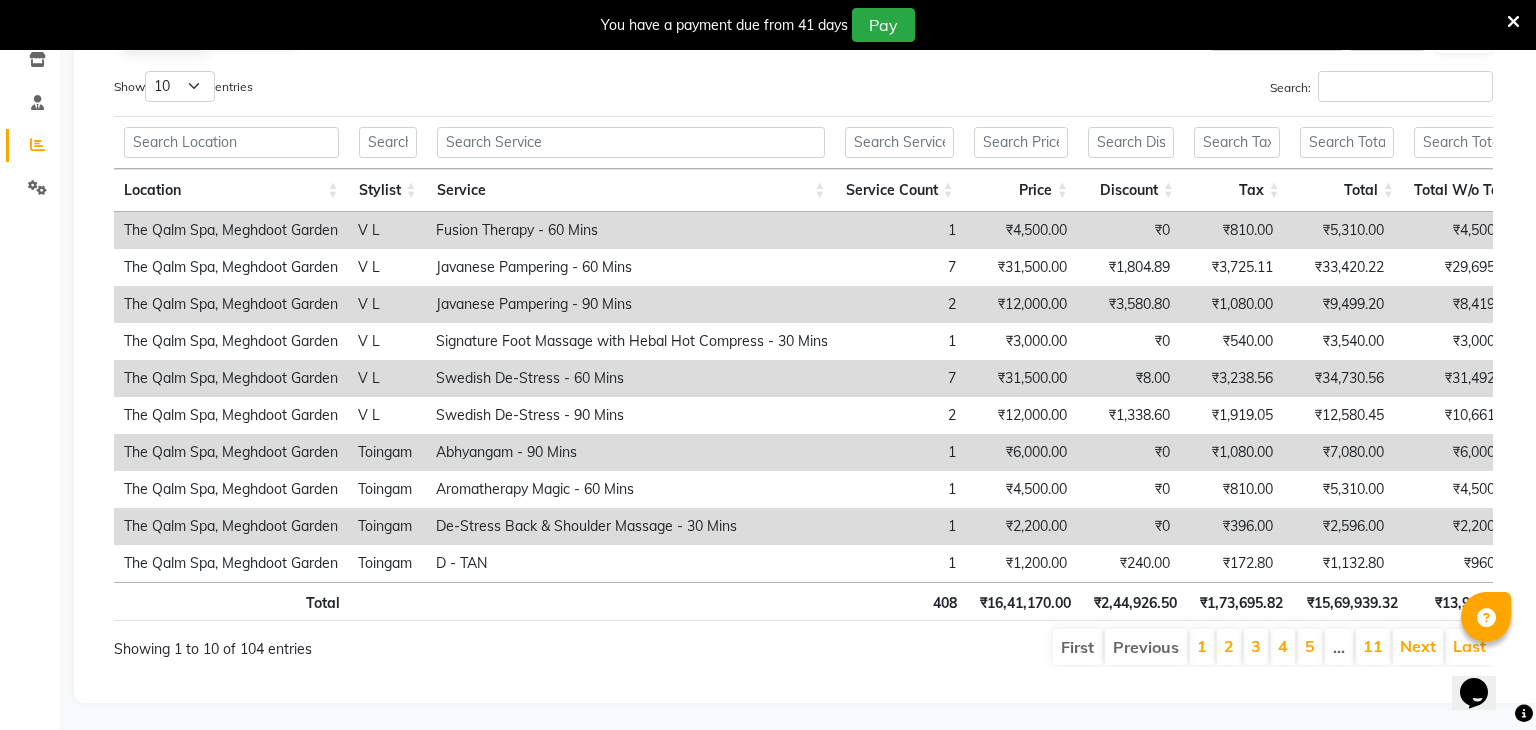 click on "Show  10 25 50 100  entries" at bounding box center (451, 90) 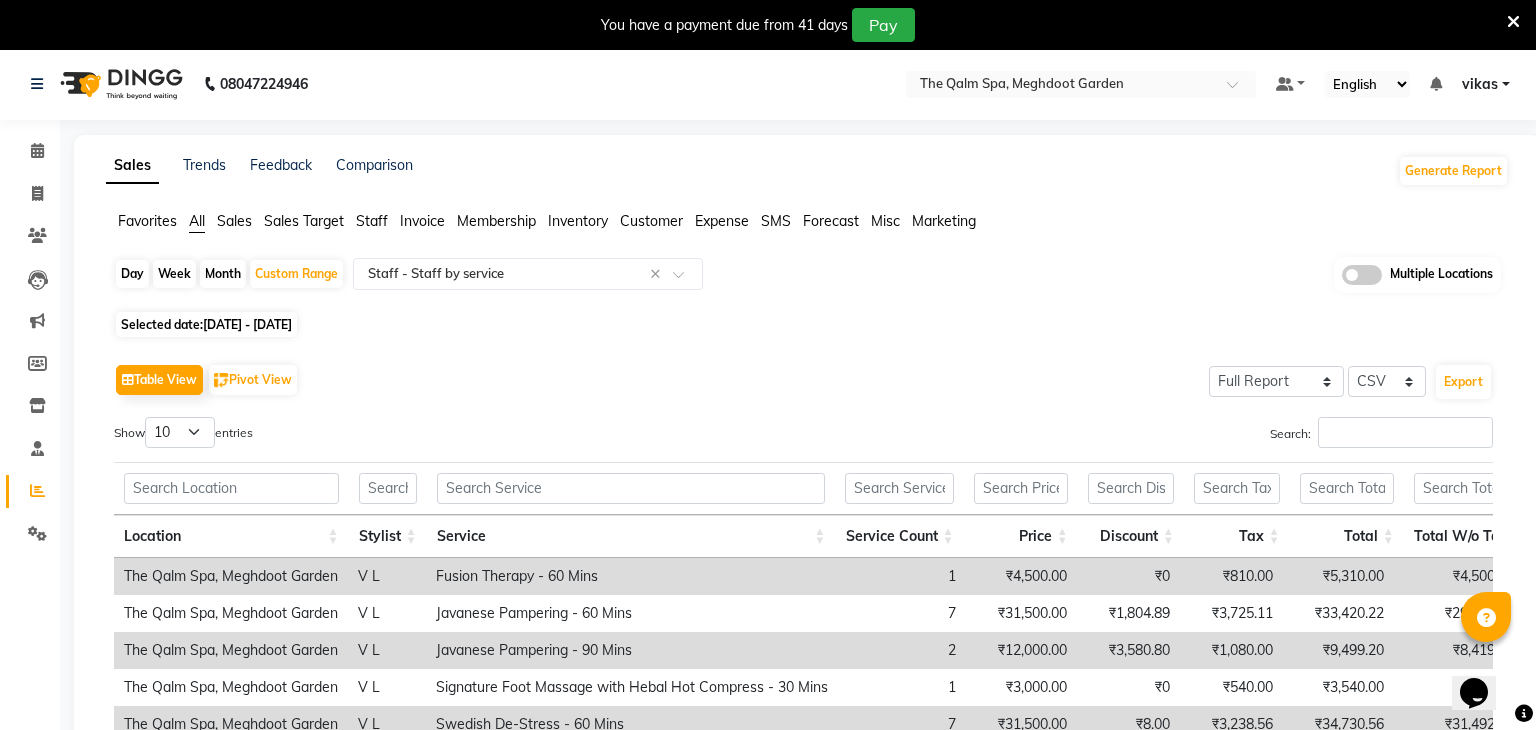 scroll, scrollTop: 0, scrollLeft: 0, axis: both 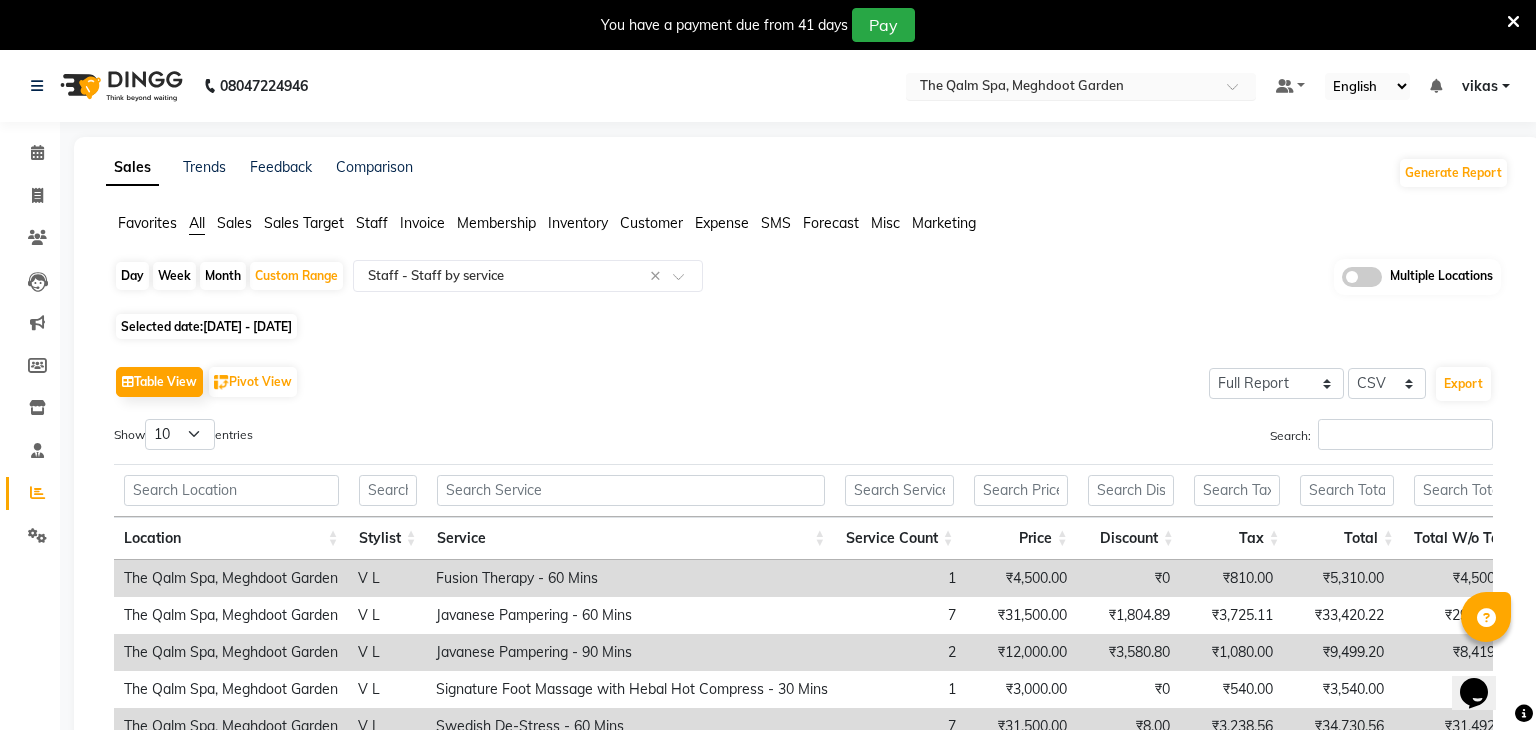 click on "Select Location × The Qalm Spa, [CITY]" at bounding box center (1081, 86) 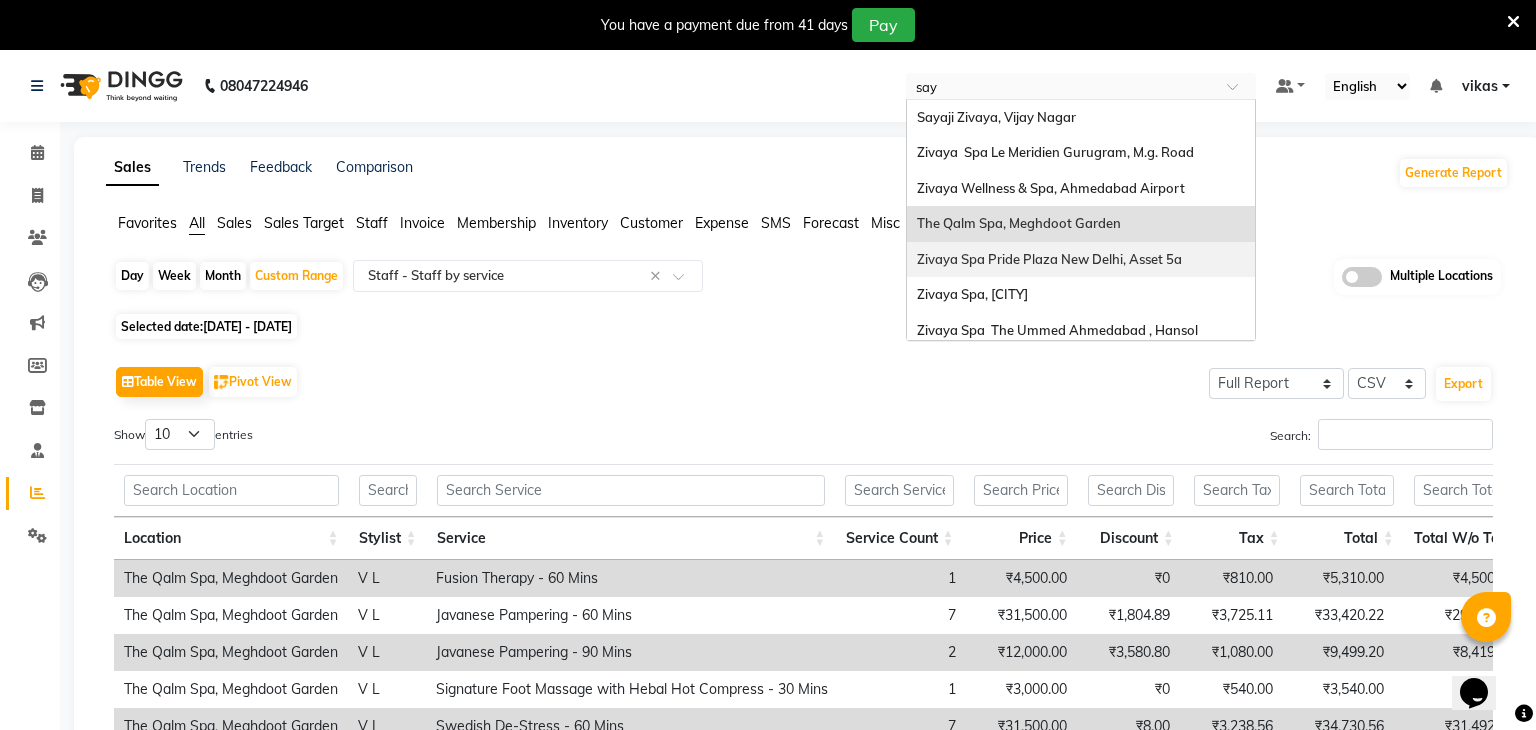 type on "[NAME]" 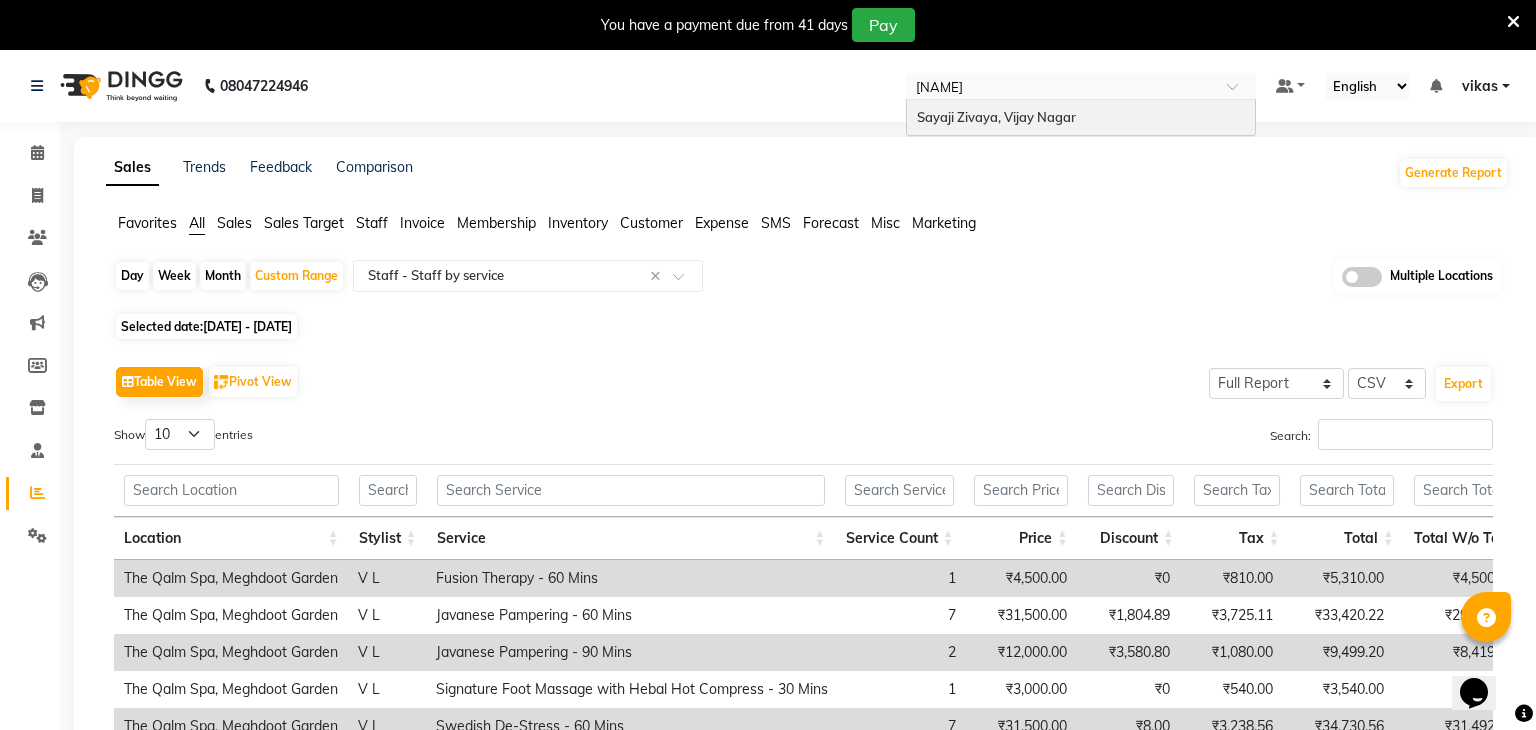 click on "Sayaji Zivaya, Vijay Nagar" at bounding box center [996, 117] 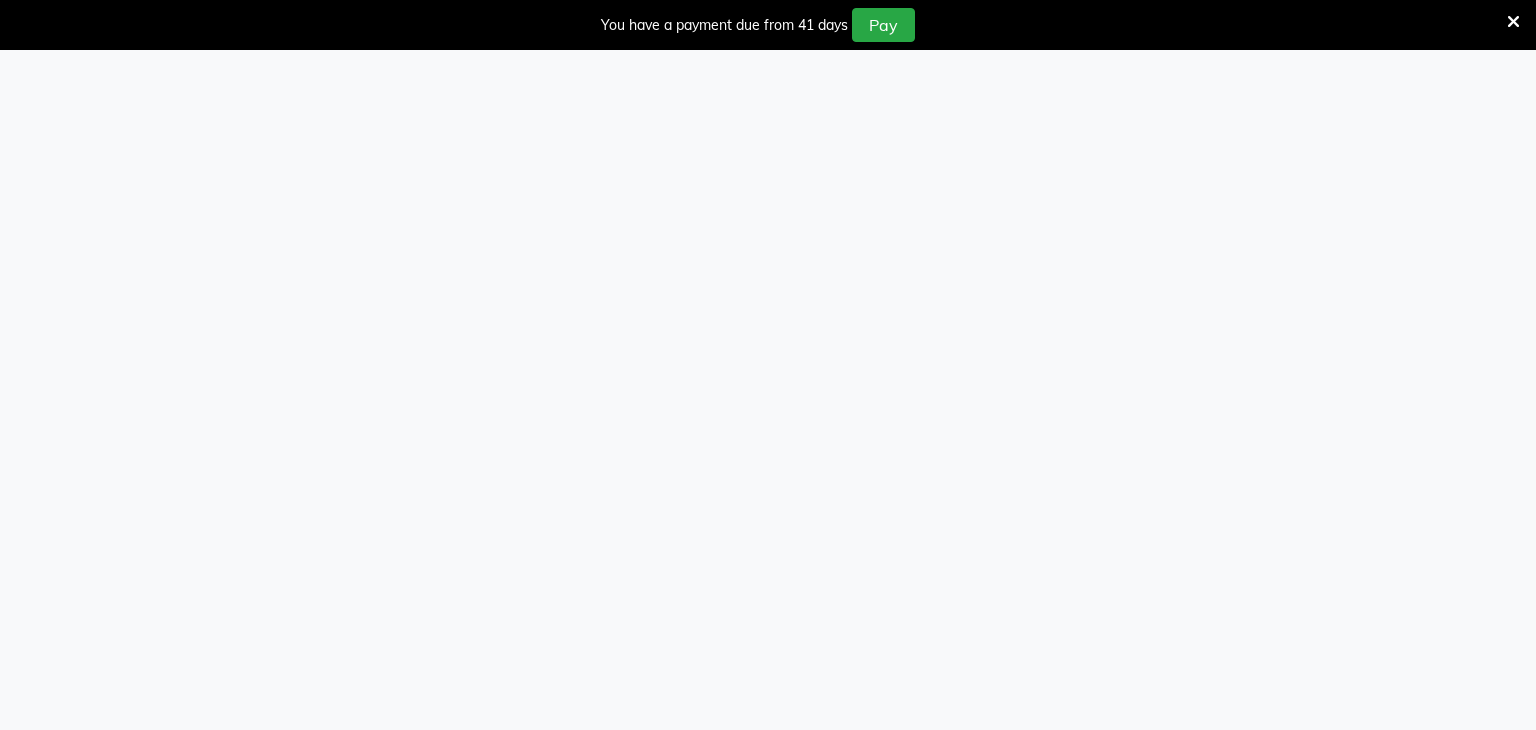 scroll, scrollTop: 0, scrollLeft: 0, axis: both 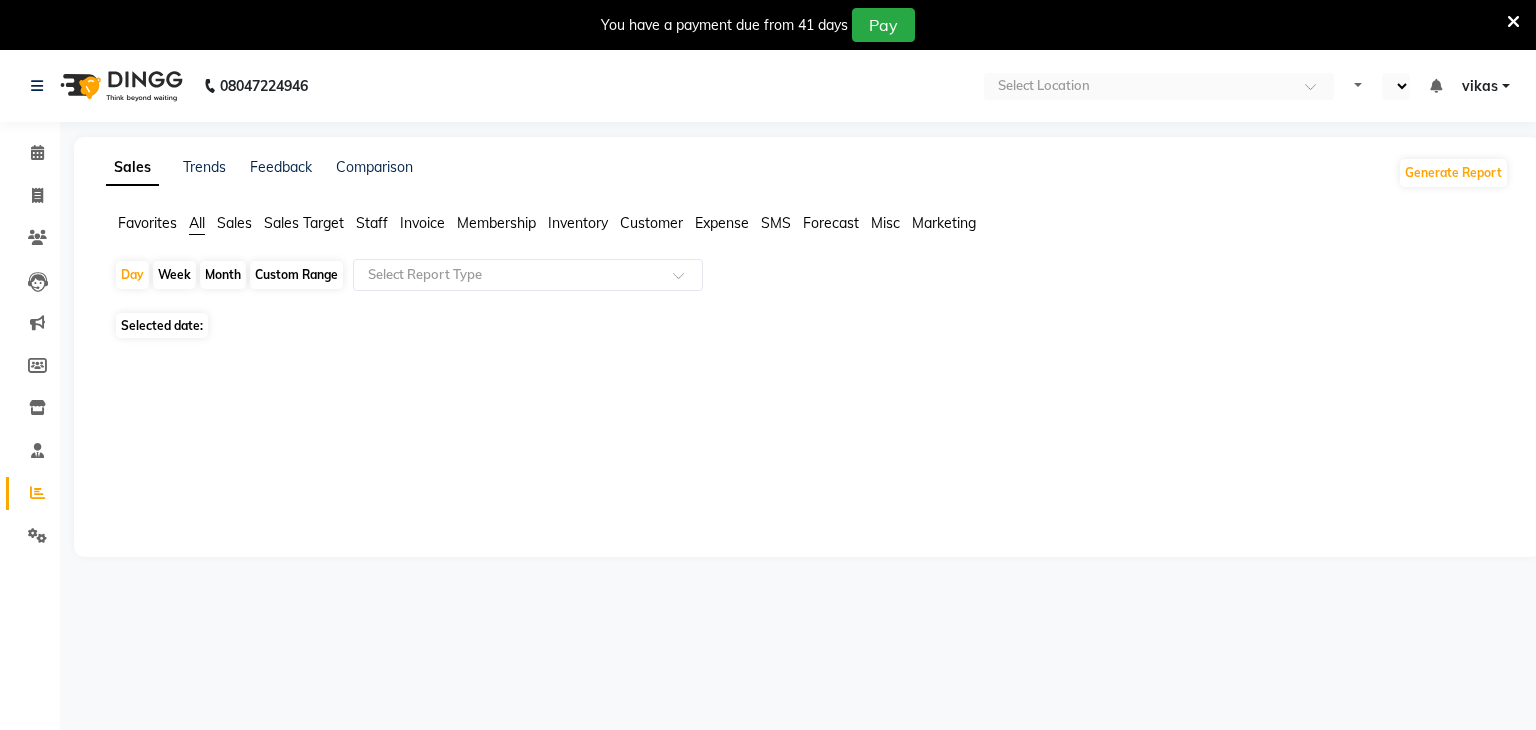 select on "en" 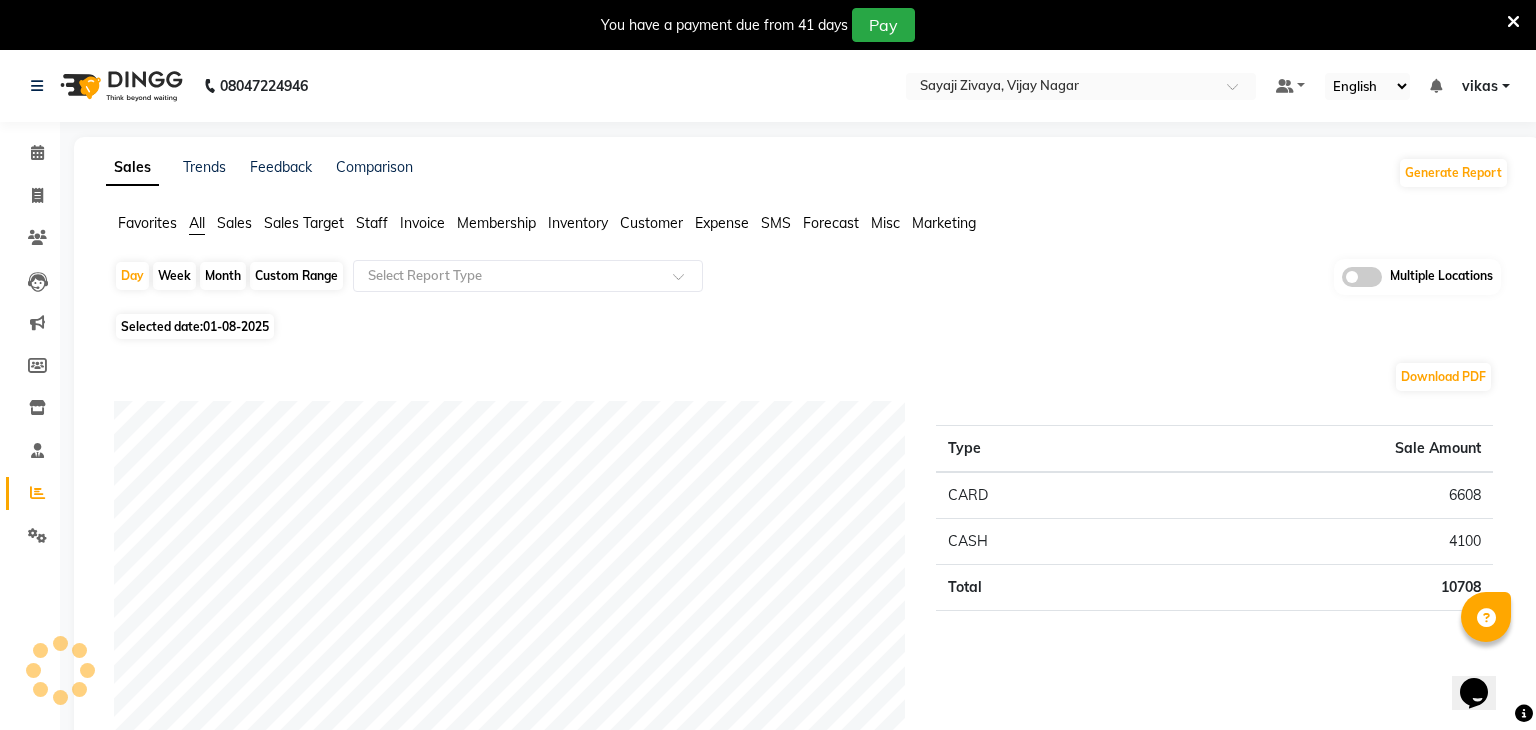 scroll, scrollTop: 0, scrollLeft: 0, axis: both 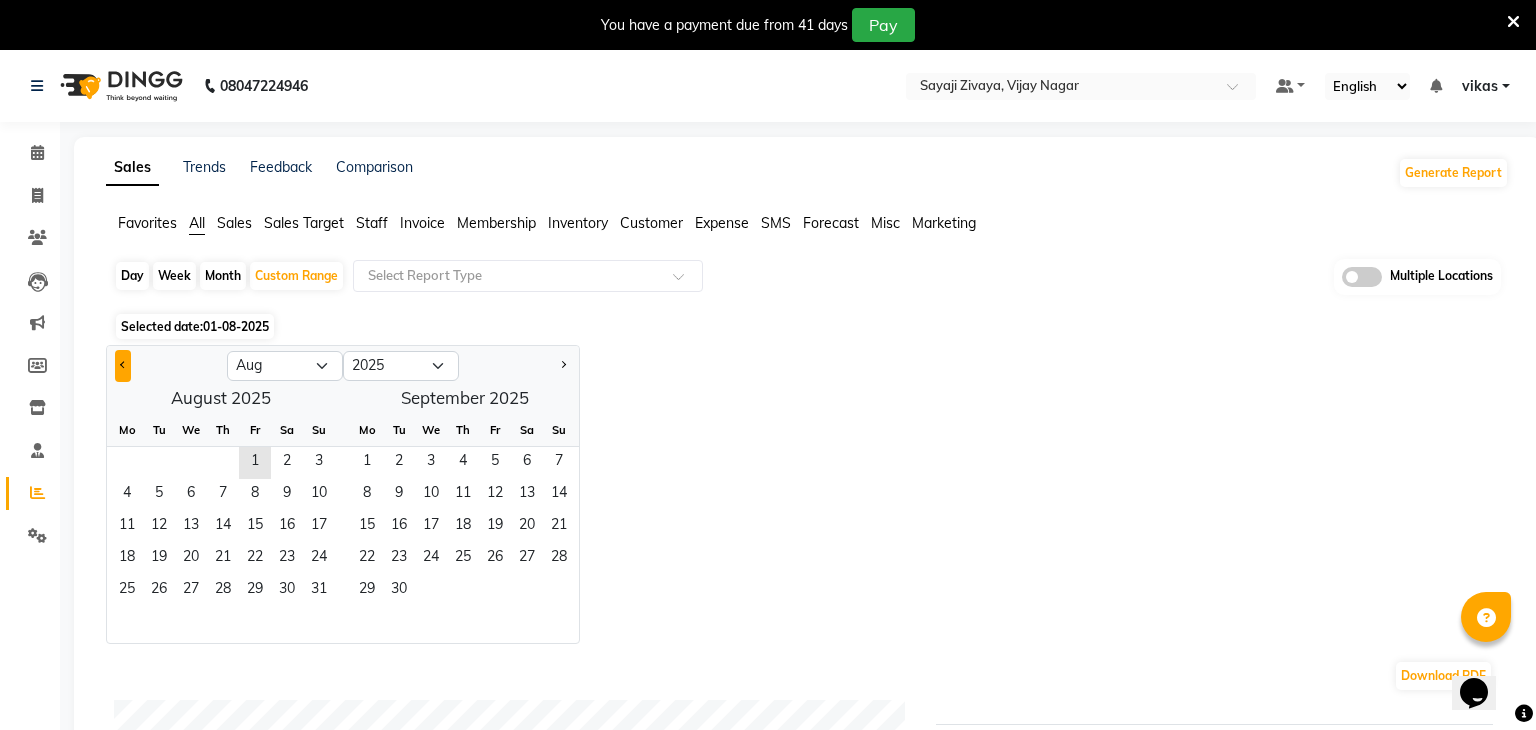 click 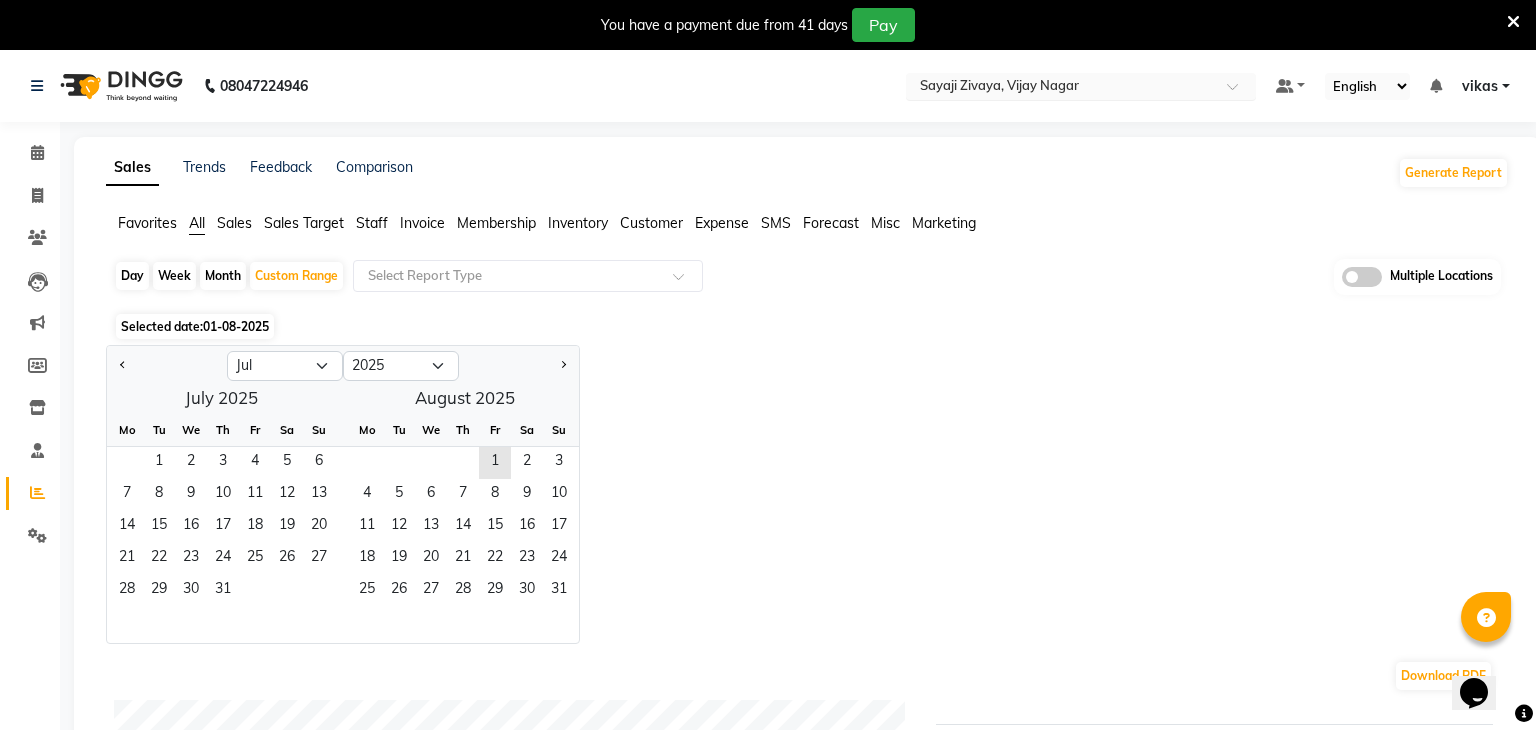 click at bounding box center [1061, 88] 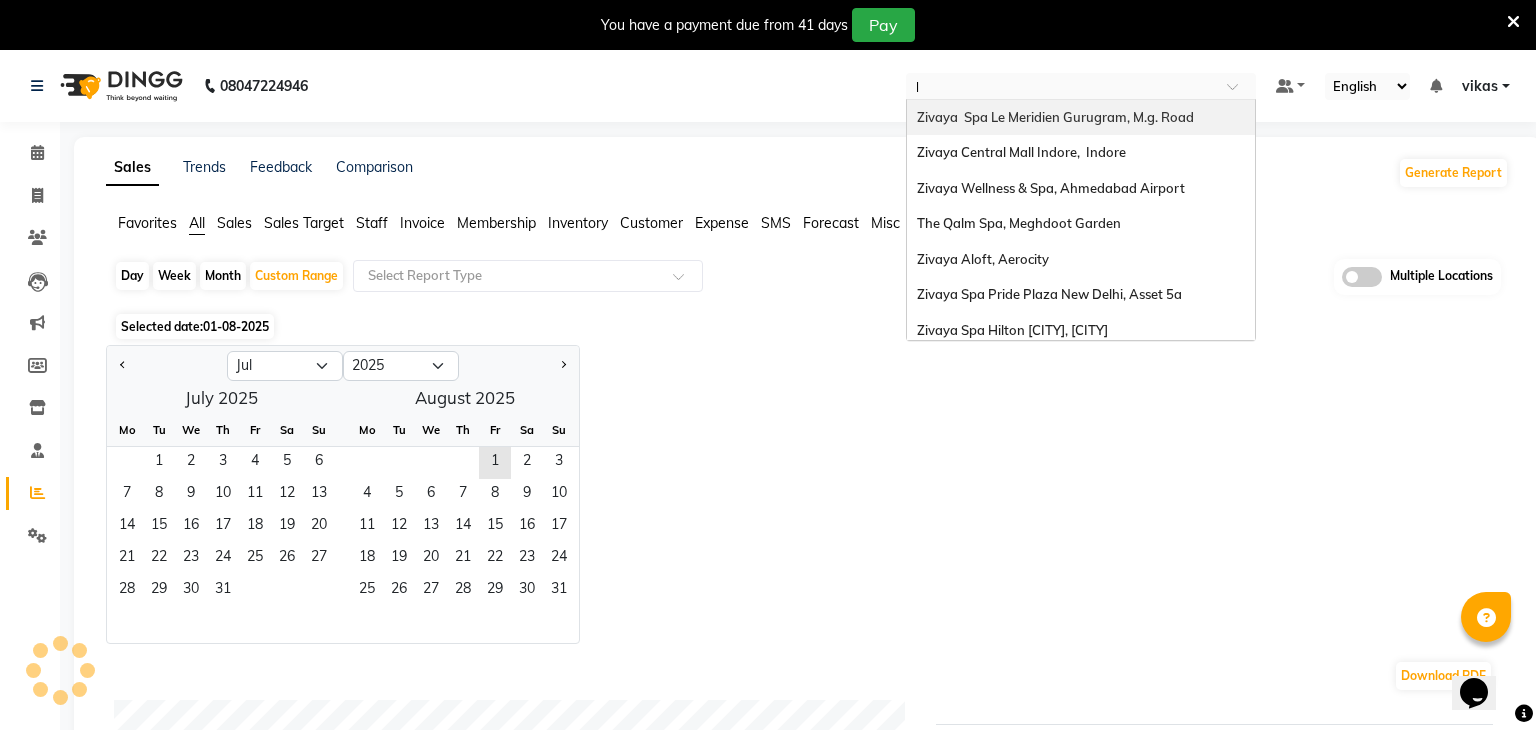type on "le" 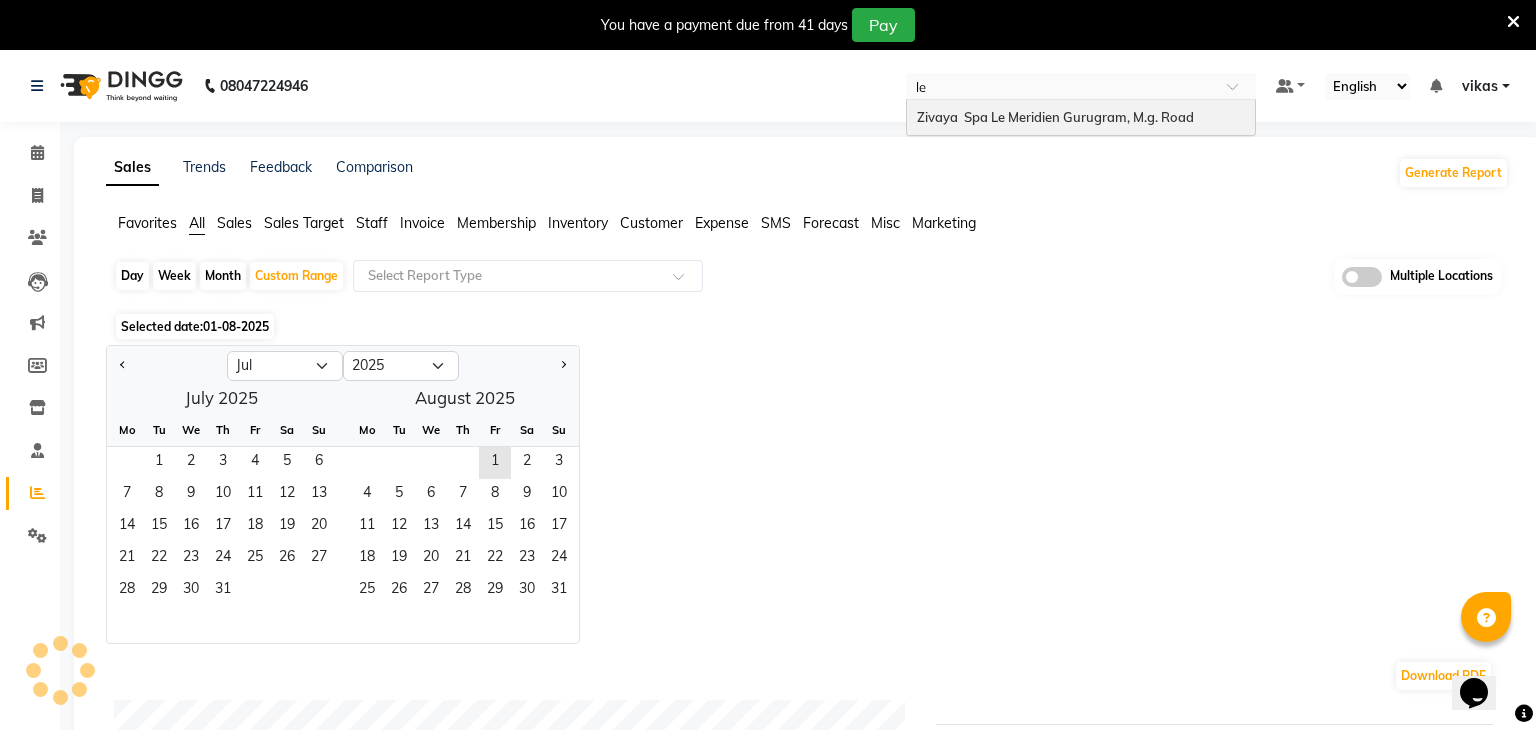 click on "Zivaya  Spa Le Meridien Gurugram, M.g. Road" at bounding box center (1081, 118) 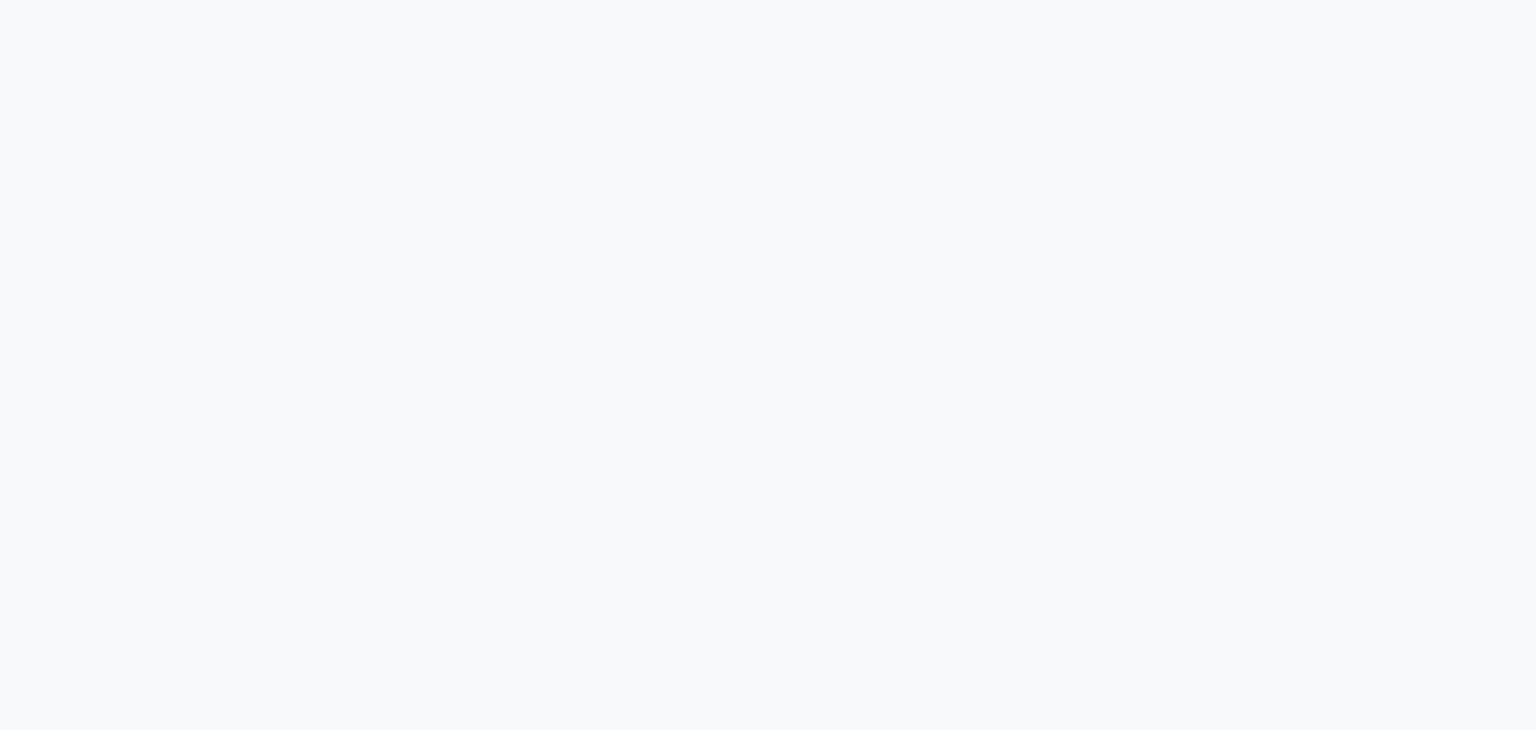 scroll, scrollTop: 0, scrollLeft: 0, axis: both 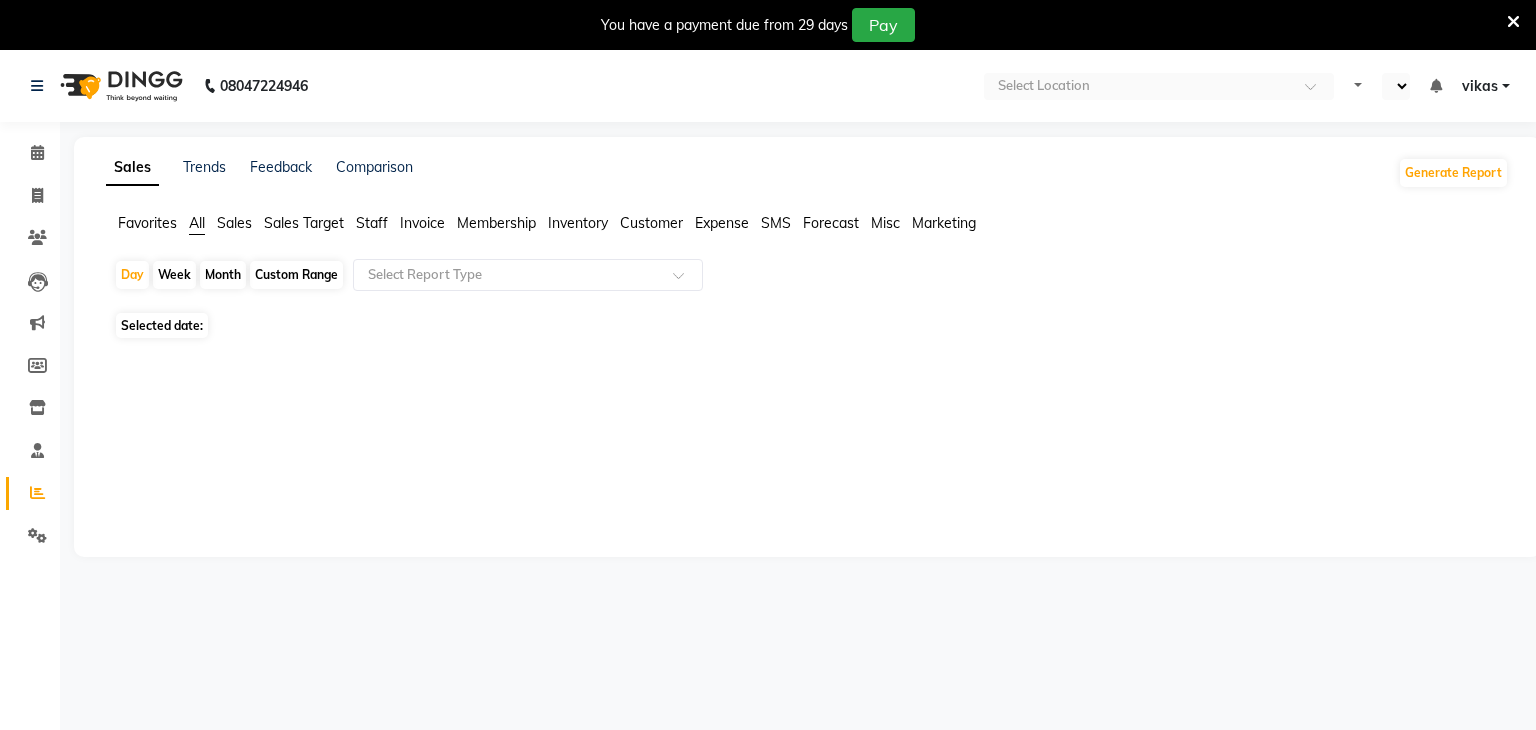 select on "en" 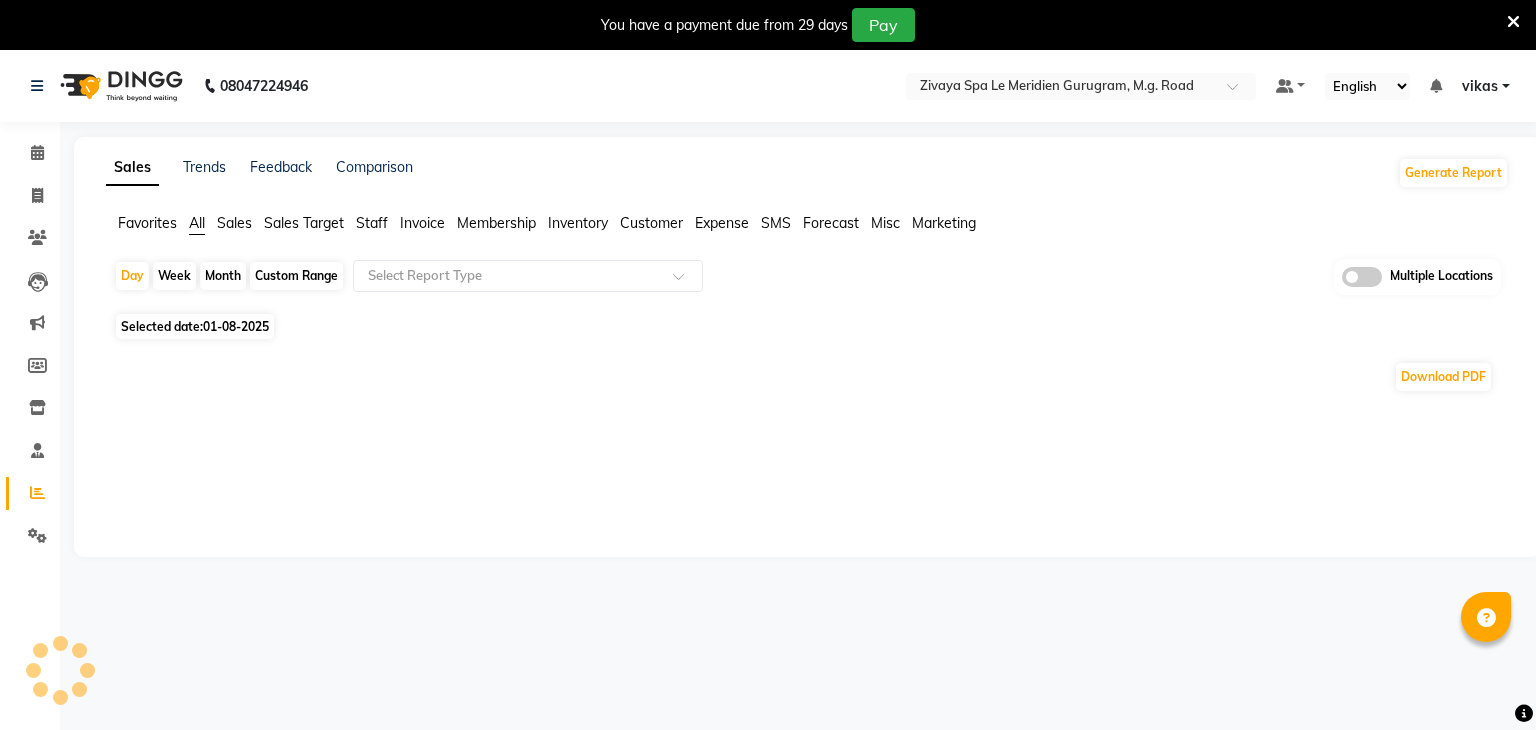 click on "Selected date:  01-08-2025" 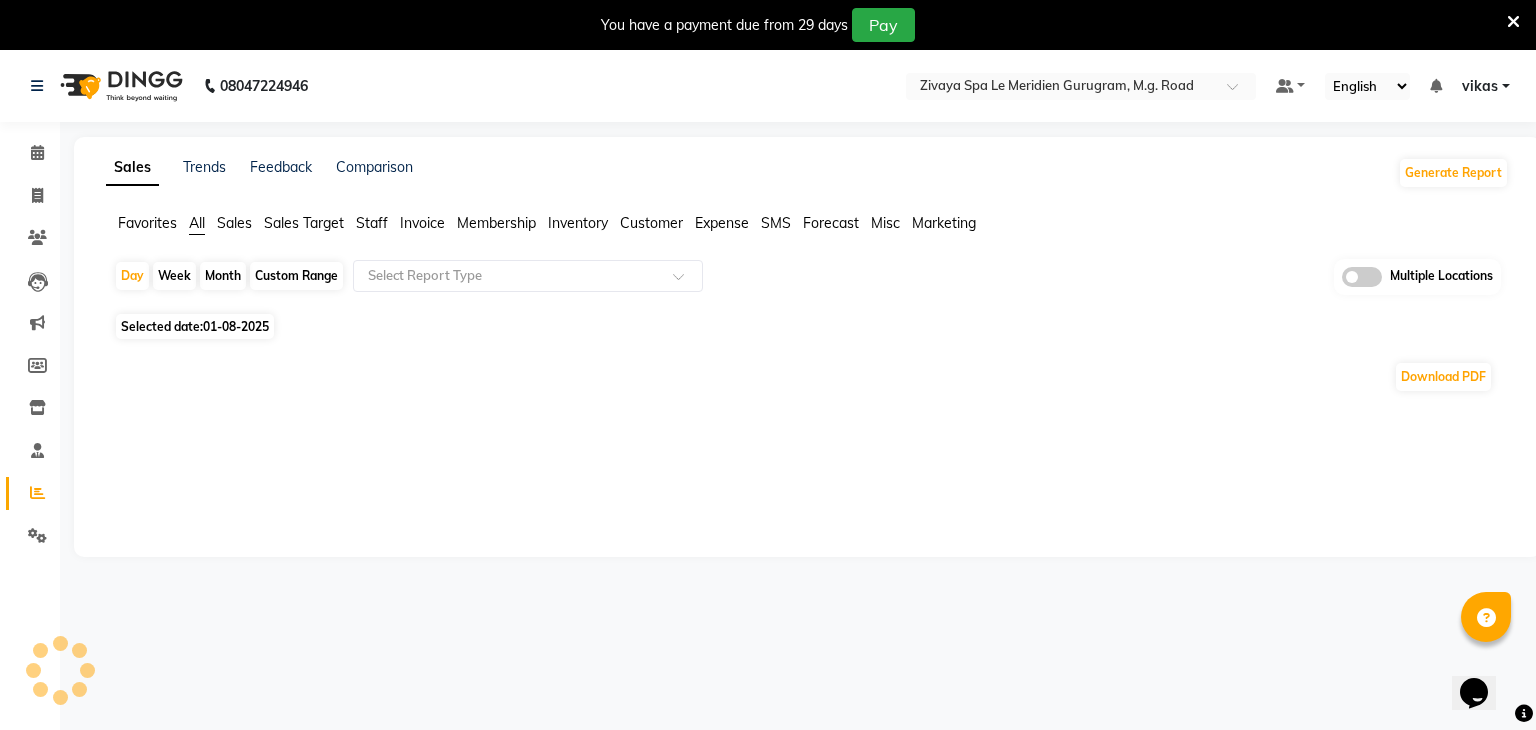 scroll, scrollTop: 0, scrollLeft: 0, axis: both 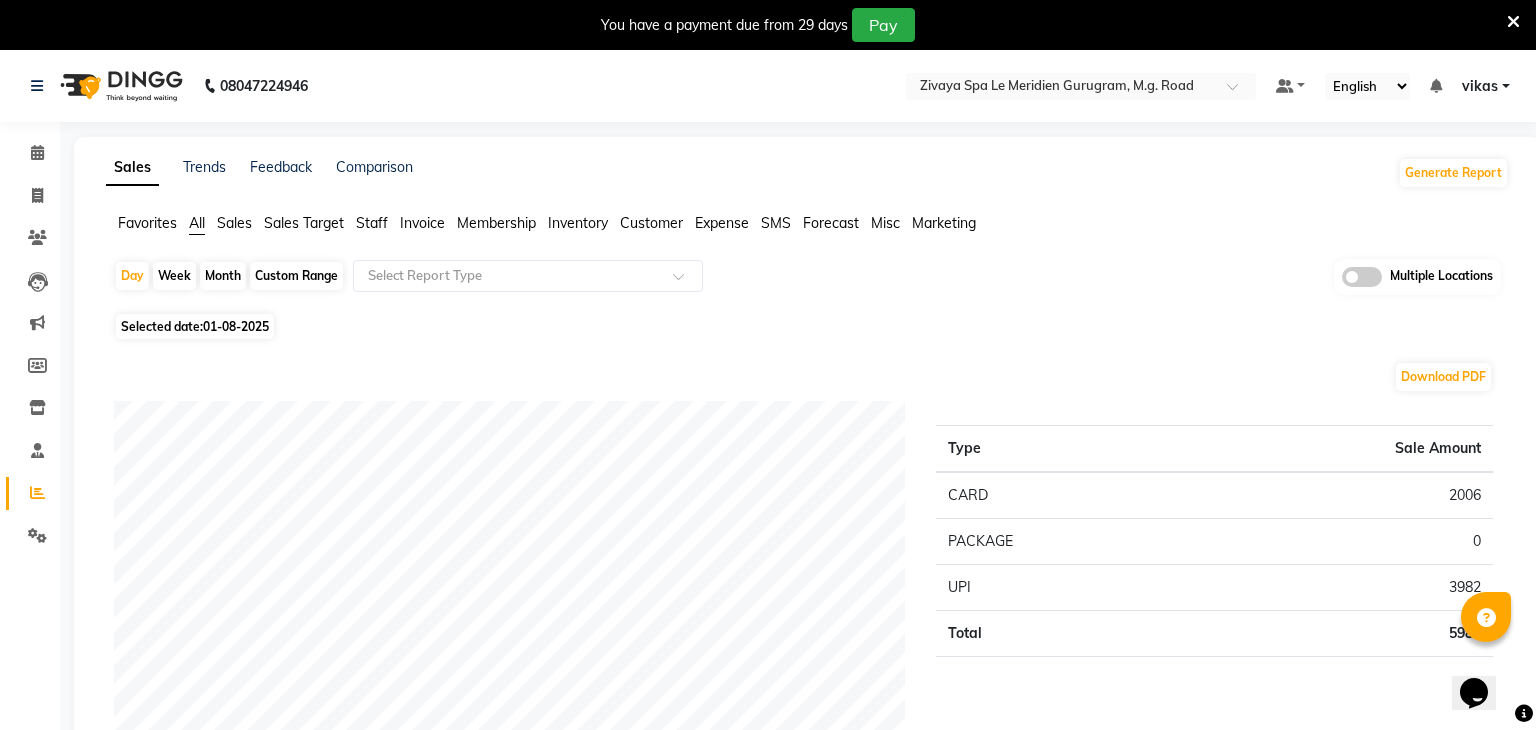 click on "Custom Range" 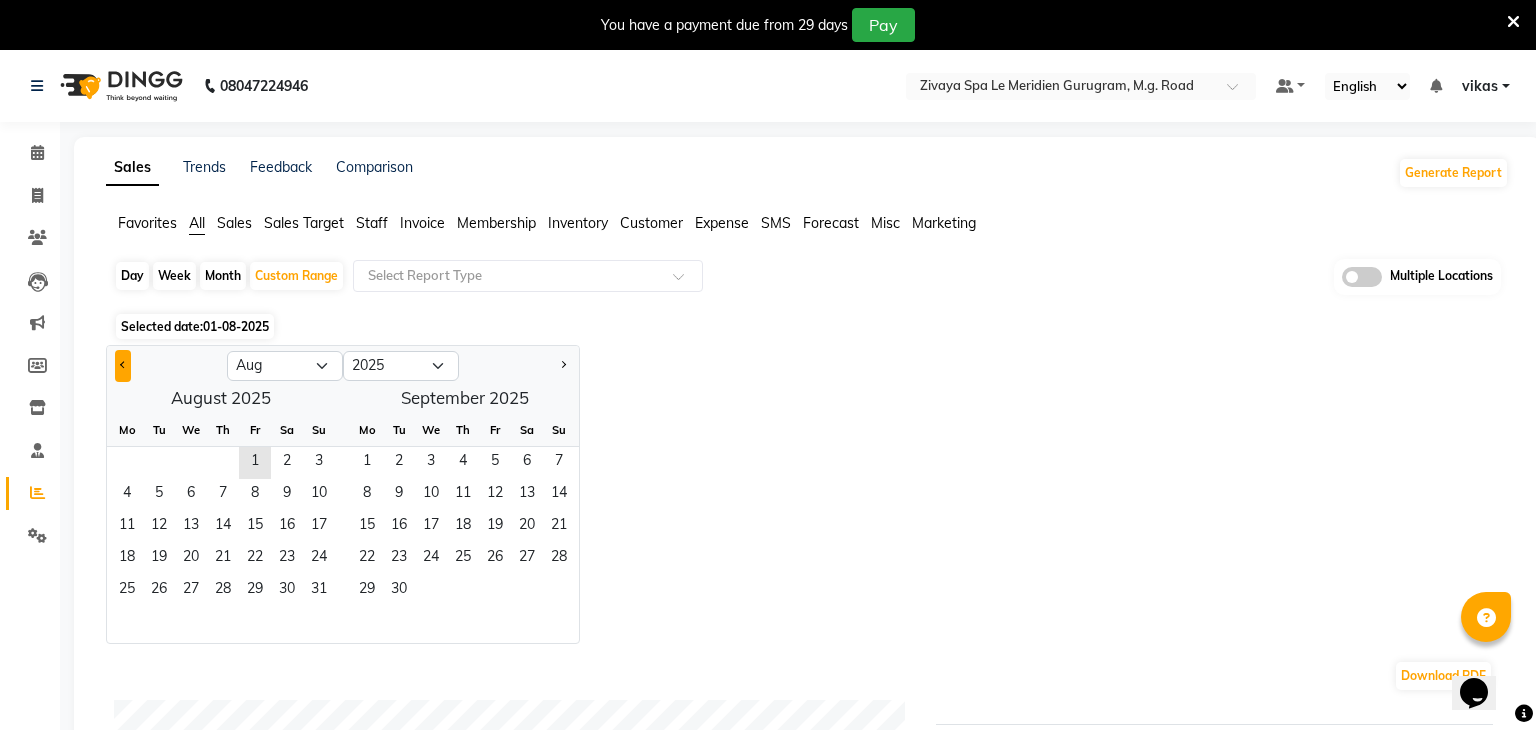 click 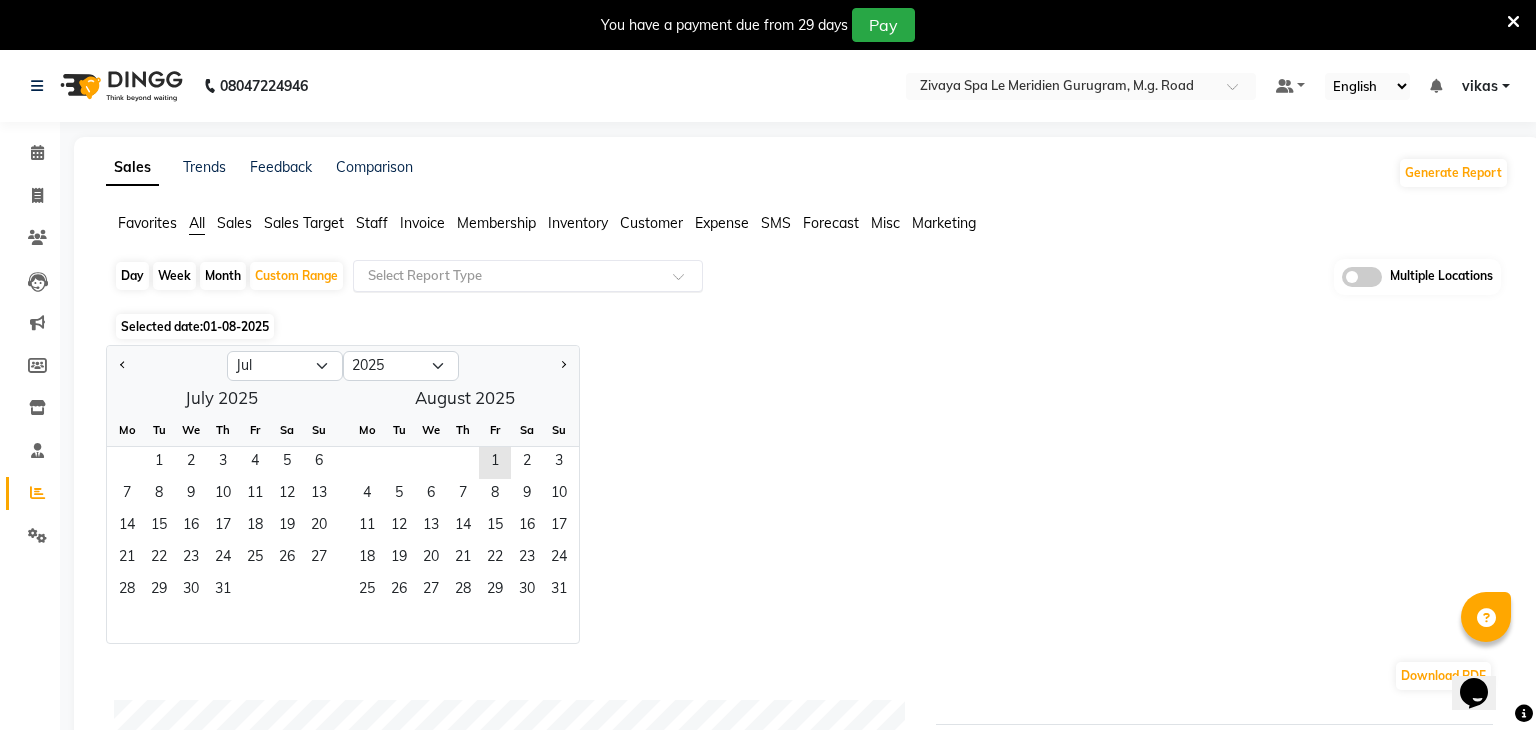 click 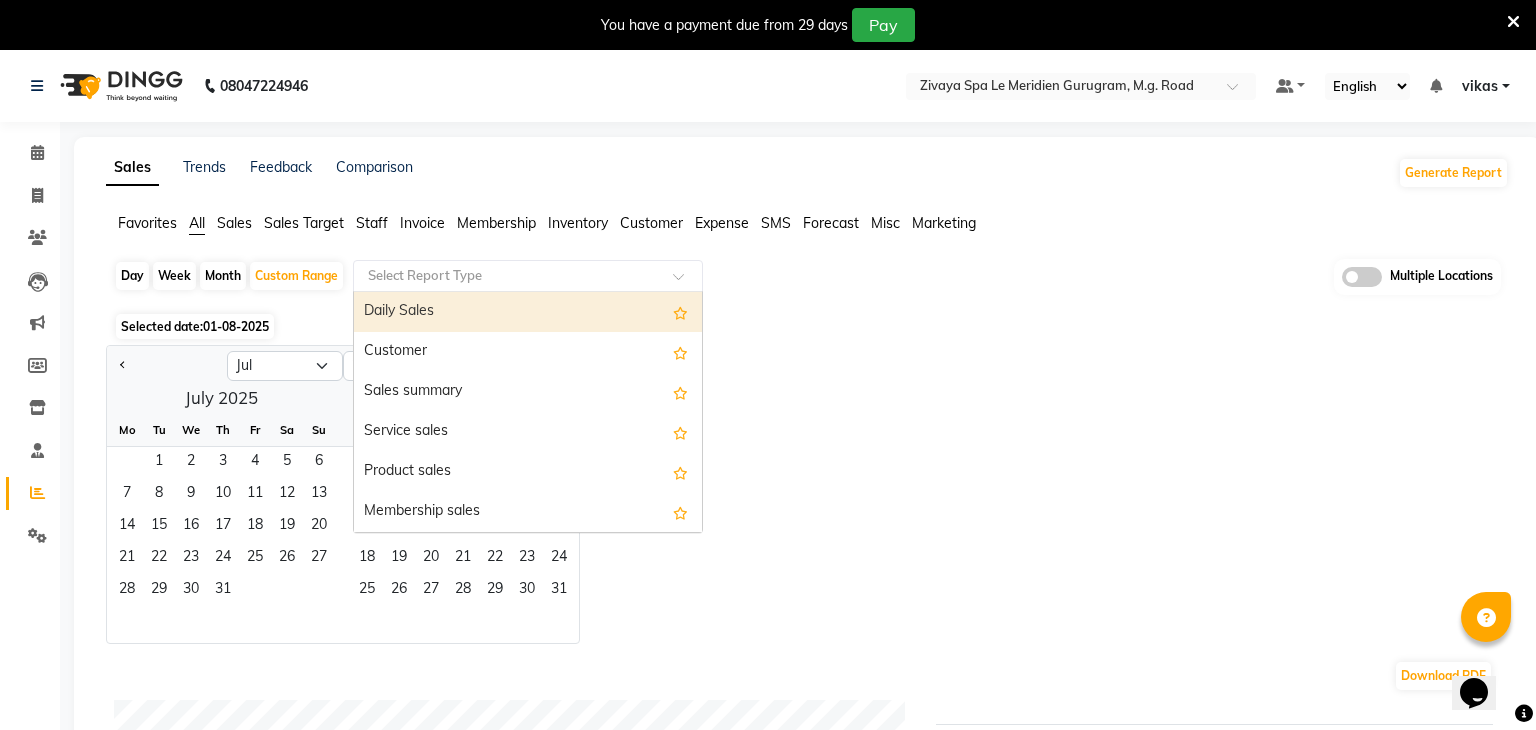 type on "s" 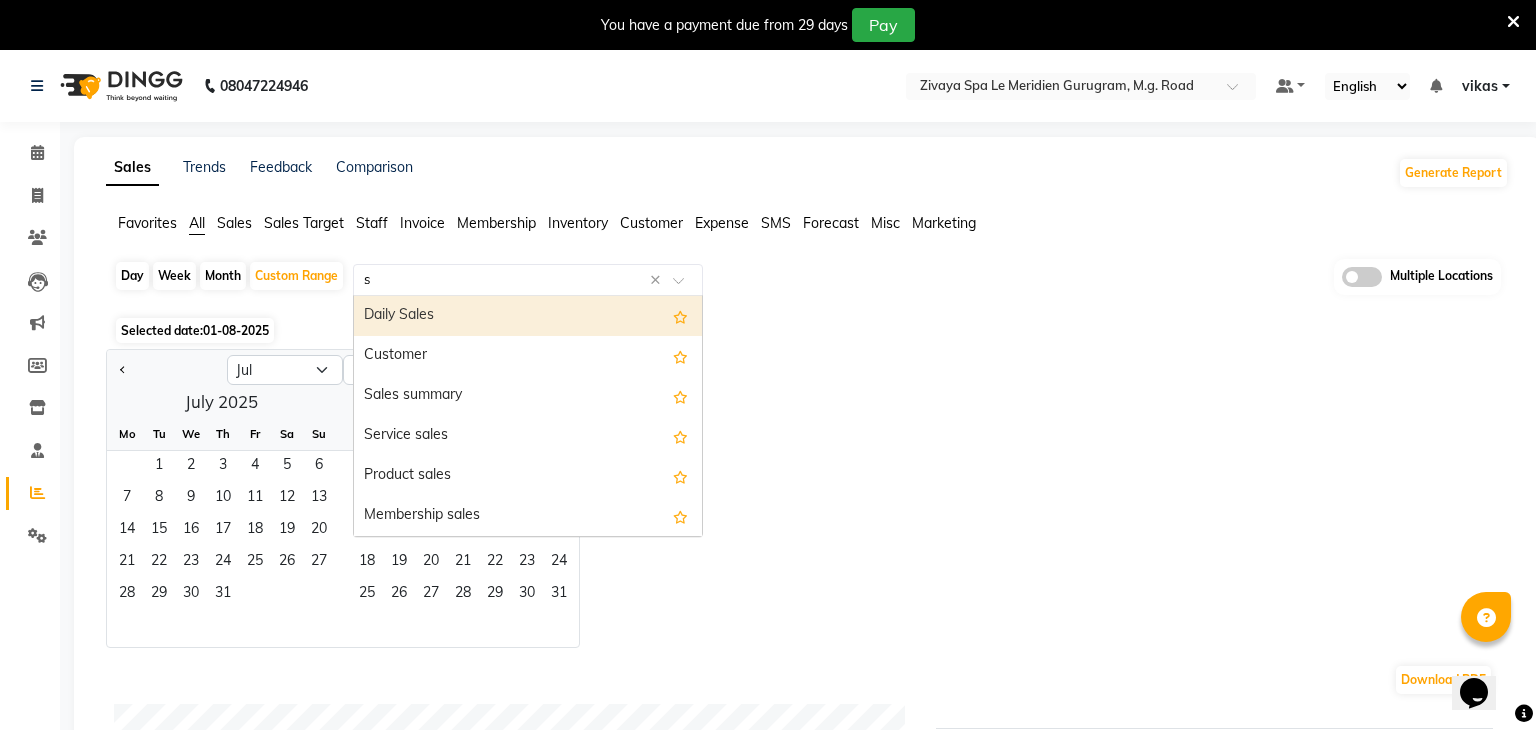 type on "st" 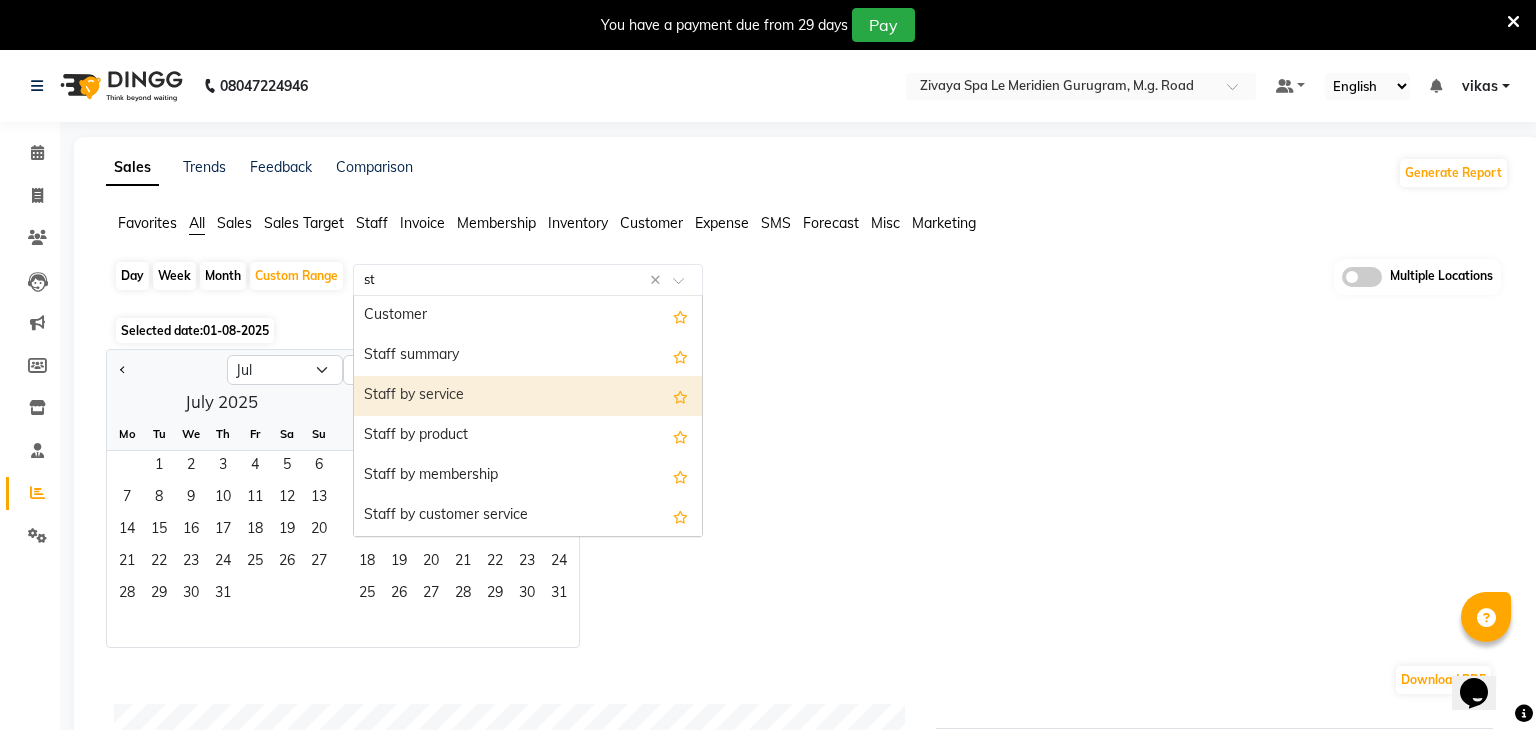 click on "Staff by service" at bounding box center (528, 396) 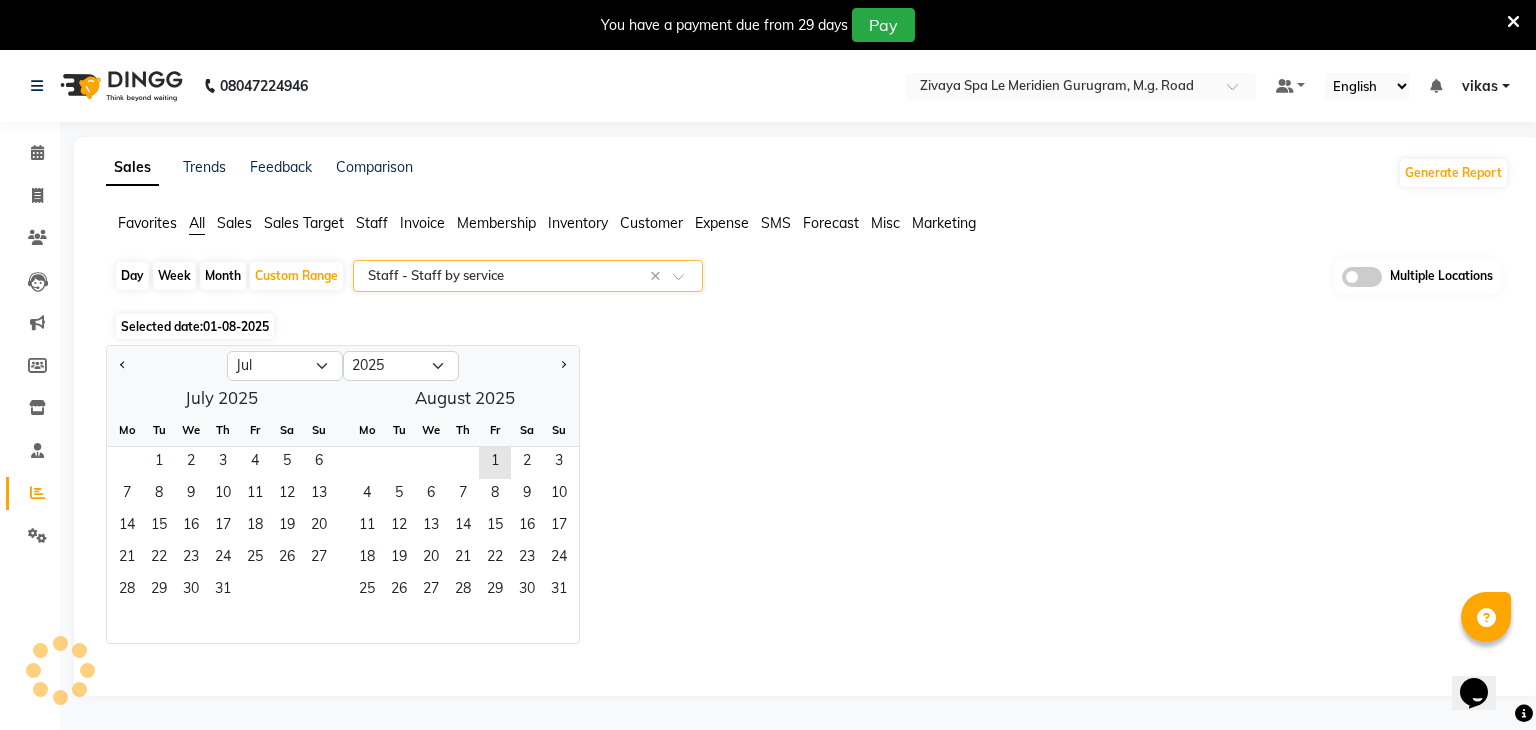 select on "full_report" 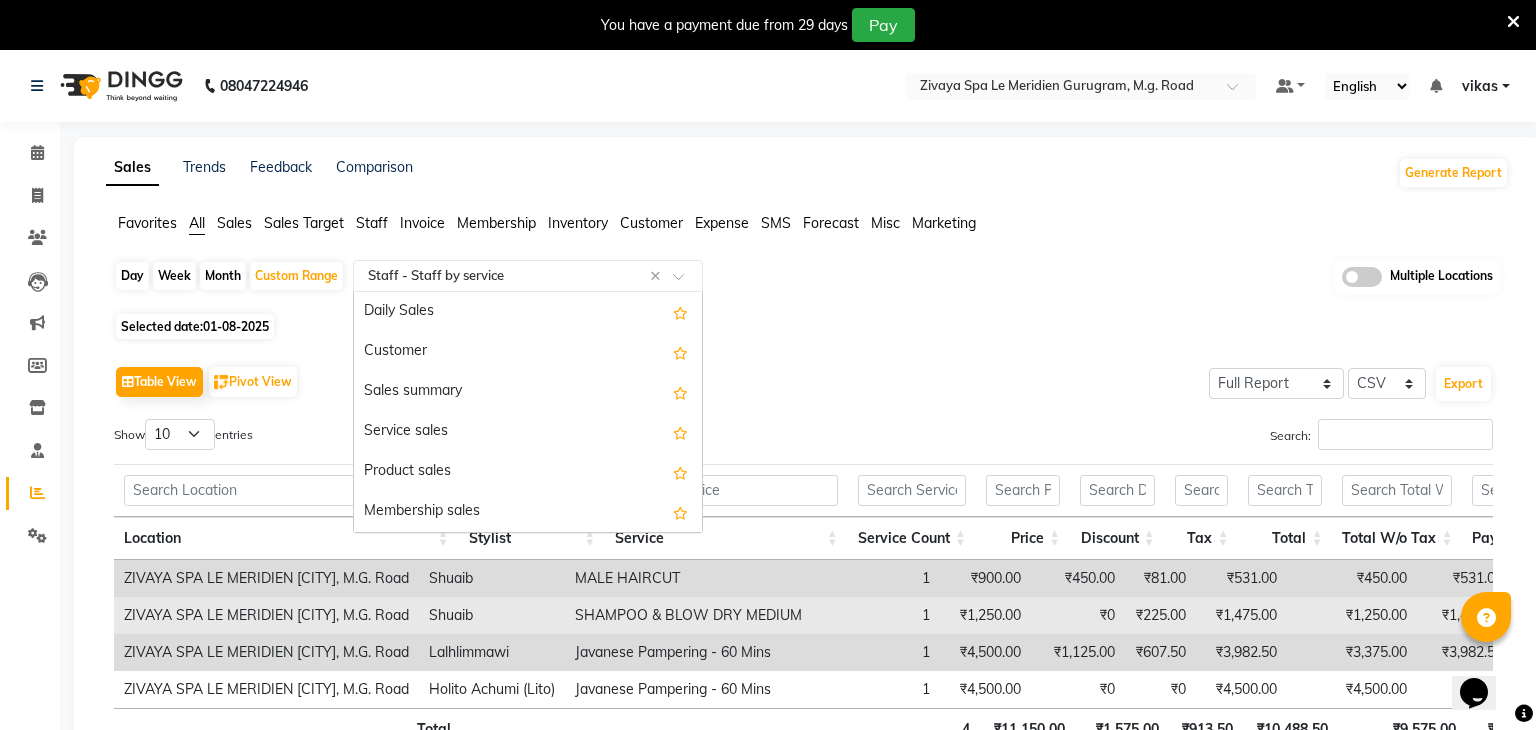 scroll, scrollTop: 760, scrollLeft: 0, axis: vertical 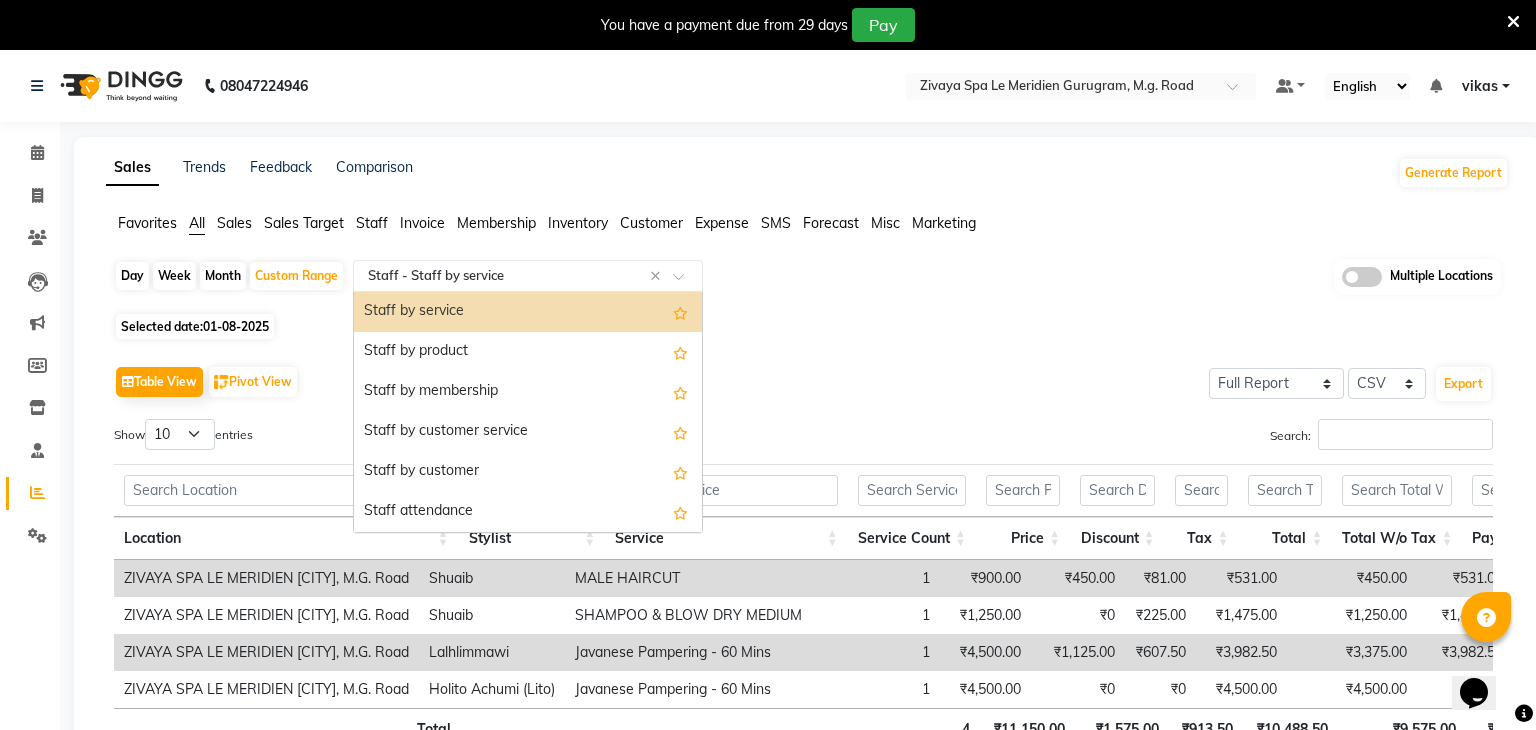 click on "Search:" at bounding box center [1156, 438] 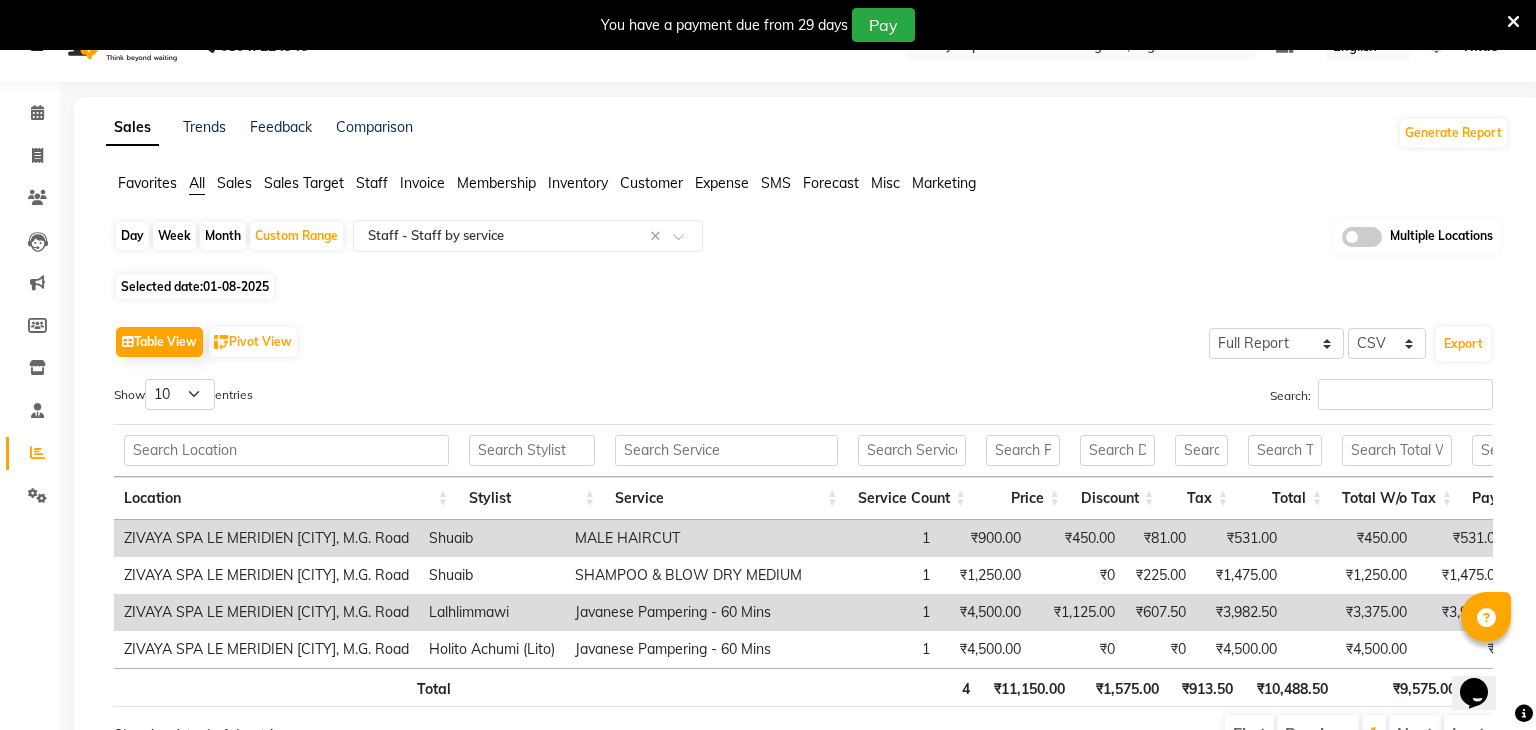 scroll, scrollTop: 0, scrollLeft: 0, axis: both 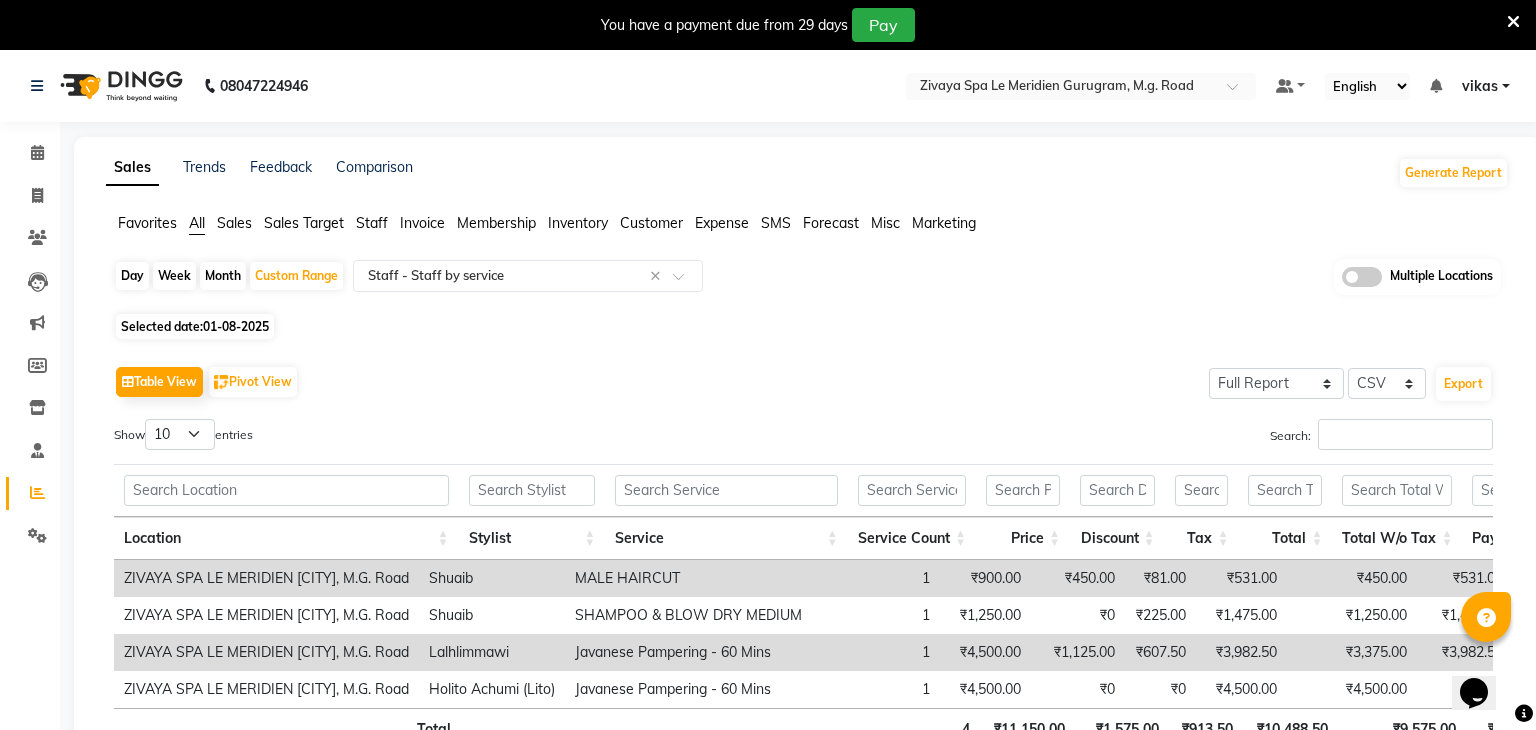 click on "01-08-2025" 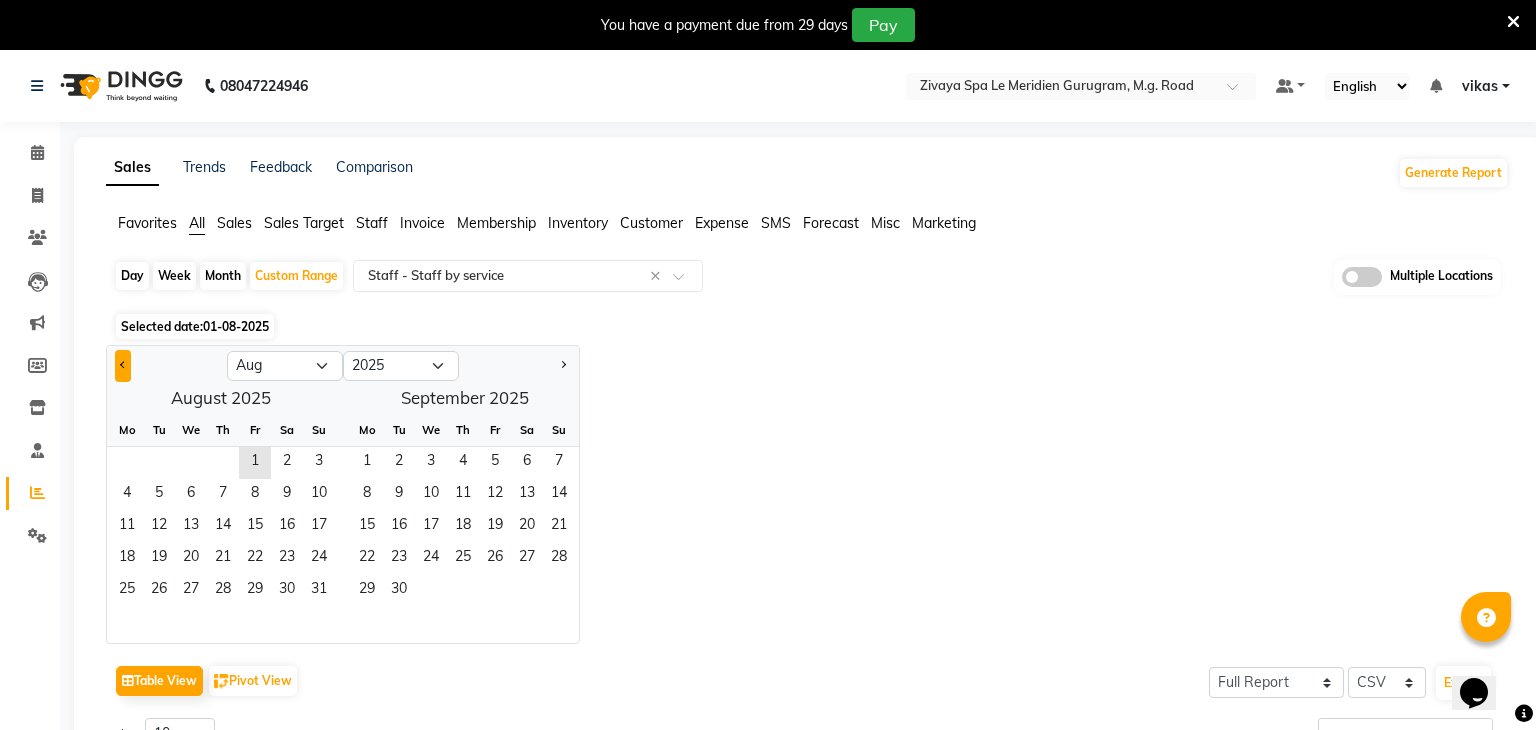 click 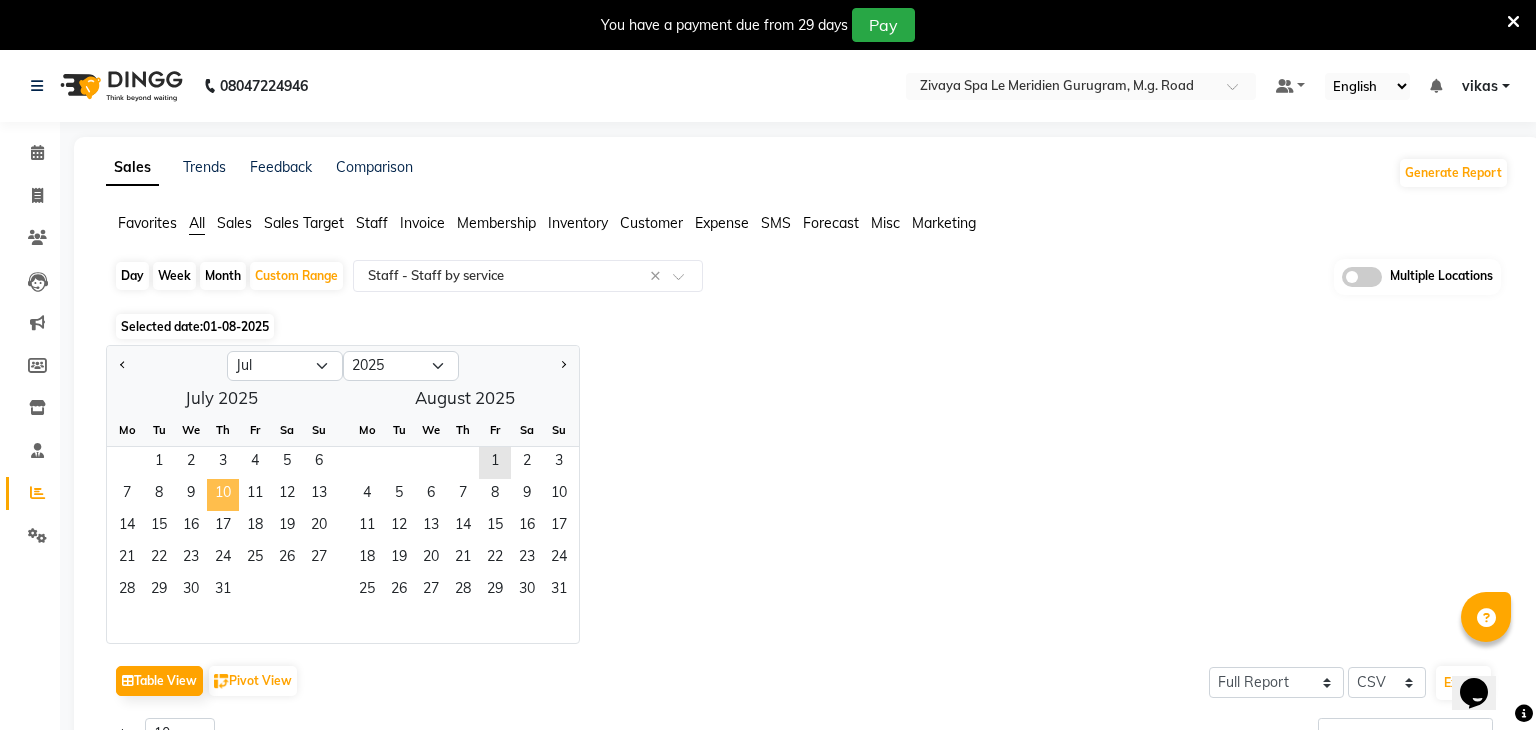 click on "10" 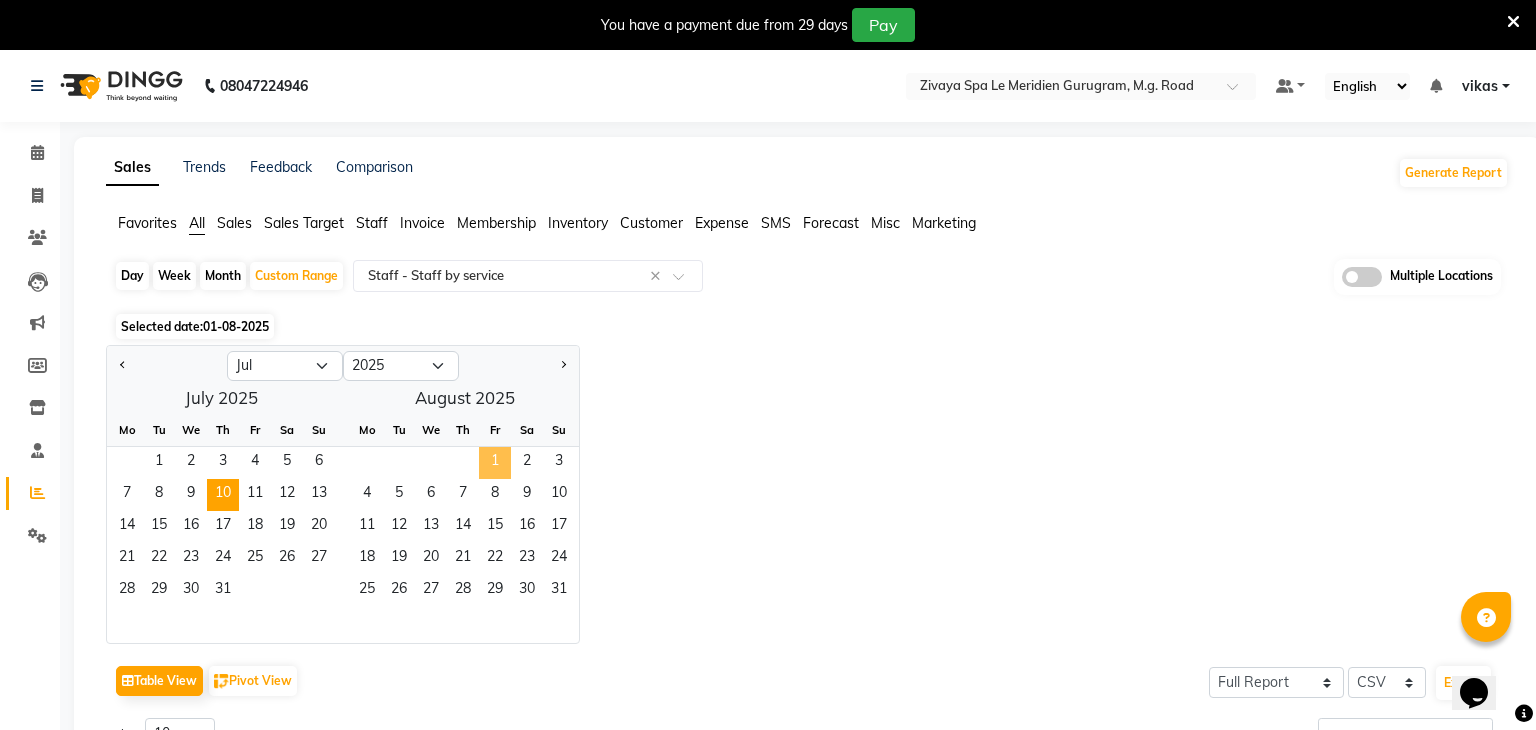 click on "1" 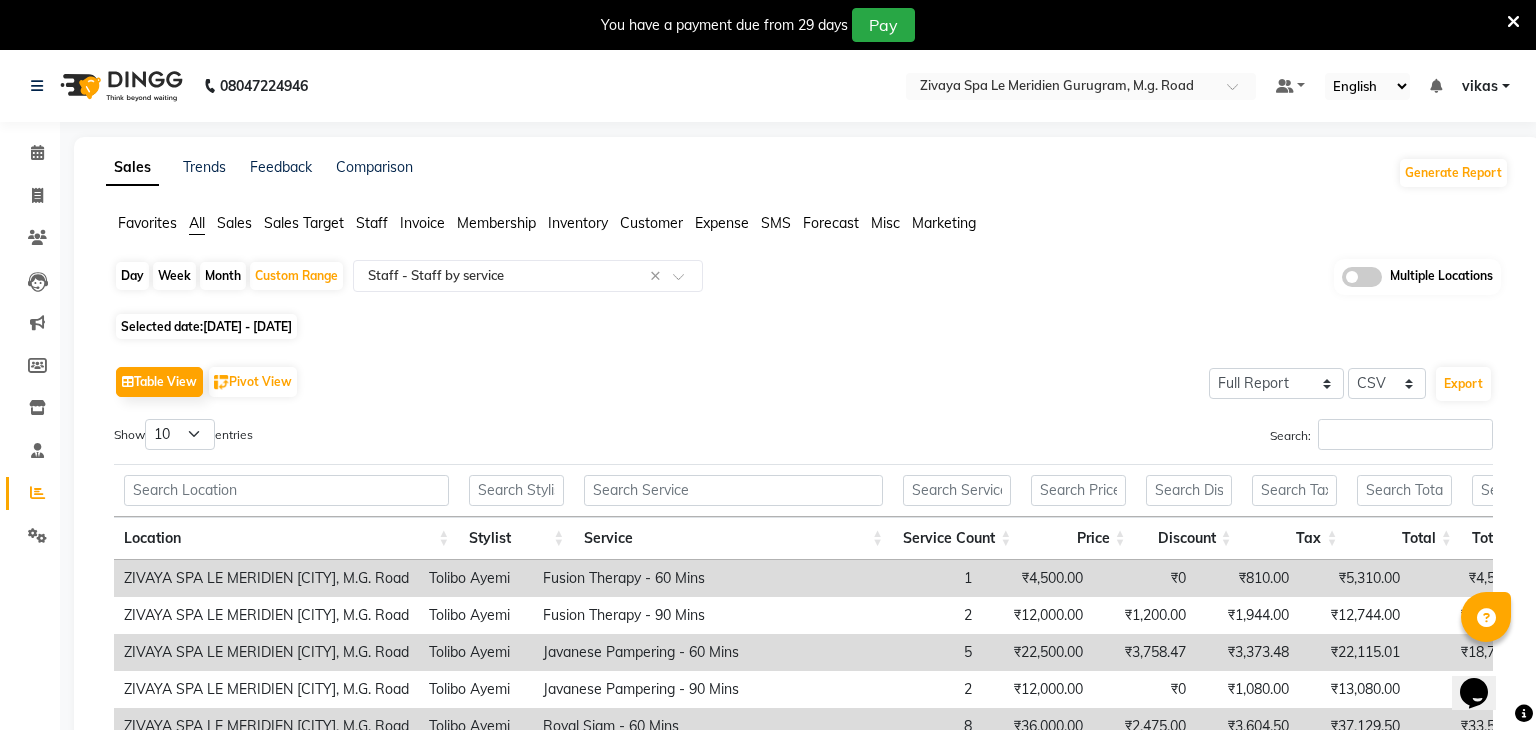 click on "Table View   Pivot View  Select Full Report Filtered Report Select CSV PDF  Export  Show  10 25 50 100  entries Search: Location Stylist Service Service Count Price Discount Tax Total Total W/o Tax Payment Redemption Redemption Share Product Cost Location Stylist Service Service Count Price Discount Tax Total Total W/o Tax Payment Redemption Redemption Share Product Cost Total 289 ₹12,74,650.00 ₹2,28,175.64 ₹1,38,653.34 ₹11,85,127.70 ₹10,46,474.36 ₹9,08,949.20 ₹2,76,178.50 ₹2,76,178.50 ₹0 ZIVAYA  SPA LE MERIDIEN GURUGRAM, M.G. Road Tolibo Ayemi Fusion Therapy - 60 Mins 1 ₹4,500.00 ₹0 ₹810.00 ₹5,310.00 ₹4,500.00 ₹5,310.00 ₹0 ₹0 ₹0 ZIVAYA  SPA LE MERIDIEN GURUGRAM, M.G. Road Tolibo Ayemi Fusion Therapy - 90 Mins 2 ₹12,000.00 ₹1,200.00 ₹1,944.00 ₹12,744.00 ₹10,800.00 ₹12,744.00 ₹0 ₹0 ₹0 ZIVAYA  SPA LE MERIDIEN GURUGRAM, M.G. Road Tolibo Ayemi Javanese Pampering - 60 Mins 5 ₹22,500.00 ₹3,758.47 ₹3,373.48 ₹22,115.01 ₹18,741.53 ₹22,115.01 ₹0 2 8" 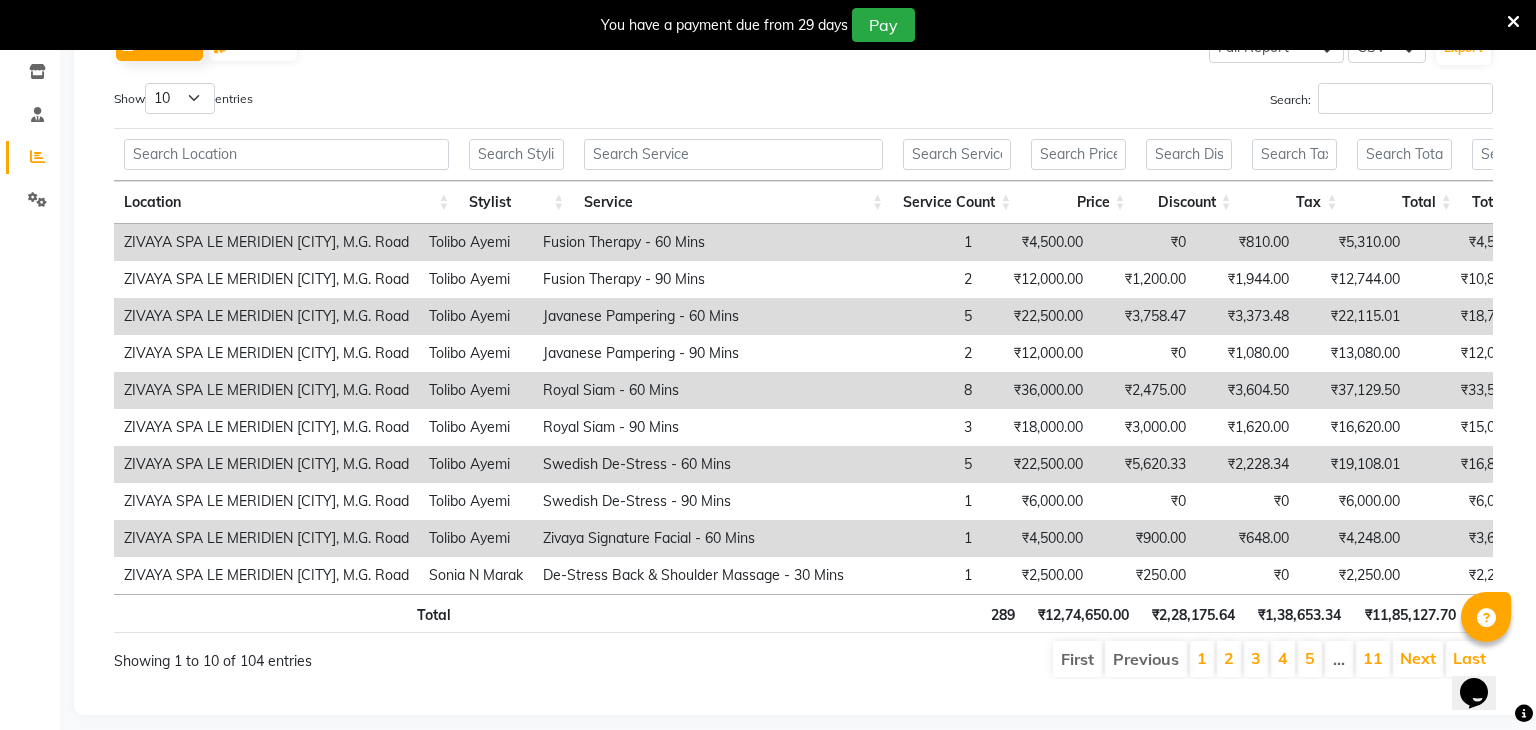 scroll, scrollTop: 348, scrollLeft: 0, axis: vertical 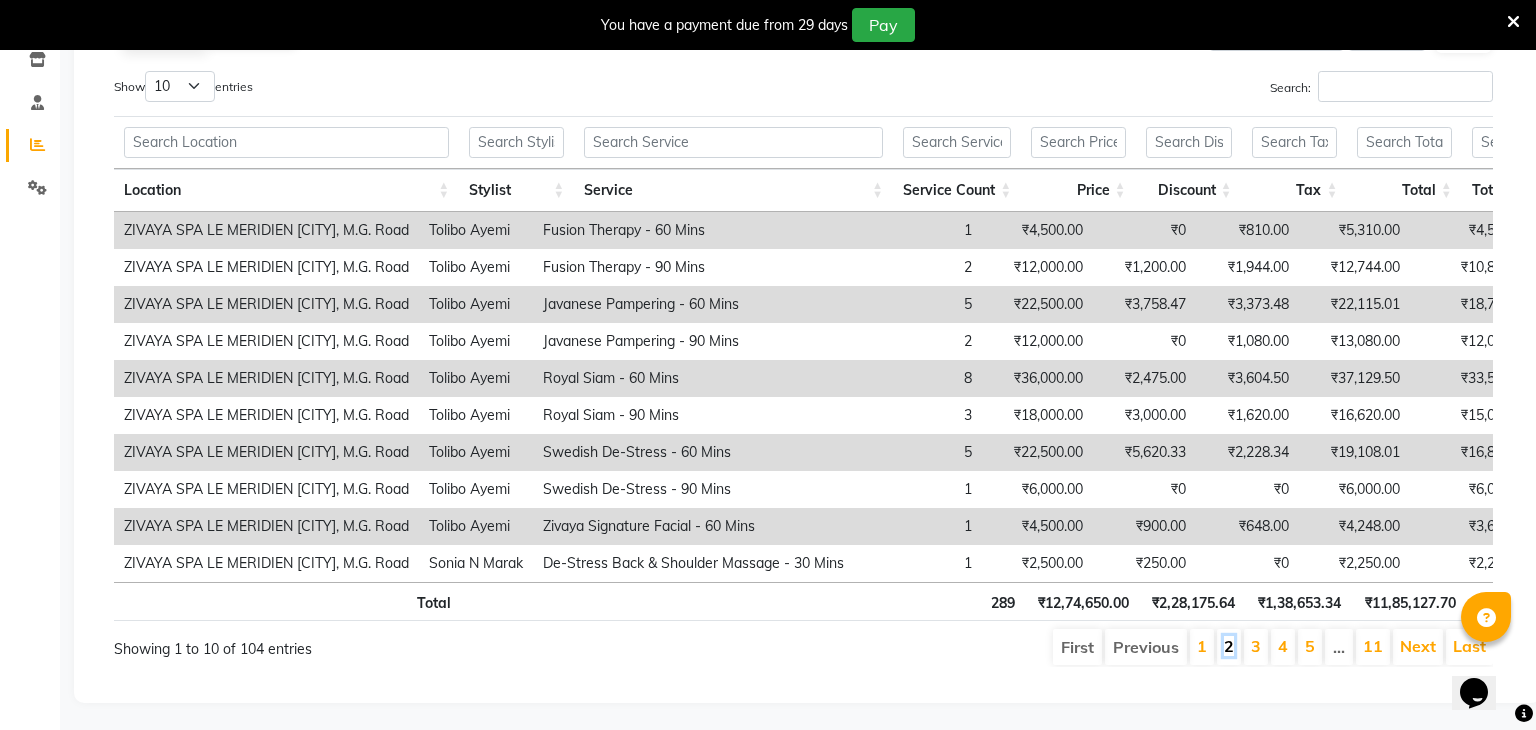 click on "2" at bounding box center (1229, 646) 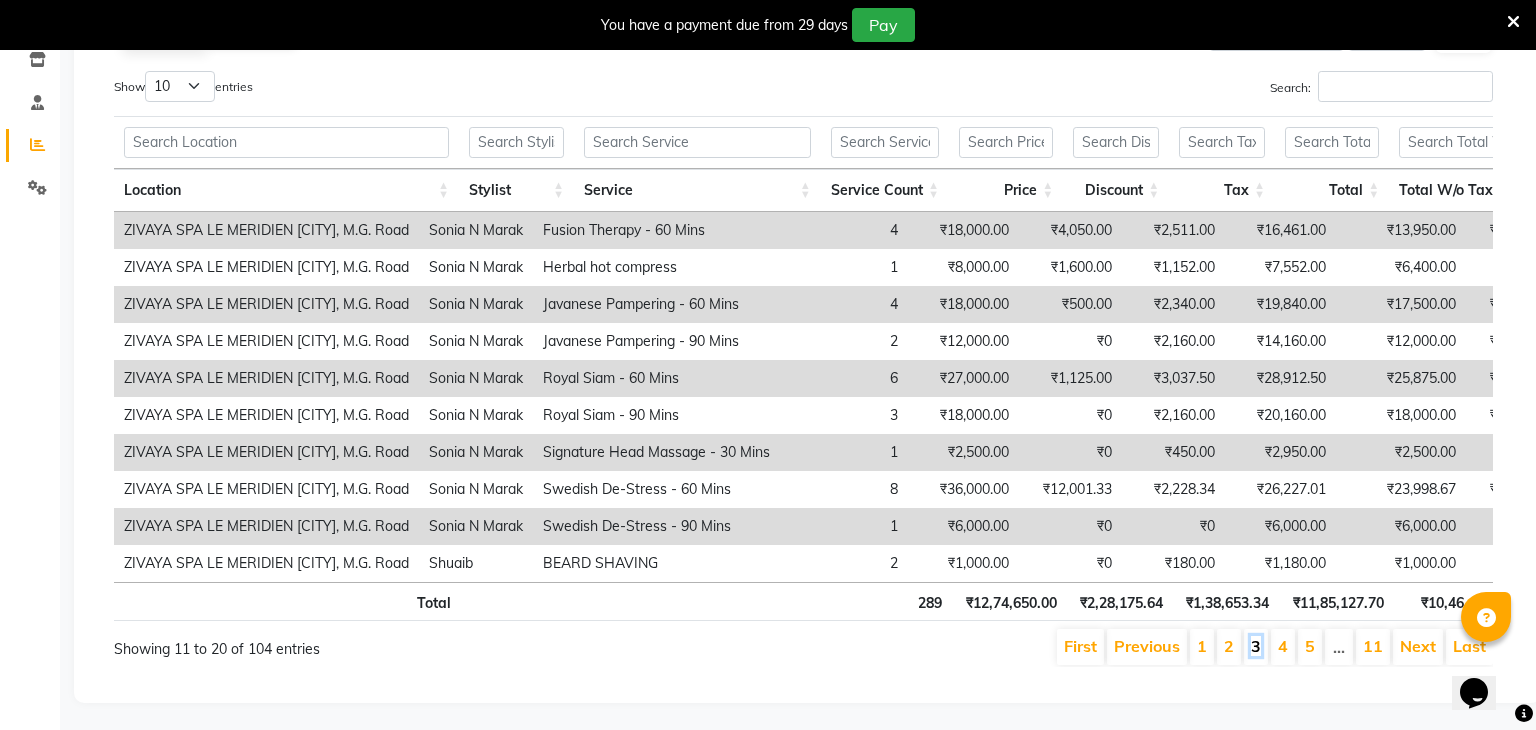 click on "3" at bounding box center (1256, 646) 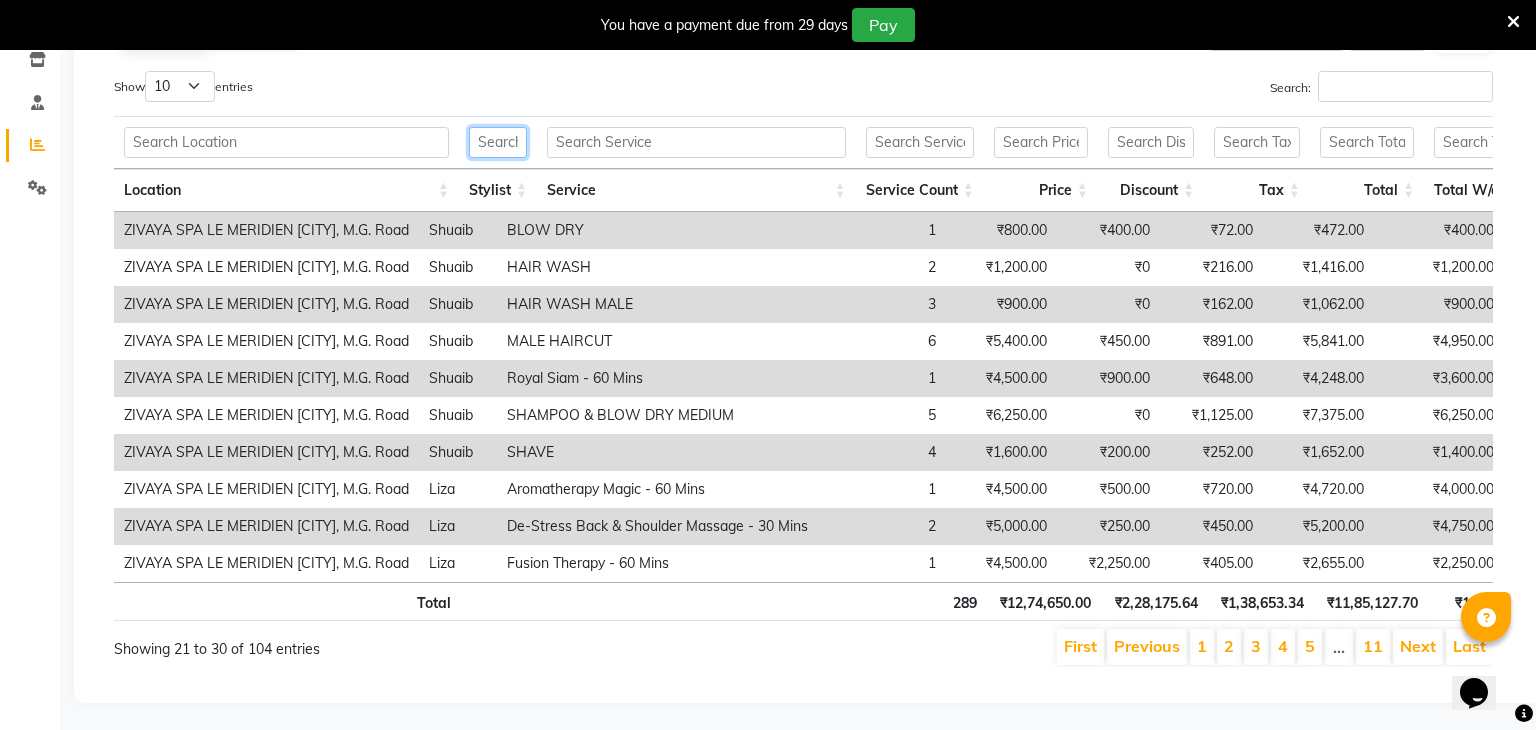 click at bounding box center [498, 142] 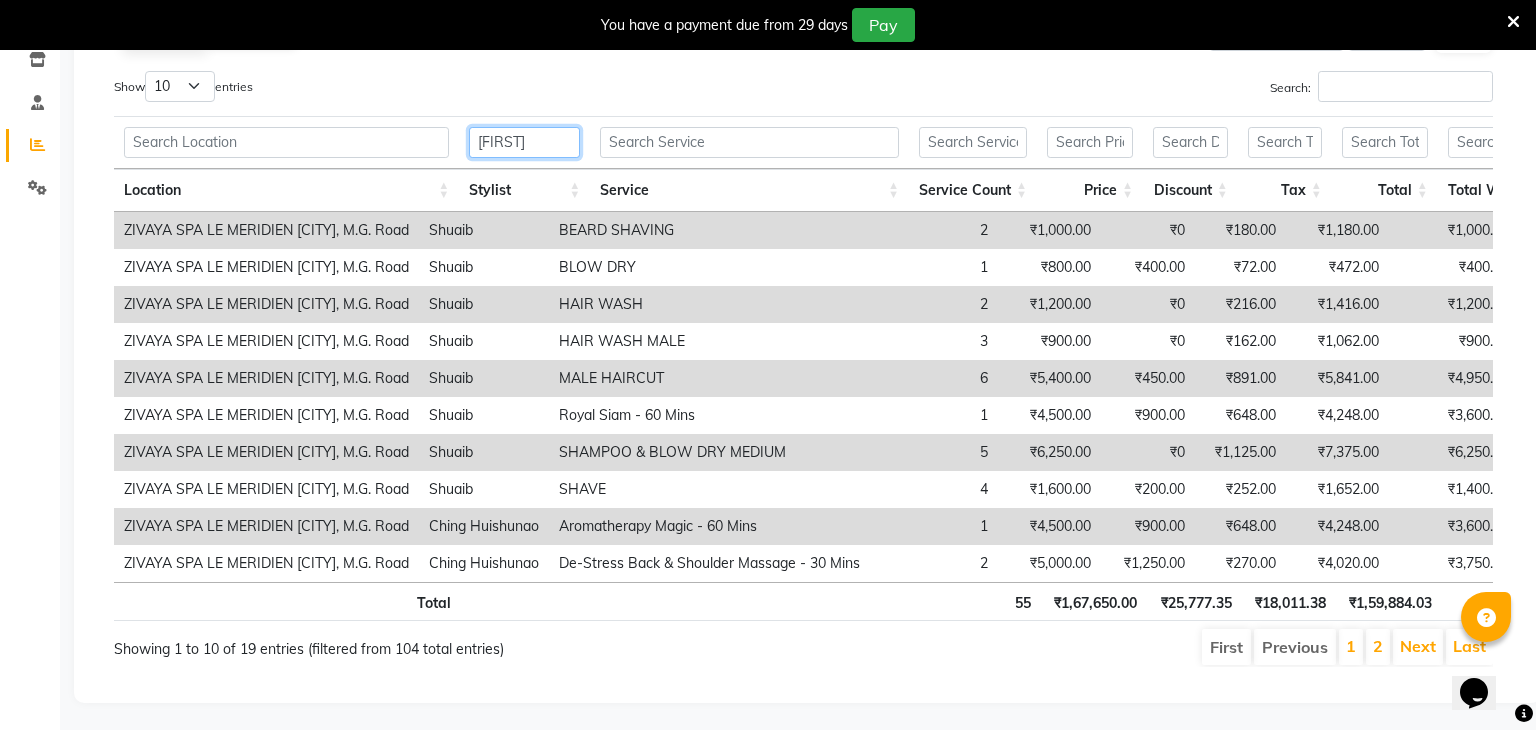 scroll, scrollTop: 275, scrollLeft: 0, axis: vertical 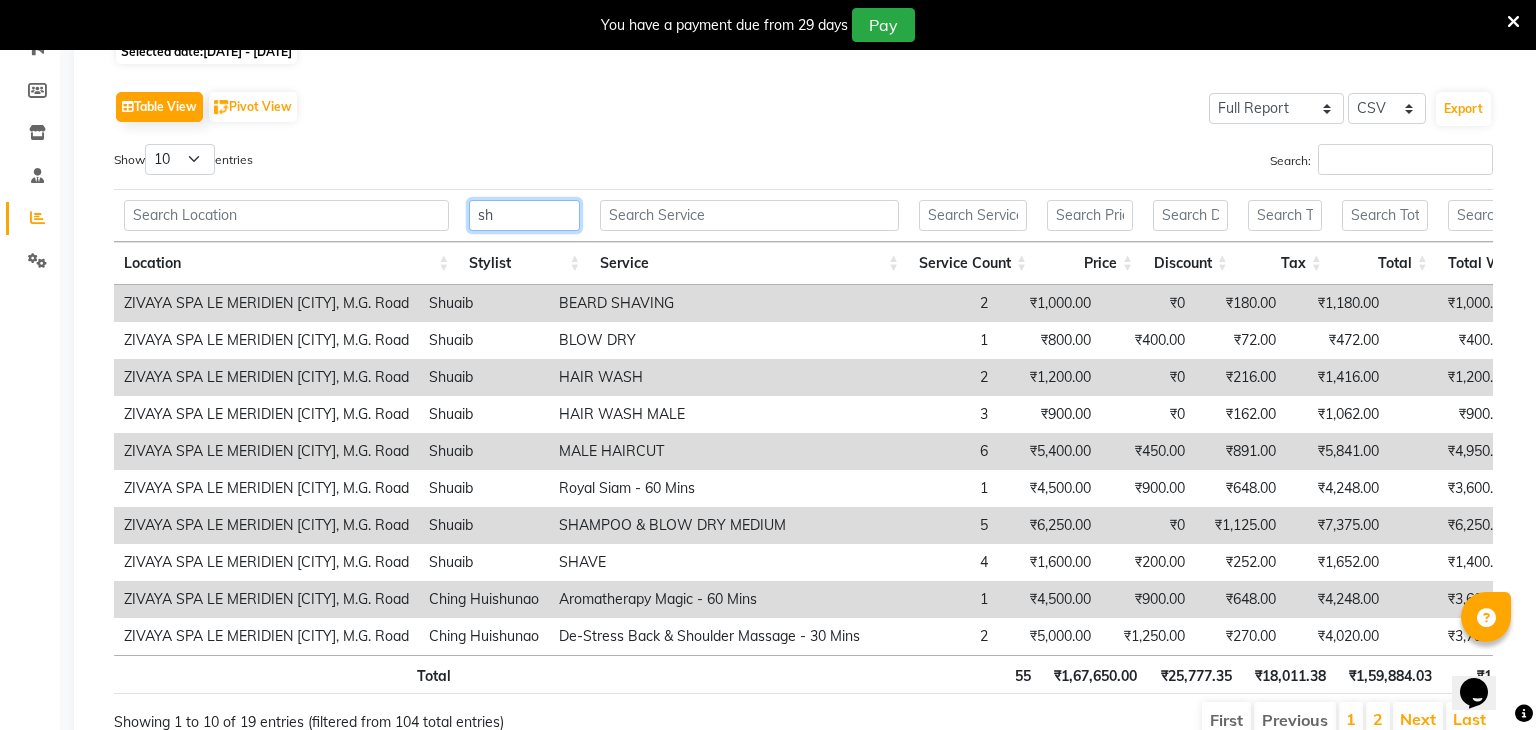 type on "s" 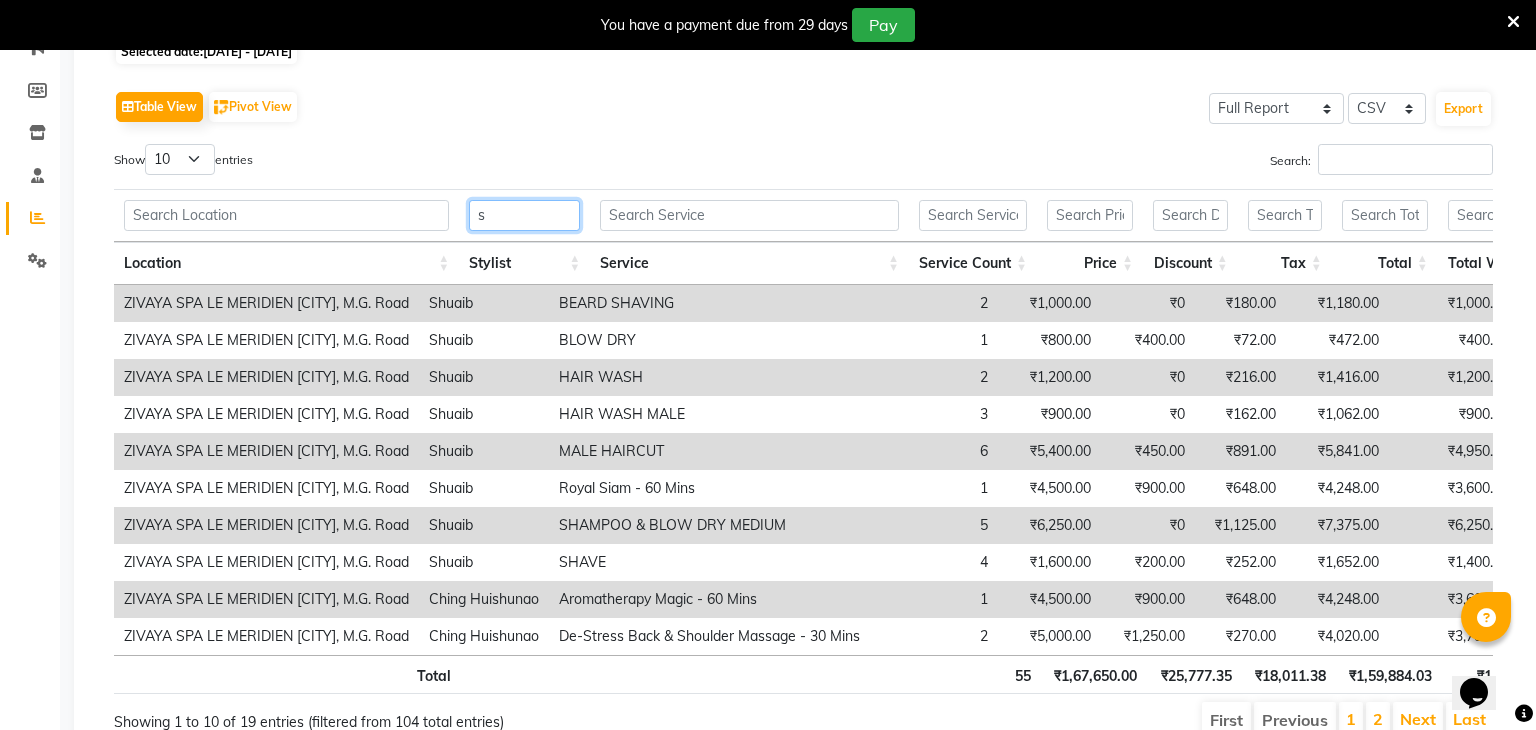 type 